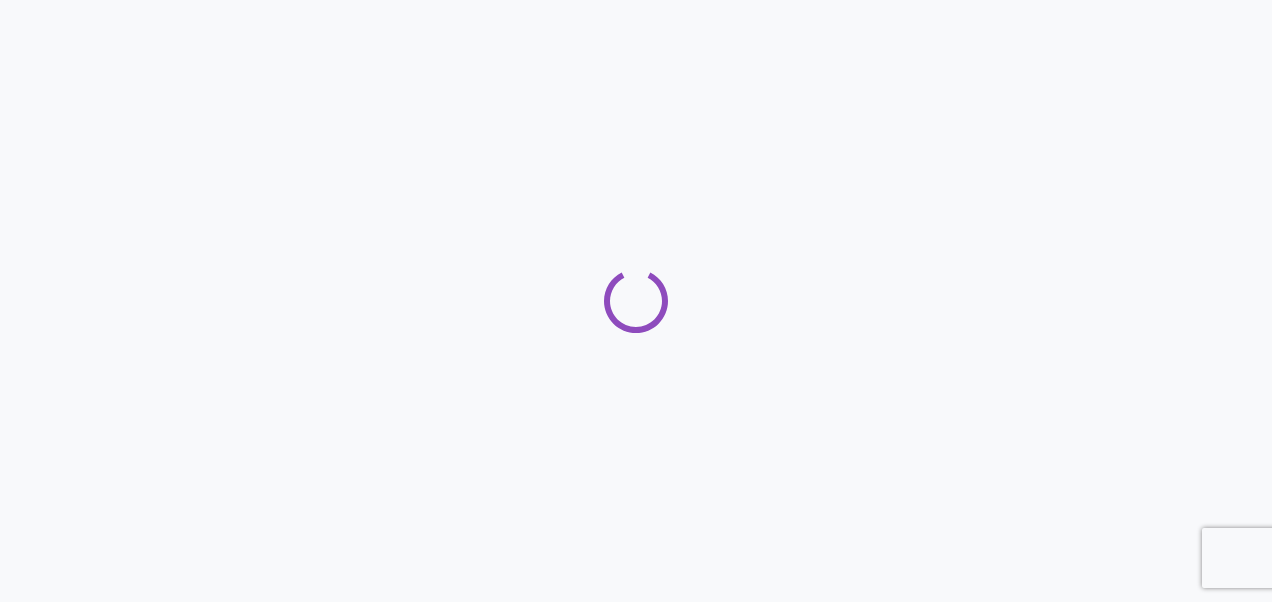 scroll, scrollTop: 0, scrollLeft: 0, axis: both 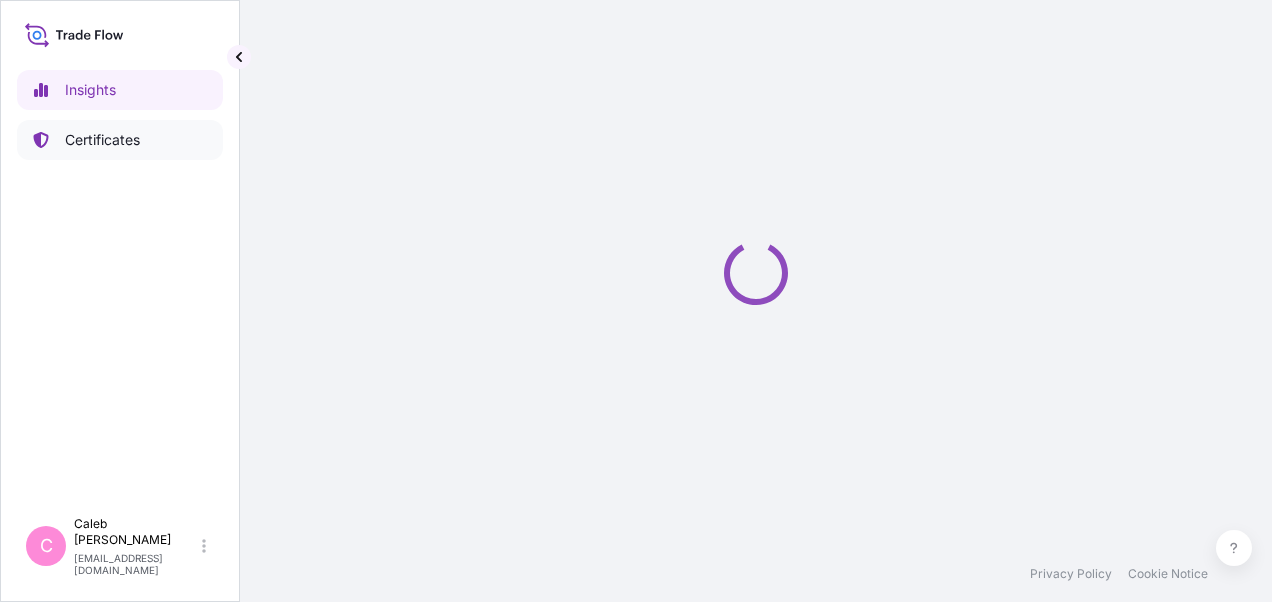 click on "Certificates" at bounding box center (102, 140) 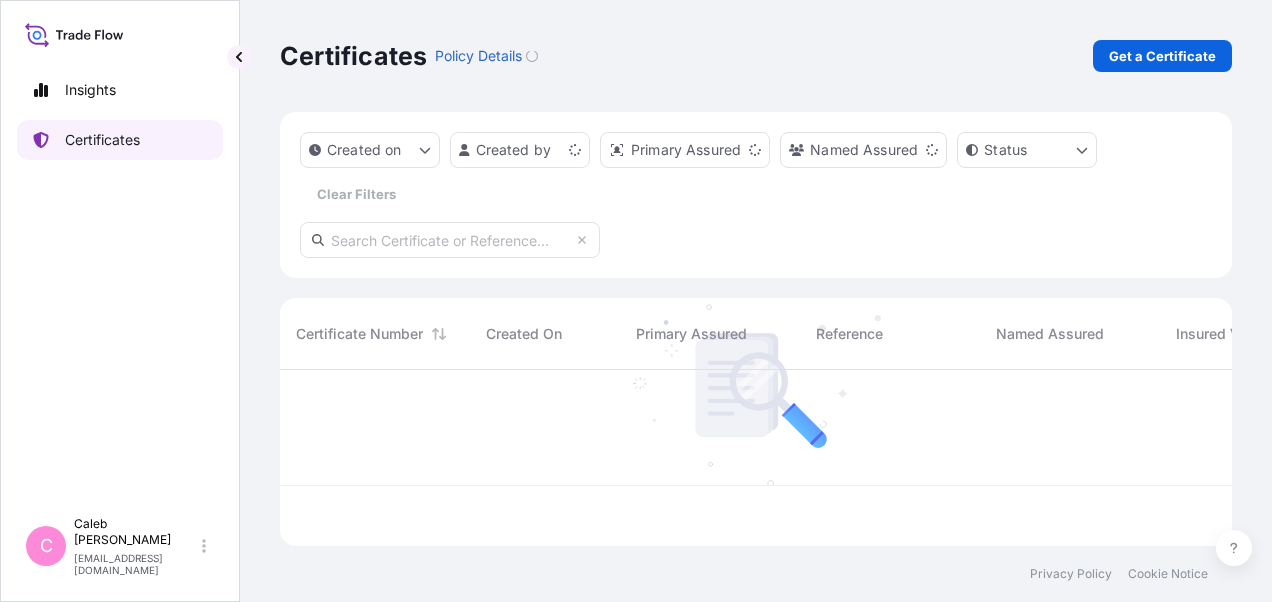 scroll, scrollTop: 16, scrollLeft: 16, axis: both 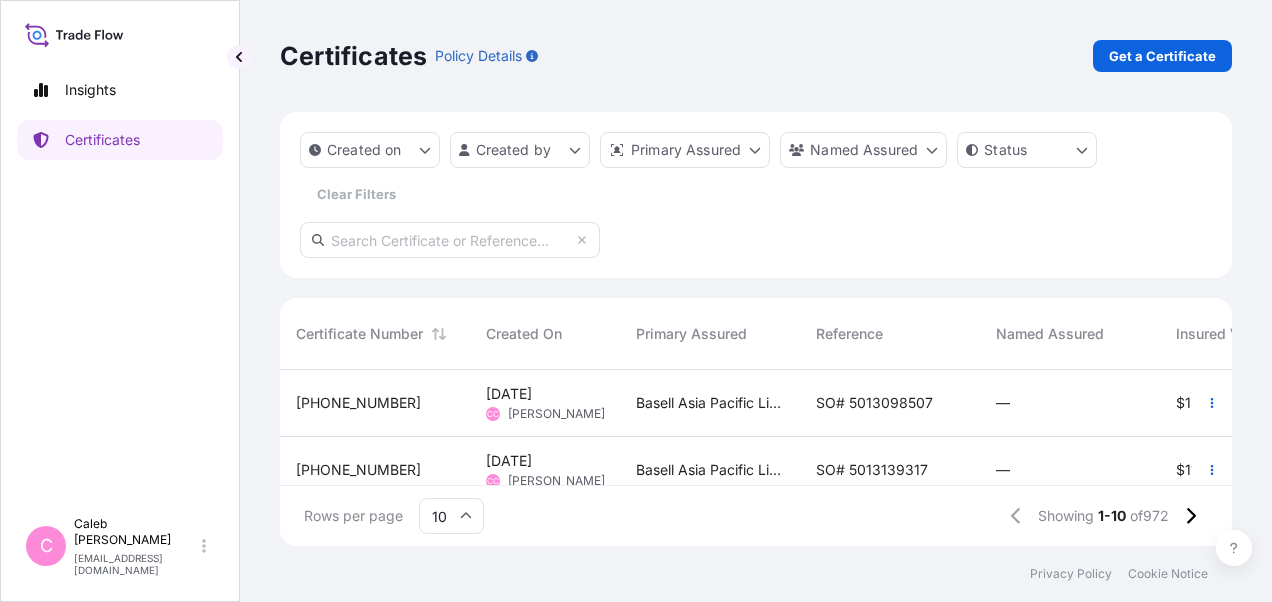 click on "SO# 5013098507" at bounding box center (874, 403) 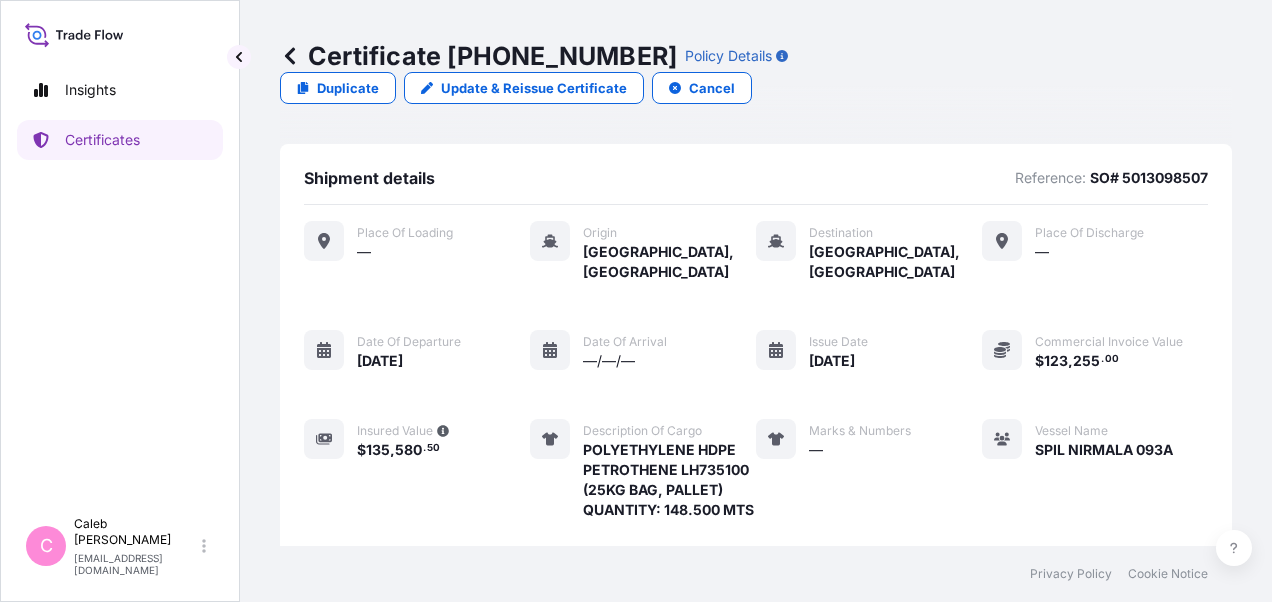 click on "Duplicate" at bounding box center (348, 88) 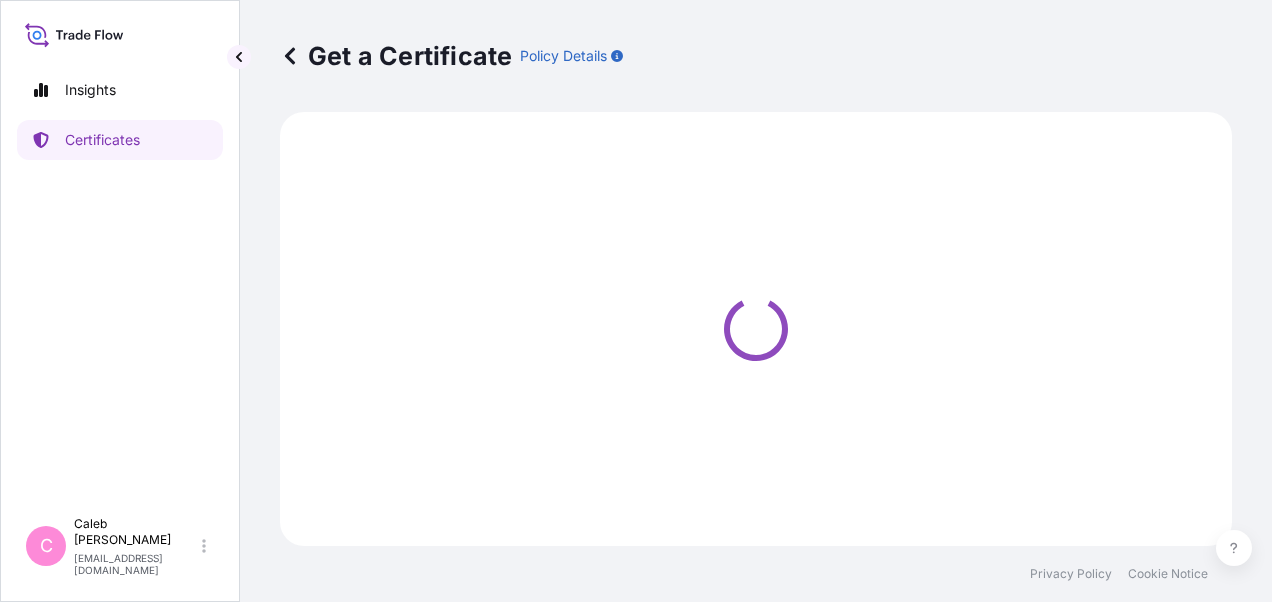 select on "Sea" 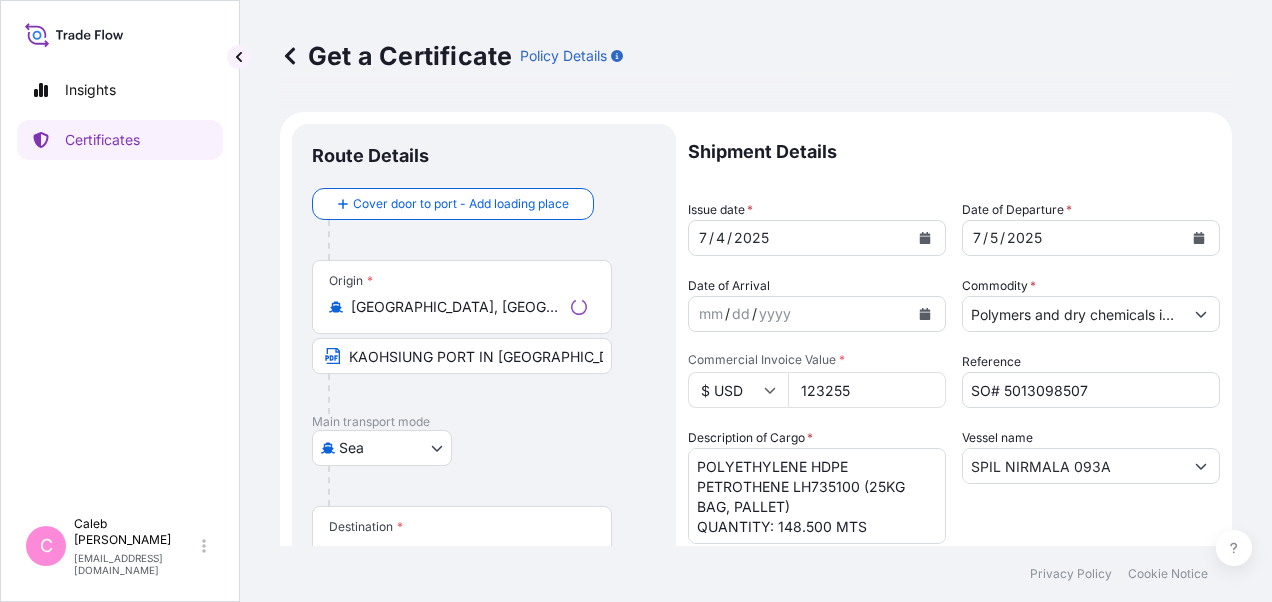 select on "32034" 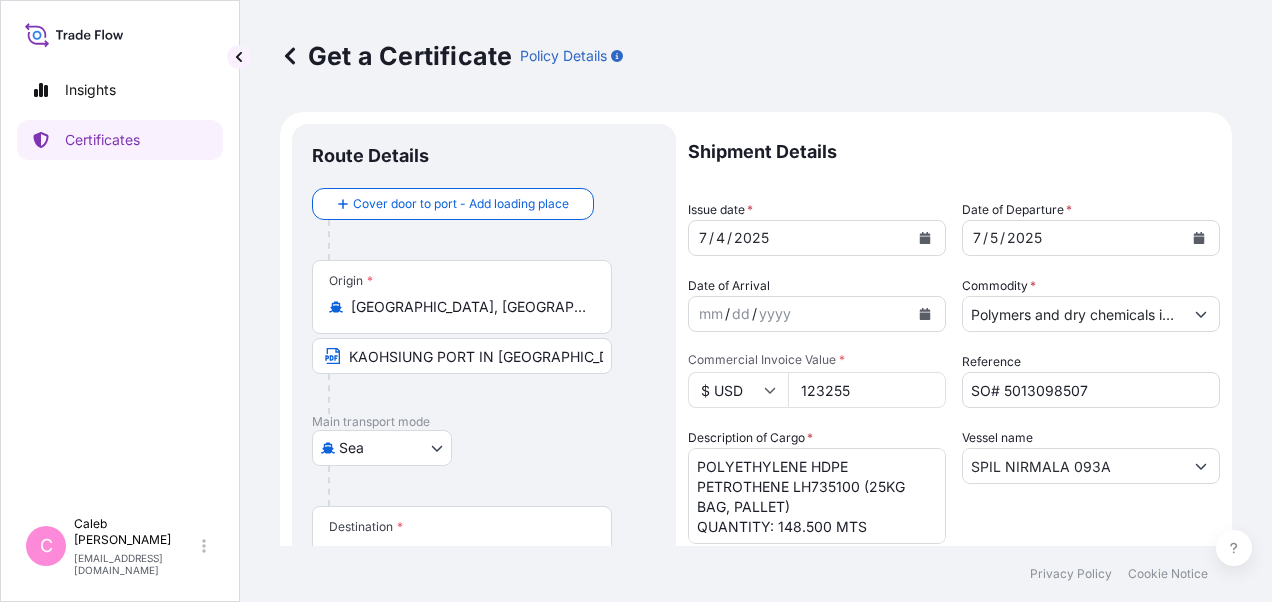 drag, startPoint x: 349, startPoint y: 304, endPoint x: 611, endPoint y: 305, distance: 262.00192 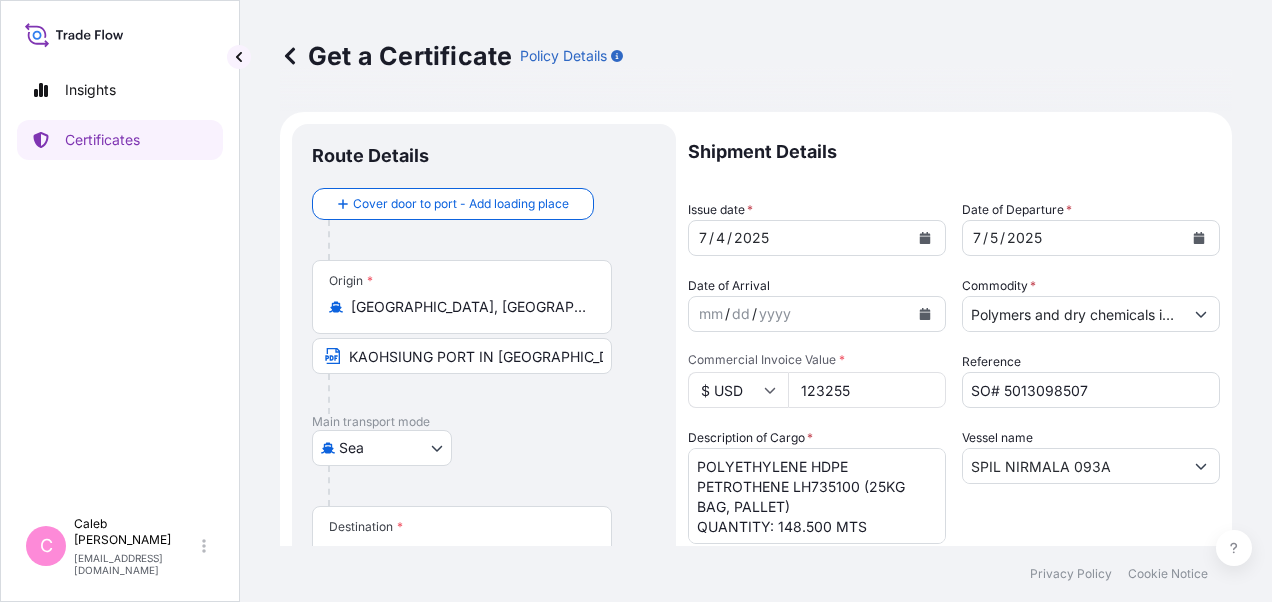 drag, startPoint x: 611, startPoint y: 305, endPoint x: 580, endPoint y: 305, distance: 31 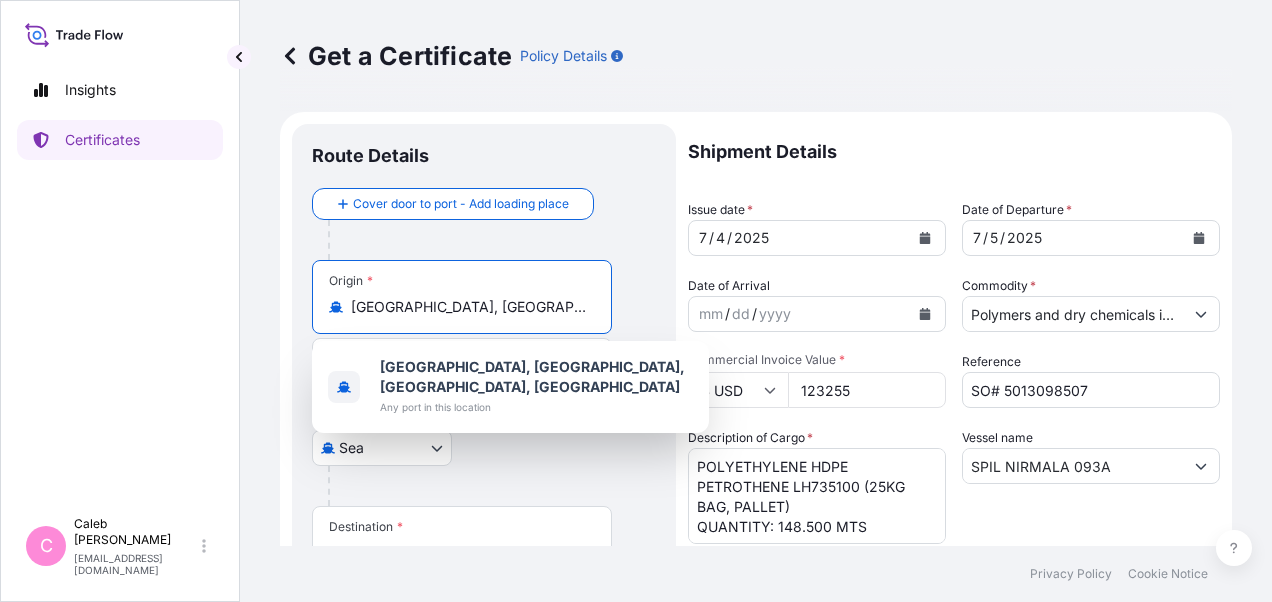 click on "[GEOGRAPHIC_DATA], [GEOGRAPHIC_DATA], [GEOGRAPHIC_DATA], [GEOGRAPHIC_DATA]" at bounding box center (469, 307) 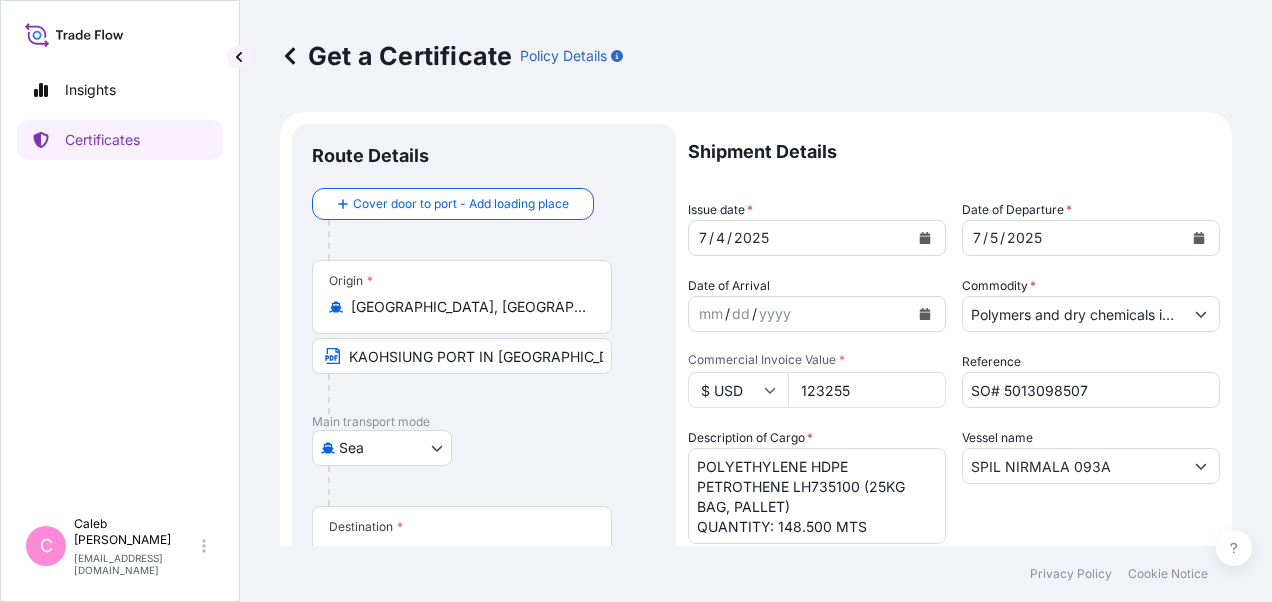 copy 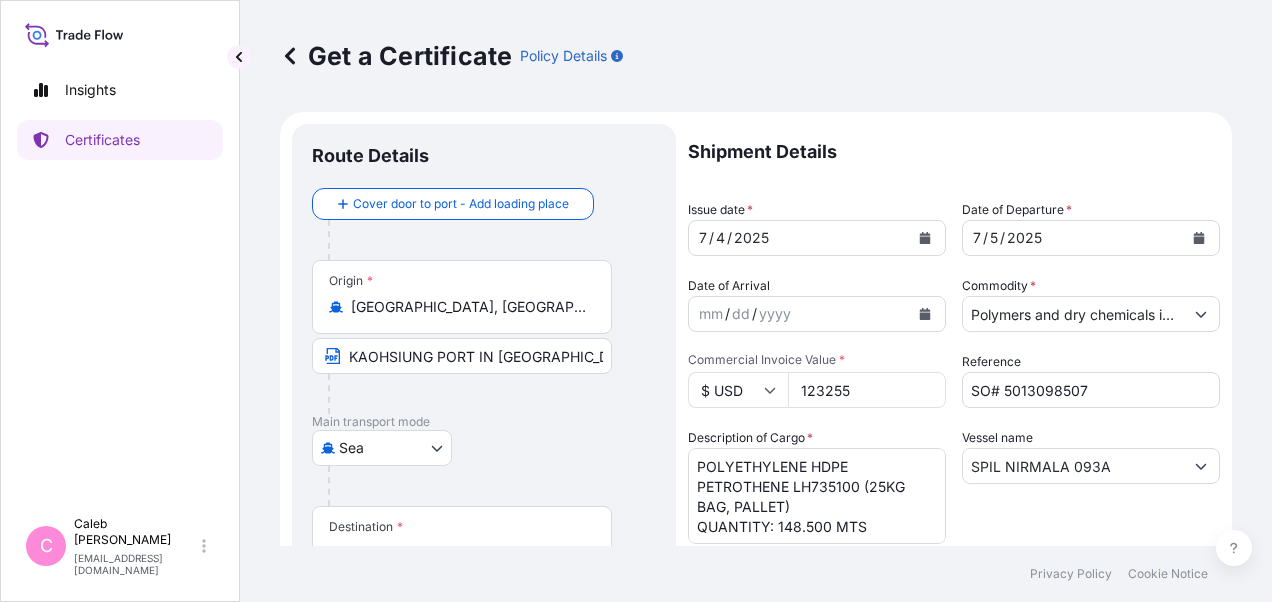 drag, startPoint x: 350, startPoint y: 307, endPoint x: 593, endPoint y: 304, distance: 243.01852 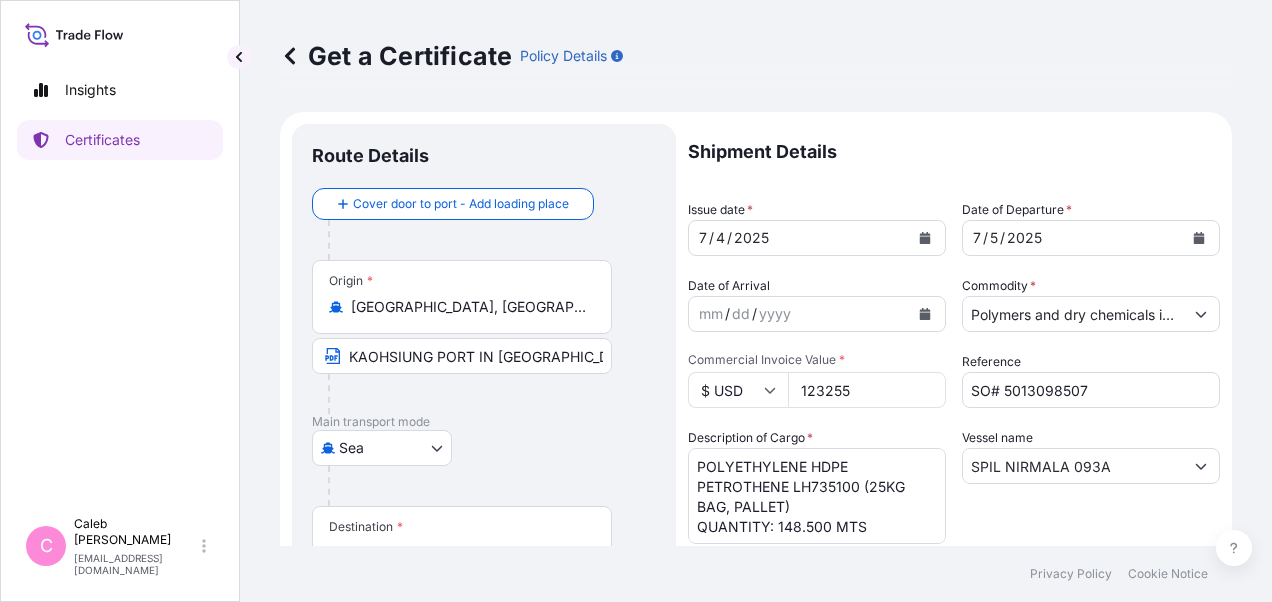 drag, startPoint x: 593, startPoint y: 304, endPoint x: 552, endPoint y: 307, distance: 41.109608 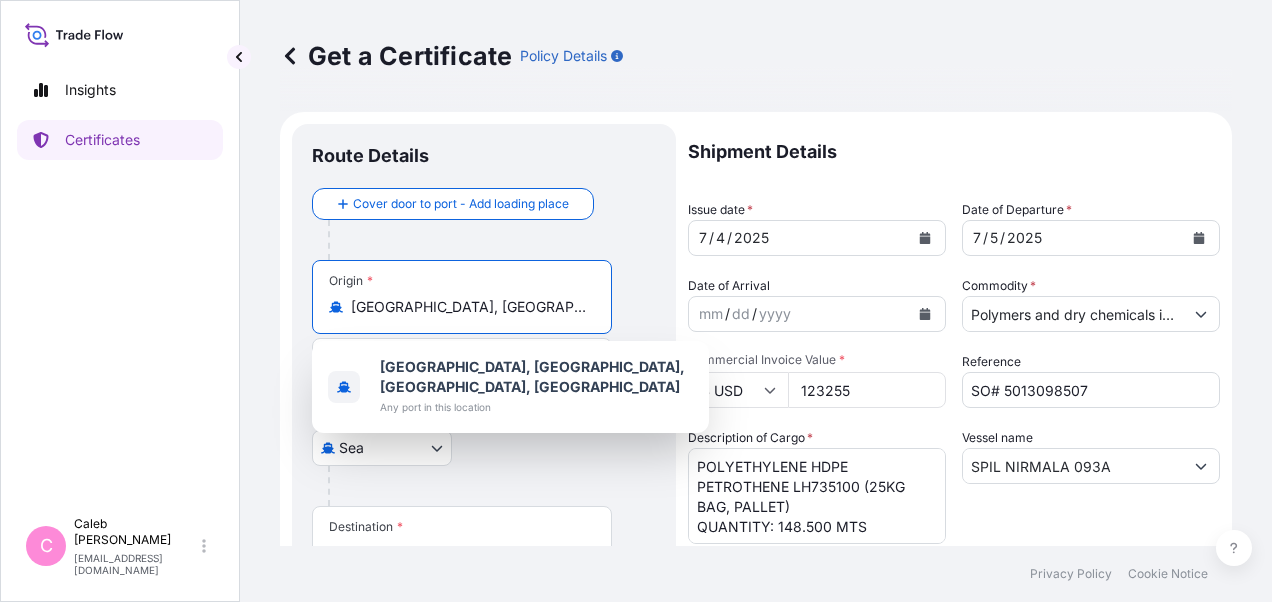click on "[GEOGRAPHIC_DATA], [GEOGRAPHIC_DATA], [GEOGRAPHIC_DATA], [GEOGRAPHIC_DATA]" at bounding box center [469, 307] 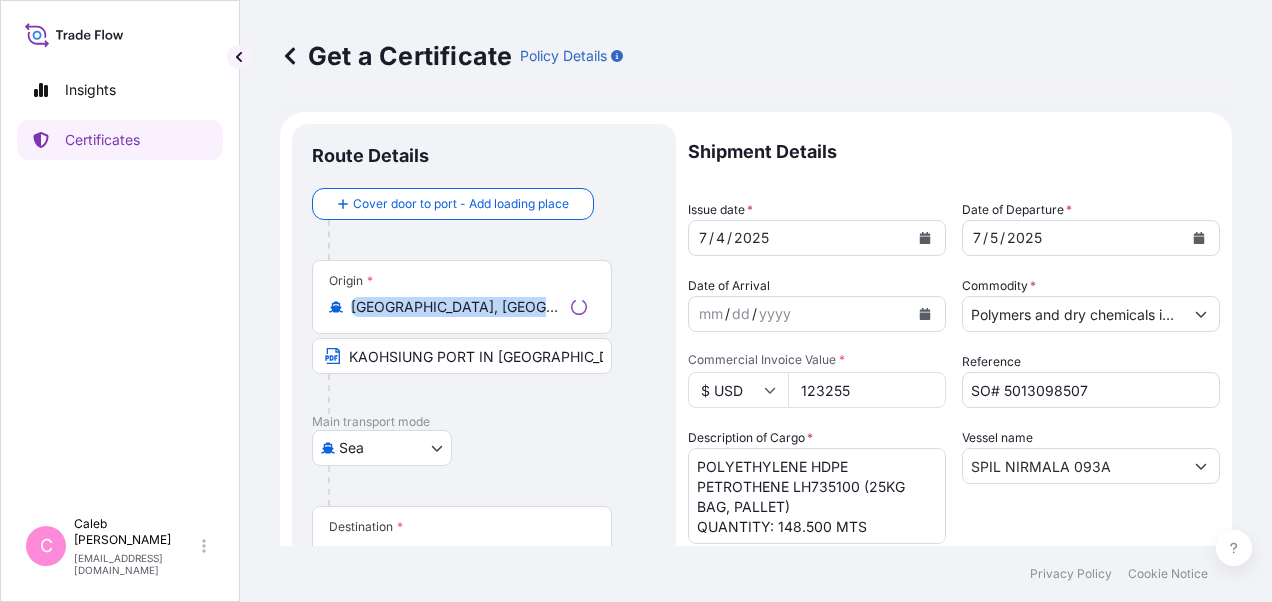 scroll, scrollTop: 0, scrollLeft: 13, axis: horizontal 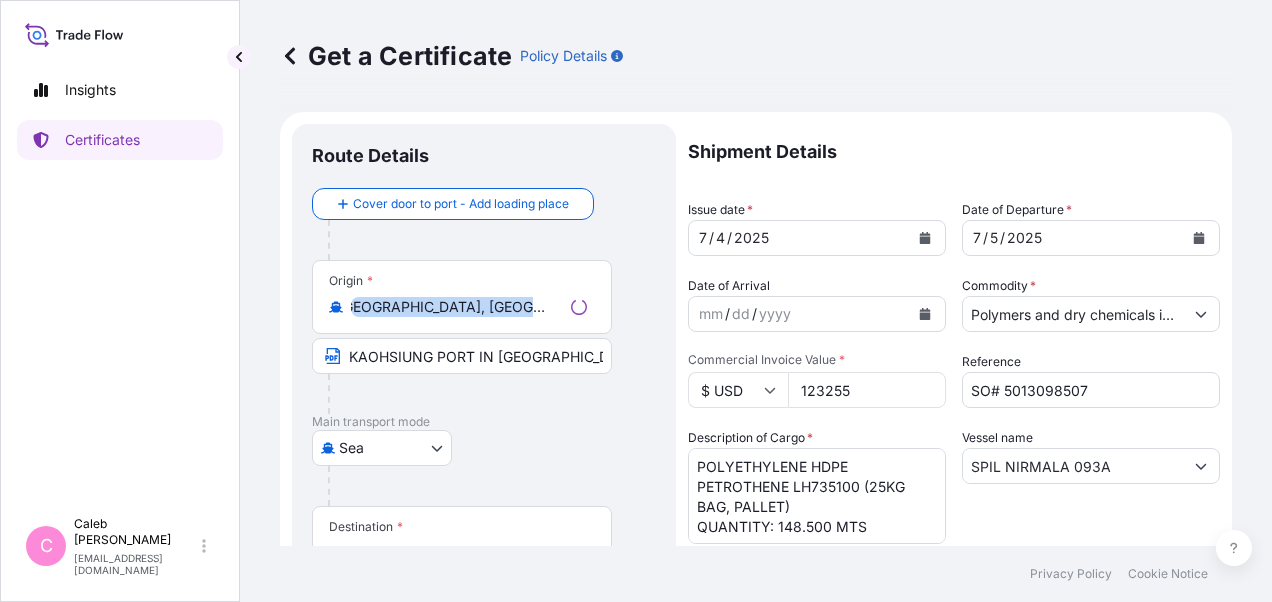 copy 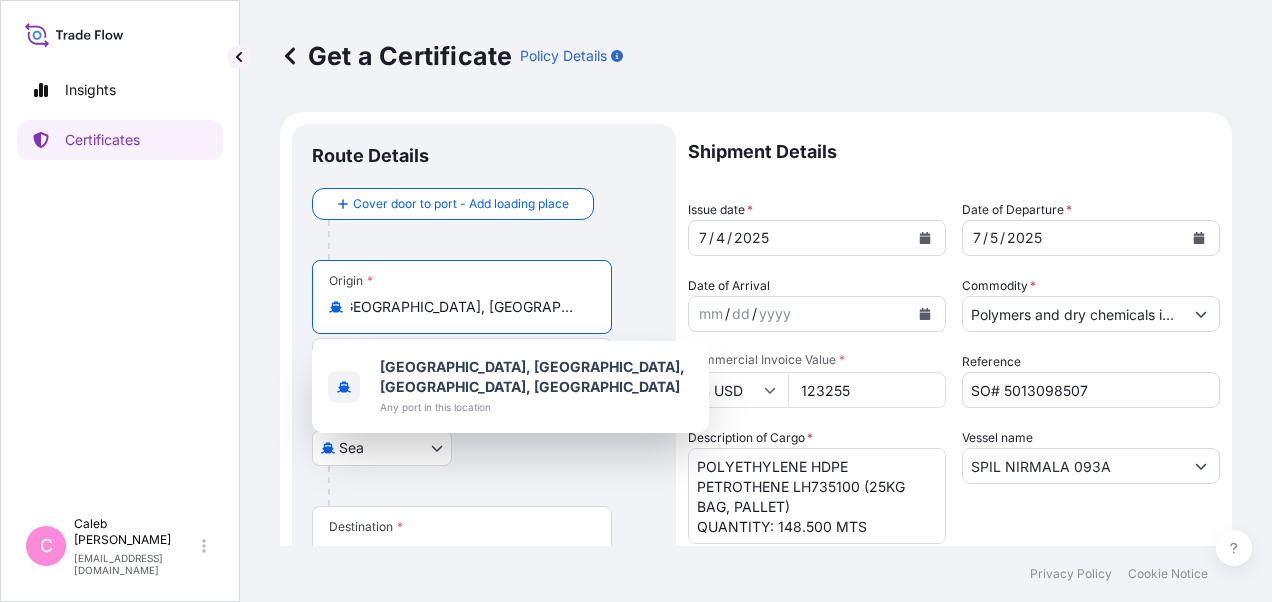 drag, startPoint x: 558, startPoint y: 307, endPoint x: 412, endPoint y: 304, distance: 146.03082 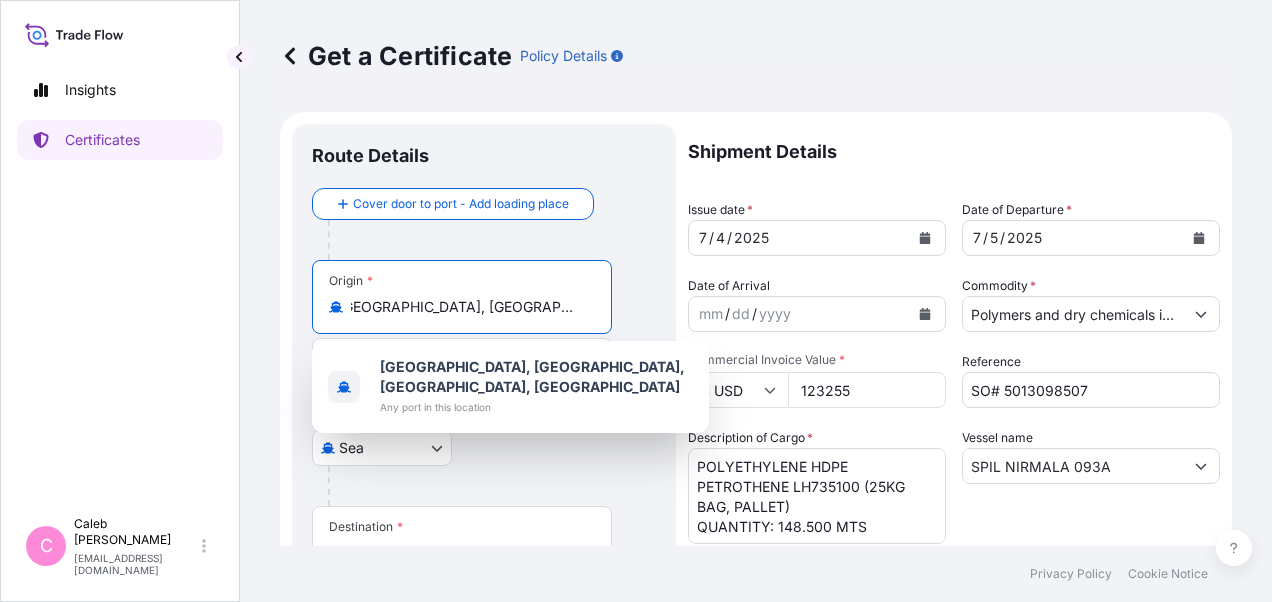 click on "[GEOGRAPHIC_DATA], [GEOGRAPHIC_DATA], [GEOGRAPHIC_DATA], [GEOGRAPHIC_DATA]" at bounding box center (469, 307) 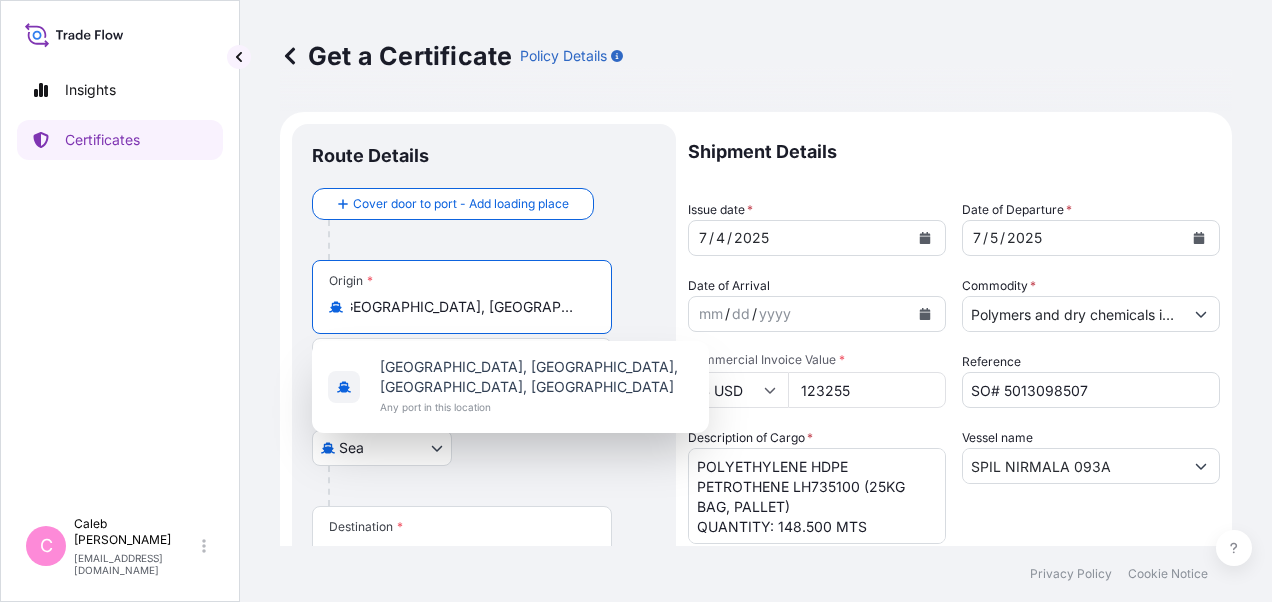 type on "[GEOGRAPHIC_DATA],[GEOGRAPHIC_DATA], [GEOGRAPHIC_DATA]" 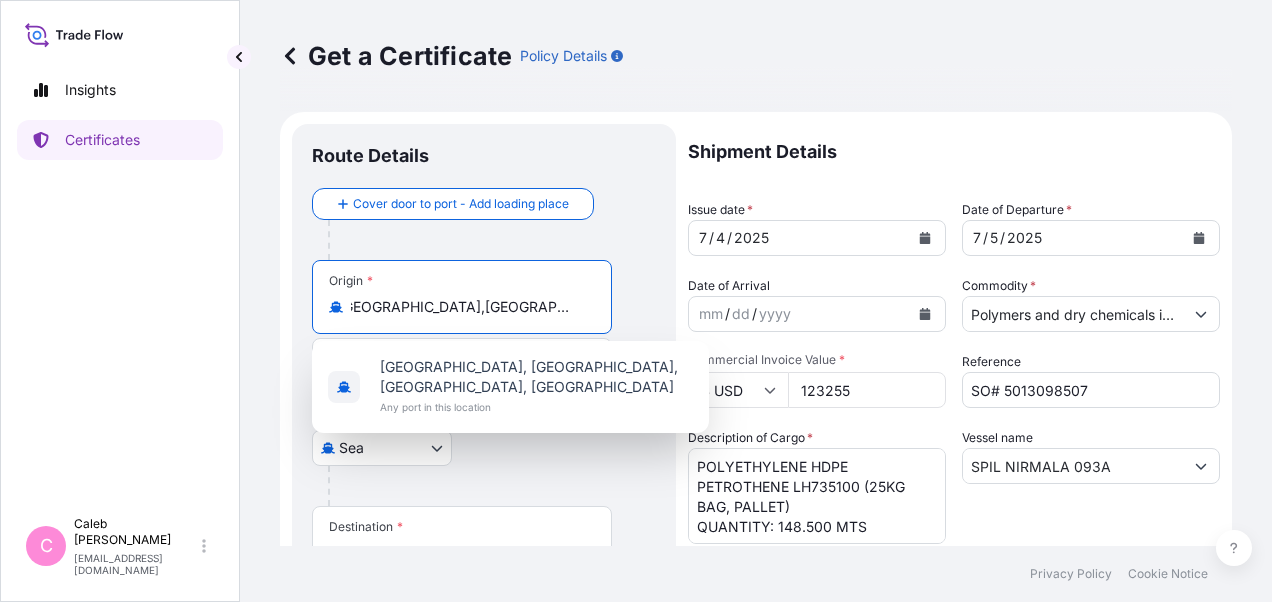 scroll, scrollTop: 0, scrollLeft: 0, axis: both 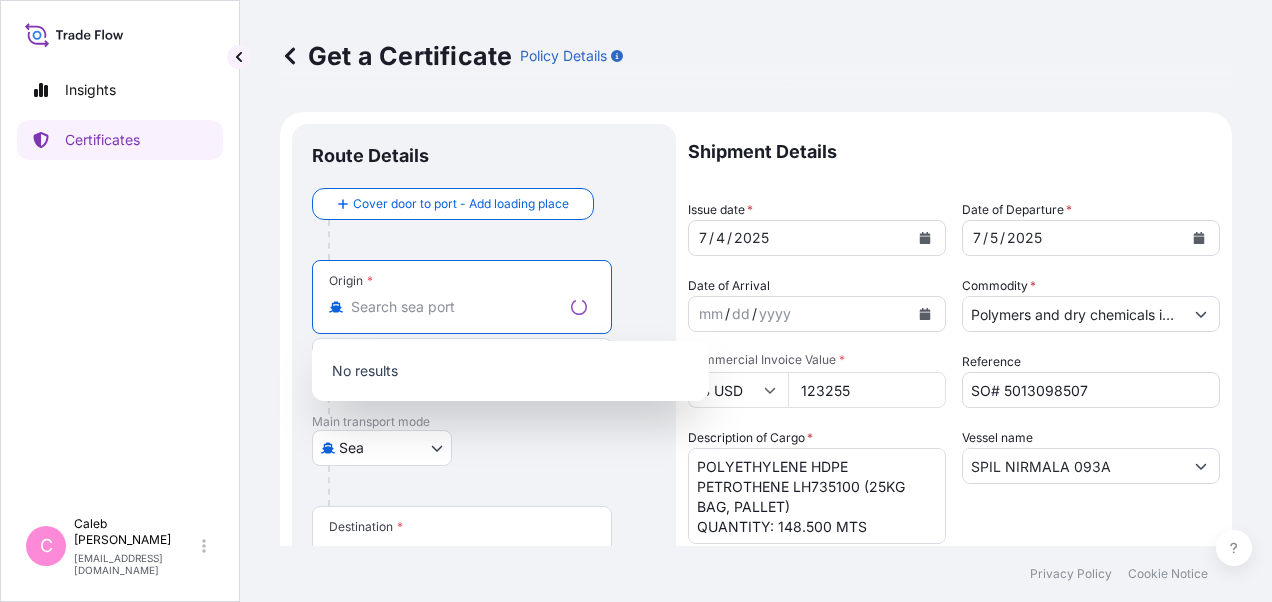 drag, startPoint x: 550, startPoint y: 306, endPoint x: 336, endPoint y: 308, distance: 214.00934 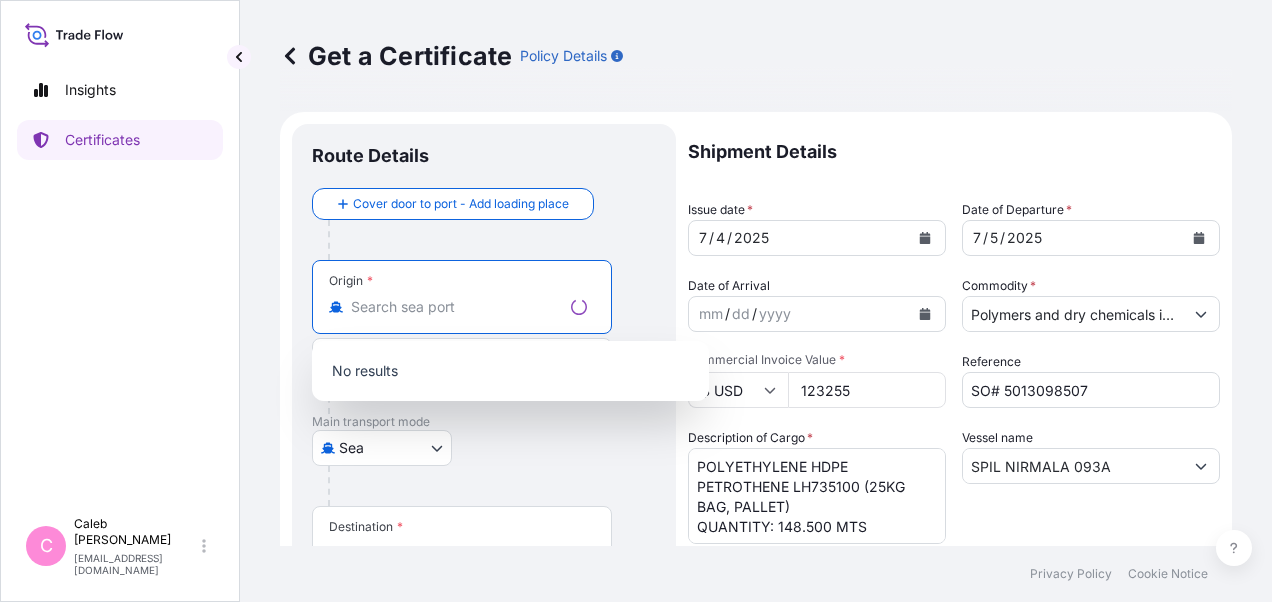 click at bounding box center (462, 307) 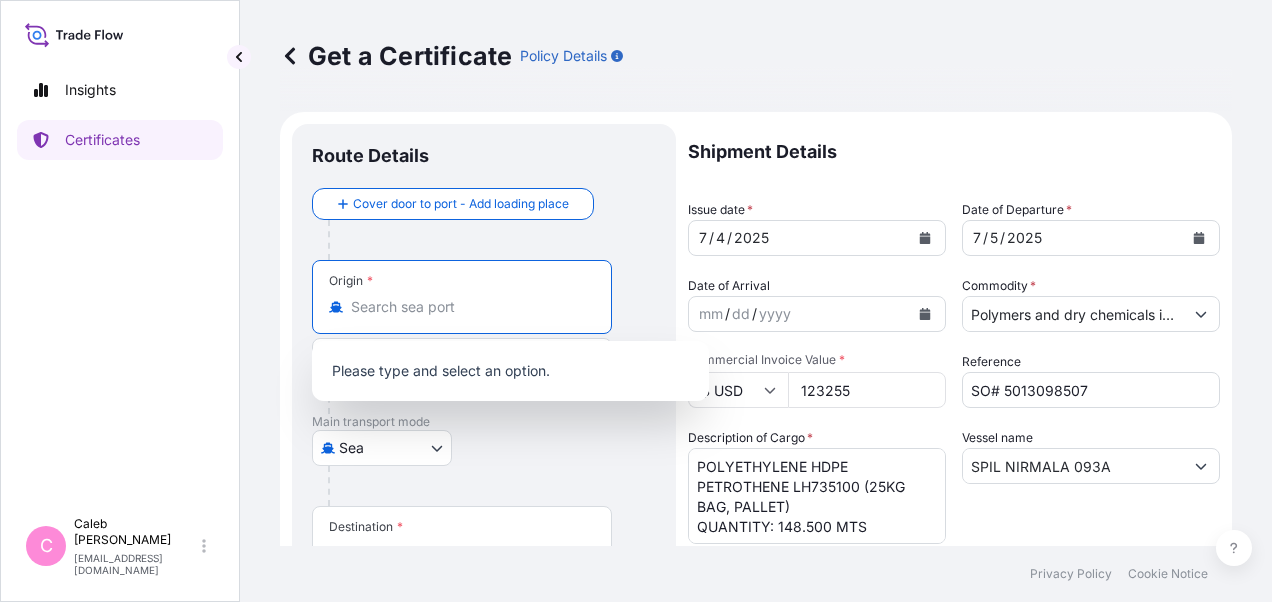 paste on "[GEOGRAPHIC_DATA], [GEOGRAPHIC_DATA]" 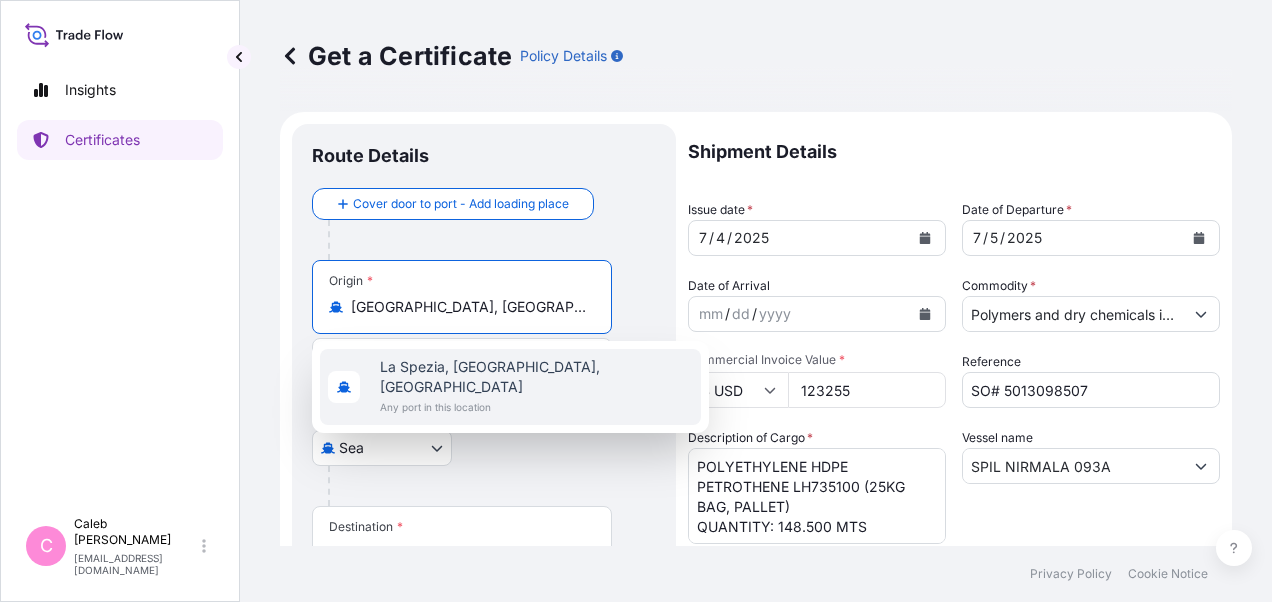click on "La Spezia, [GEOGRAPHIC_DATA], [GEOGRAPHIC_DATA]" at bounding box center [536, 377] 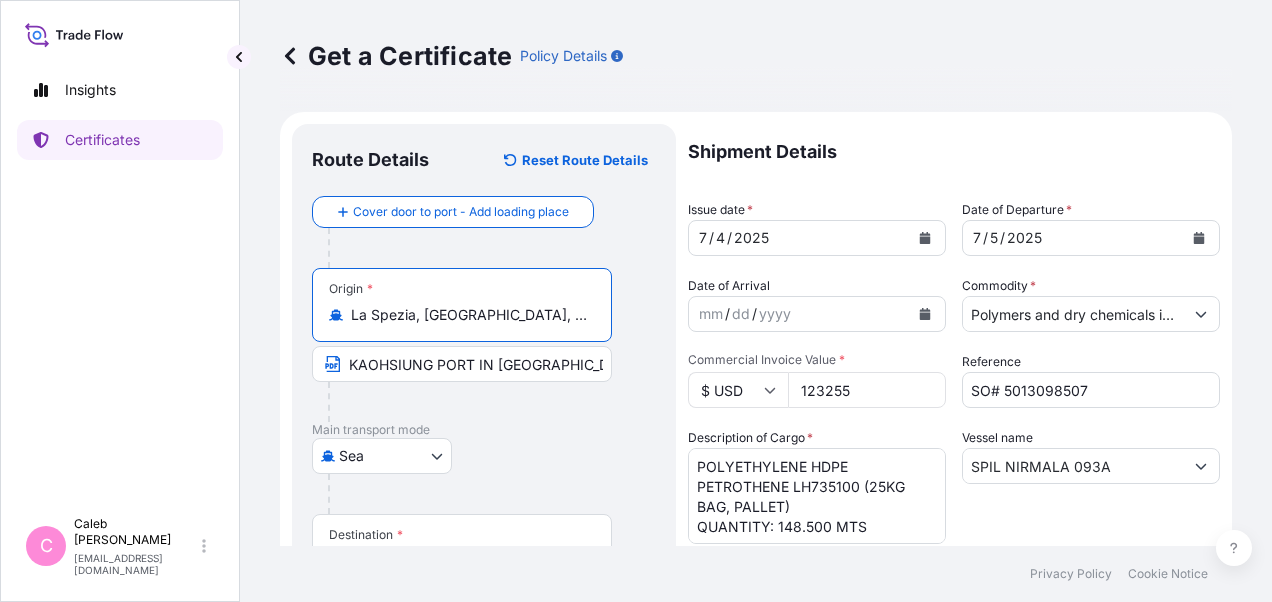 type on "La Spezia, [GEOGRAPHIC_DATA], [GEOGRAPHIC_DATA]" 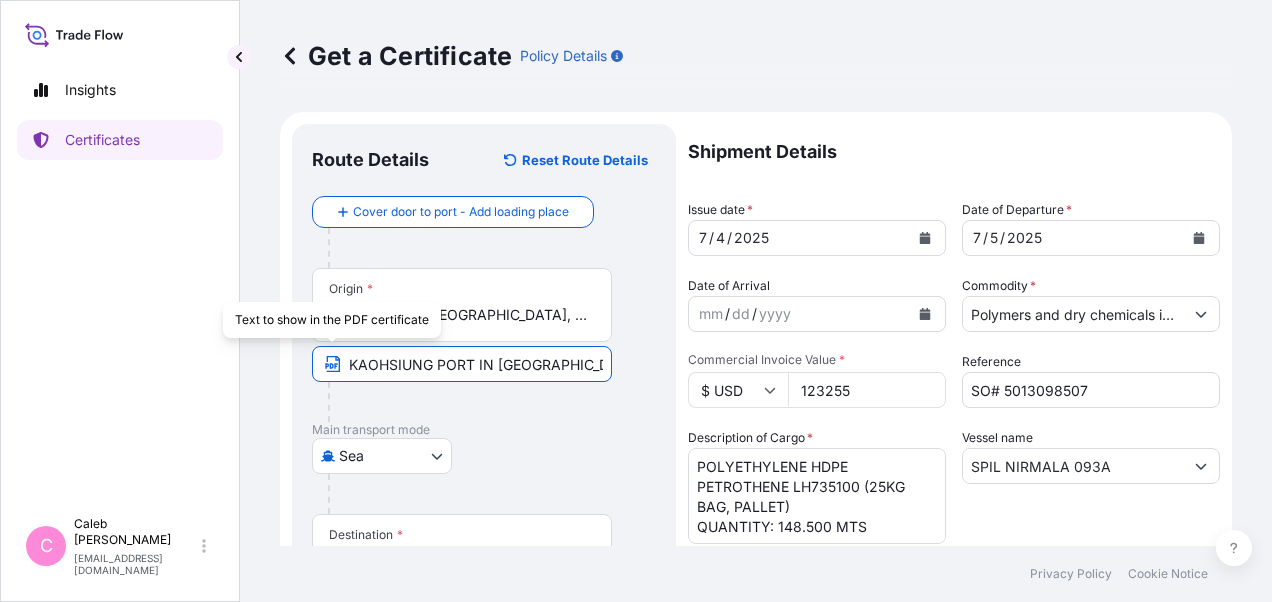 drag, startPoint x: 578, startPoint y: 356, endPoint x: 351, endPoint y: 376, distance: 227.87935 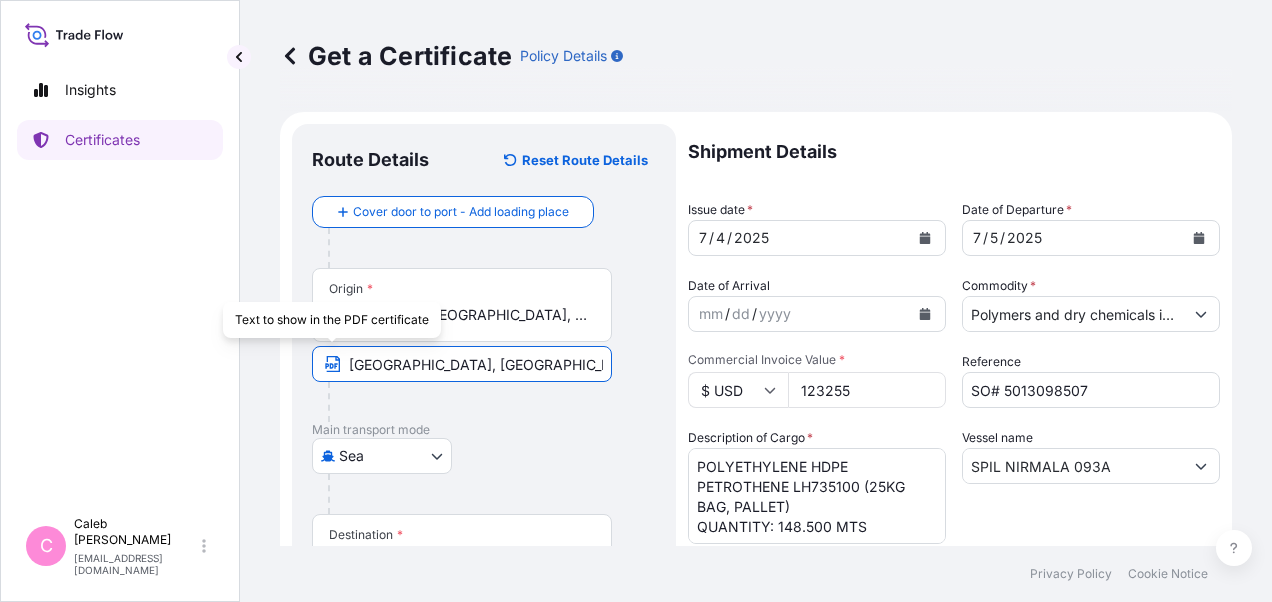 type on "[GEOGRAPHIC_DATA], [GEOGRAPHIC_DATA]" 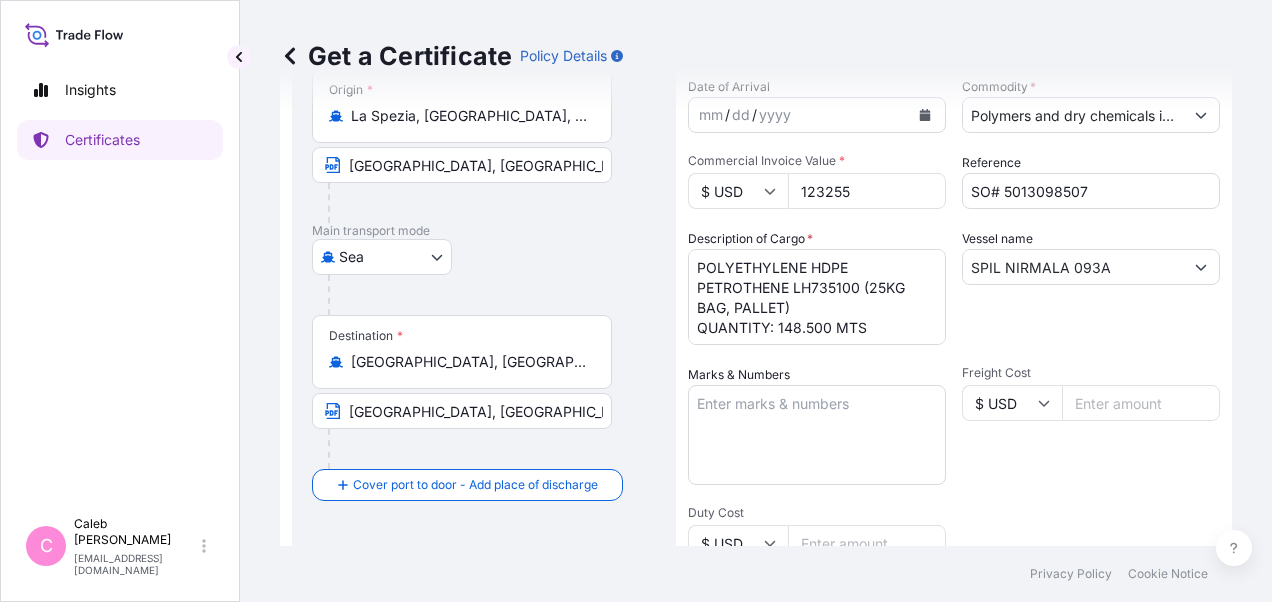 scroll, scrollTop: 200, scrollLeft: 0, axis: vertical 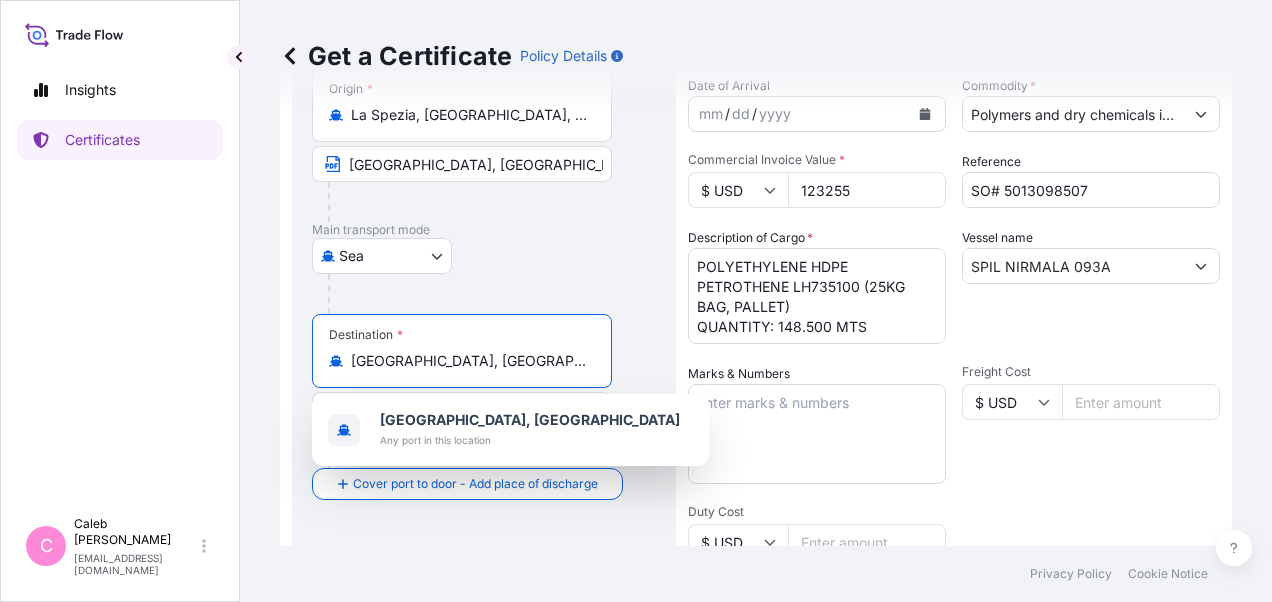 drag, startPoint x: 531, startPoint y: 364, endPoint x: 321, endPoint y: 357, distance: 210.11664 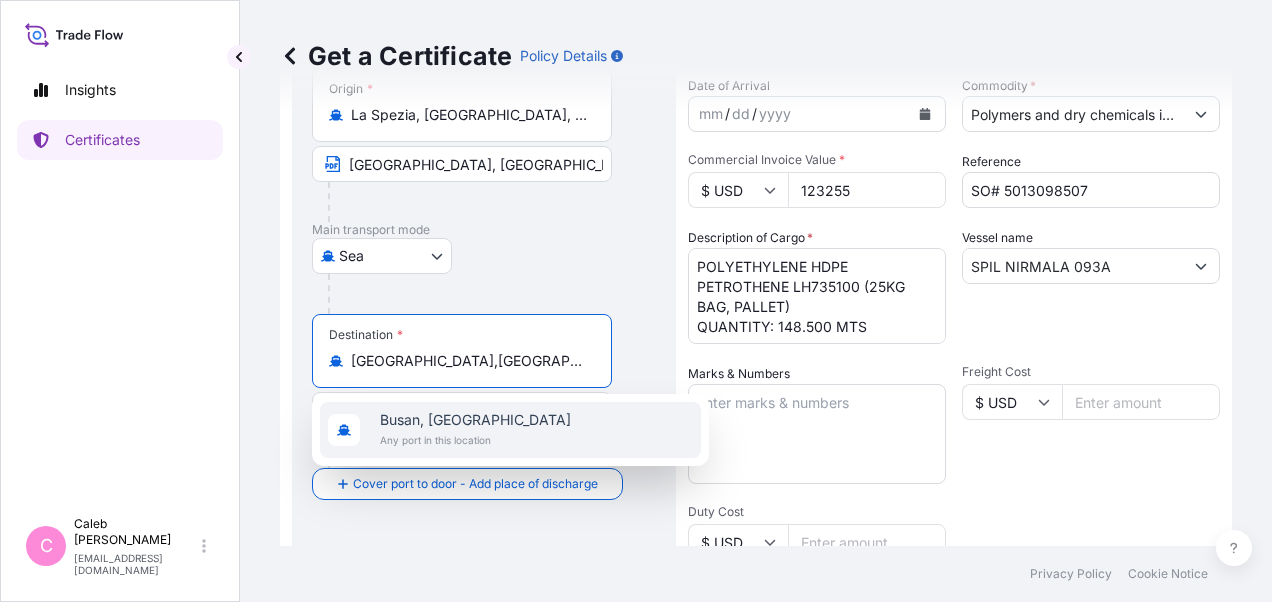 click on "Any port in this location" at bounding box center (475, 440) 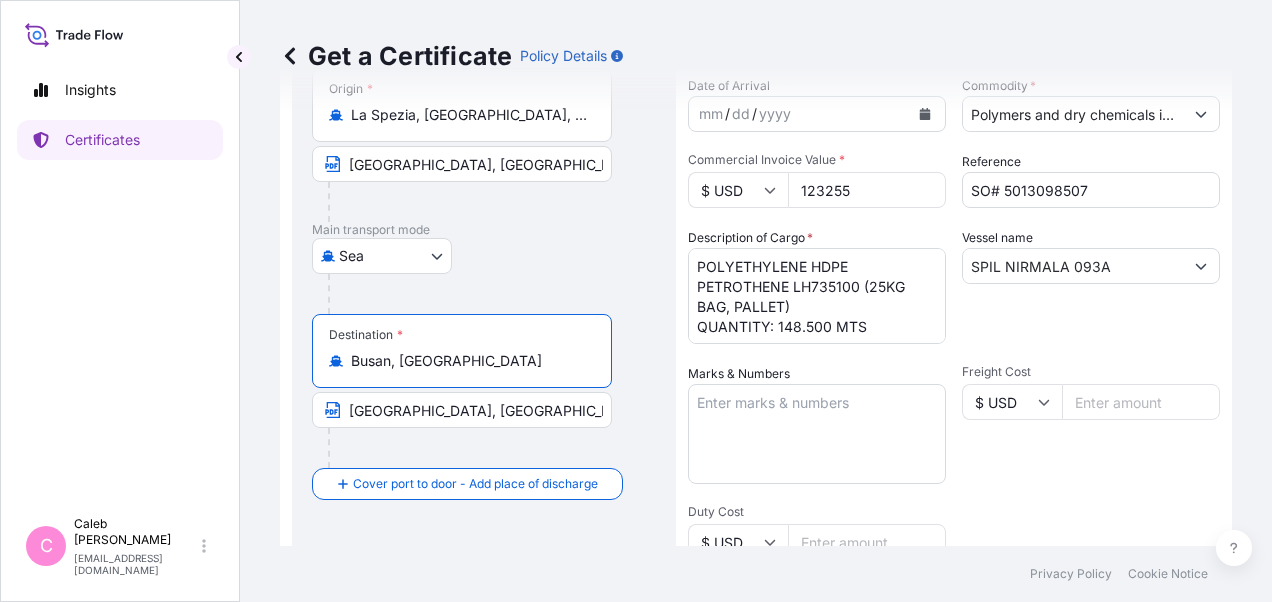 type on "Busan, [GEOGRAPHIC_DATA]" 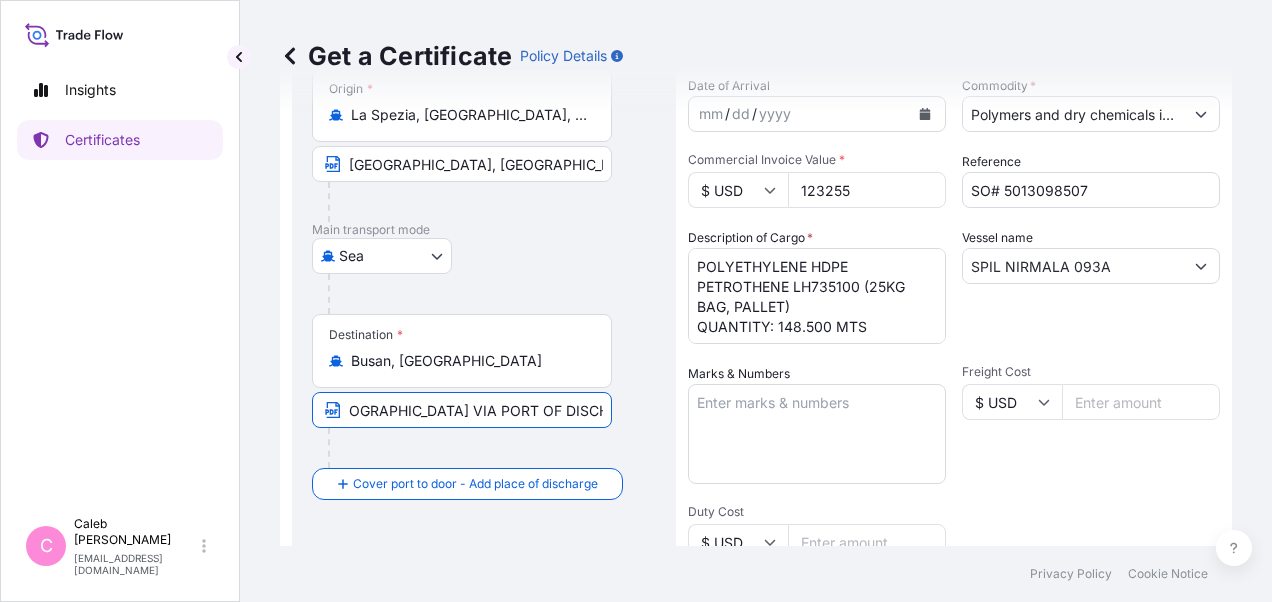 scroll, scrollTop: 0, scrollLeft: 339, axis: horizontal 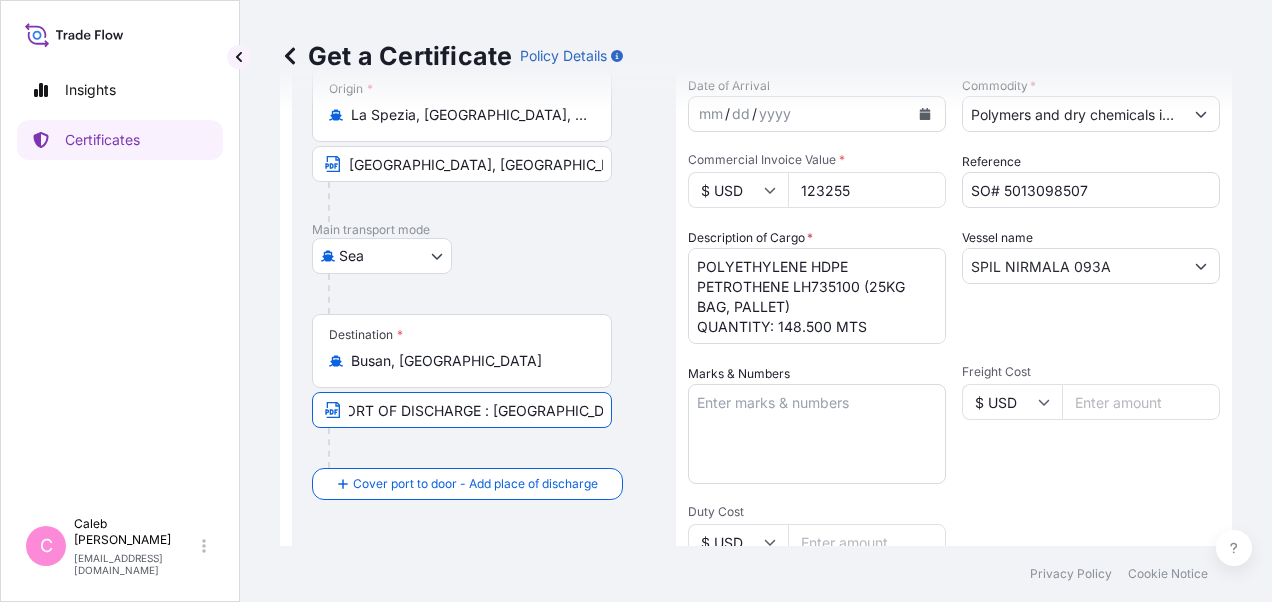 drag, startPoint x: 348, startPoint y: 410, endPoint x: 660, endPoint y: 410, distance: 312 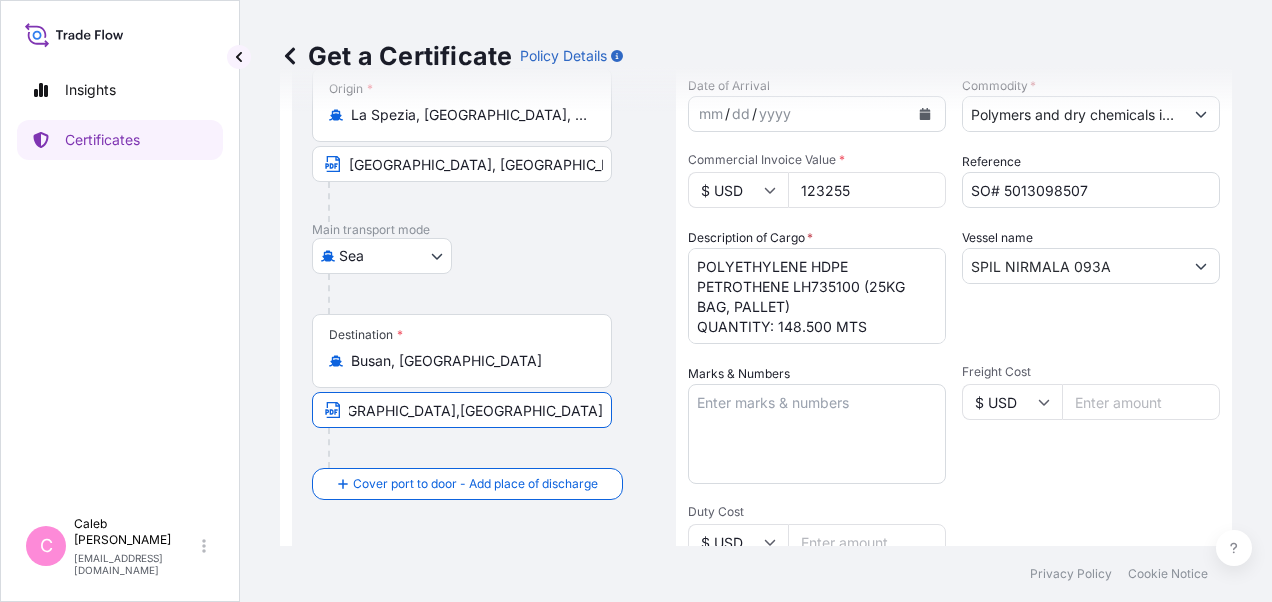 scroll, scrollTop: 0, scrollLeft: 0, axis: both 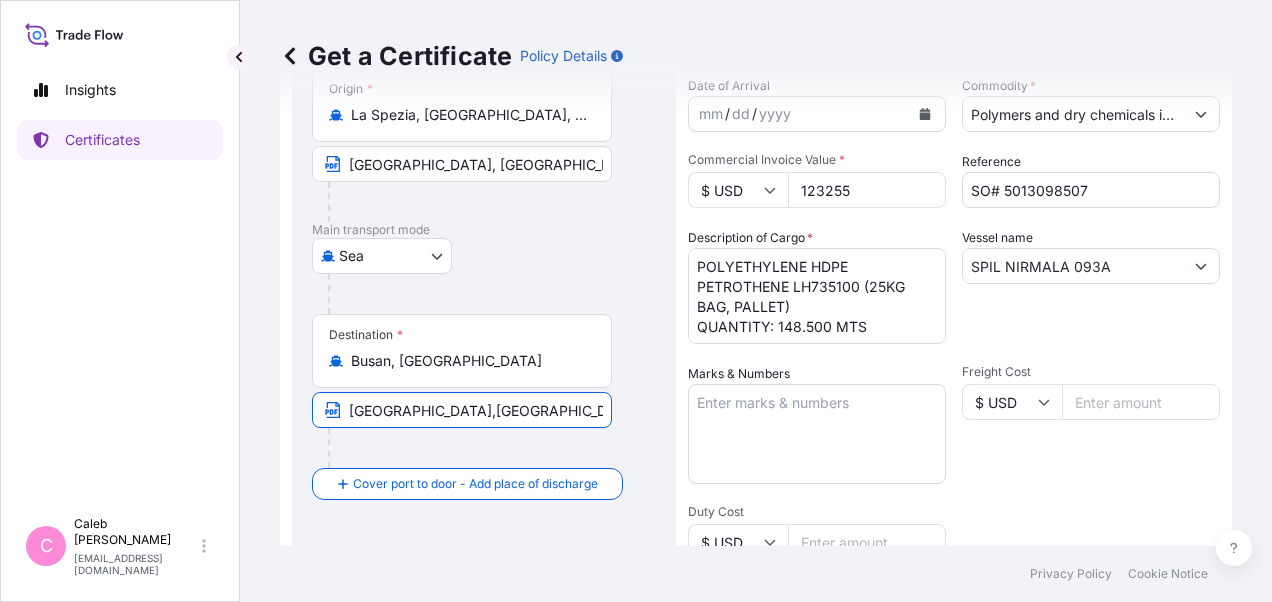 type on "[GEOGRAPHIC_DATA],[GEOGRAPHIC_DATA]" 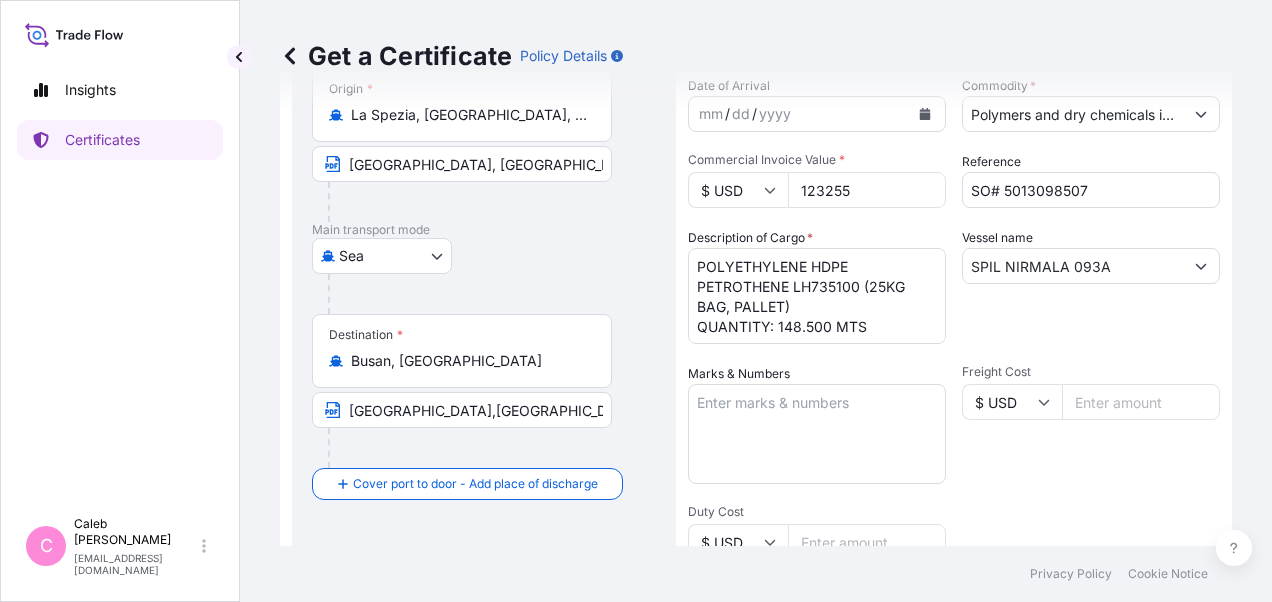 click on "Destination * [GEOGRAPHIC_DATA], [GEOGRAPHIC_DATA] [GEOGRAPHIC_DATA],[GEOGRAPHIC_DATA]" at bounding box center [484, 391] 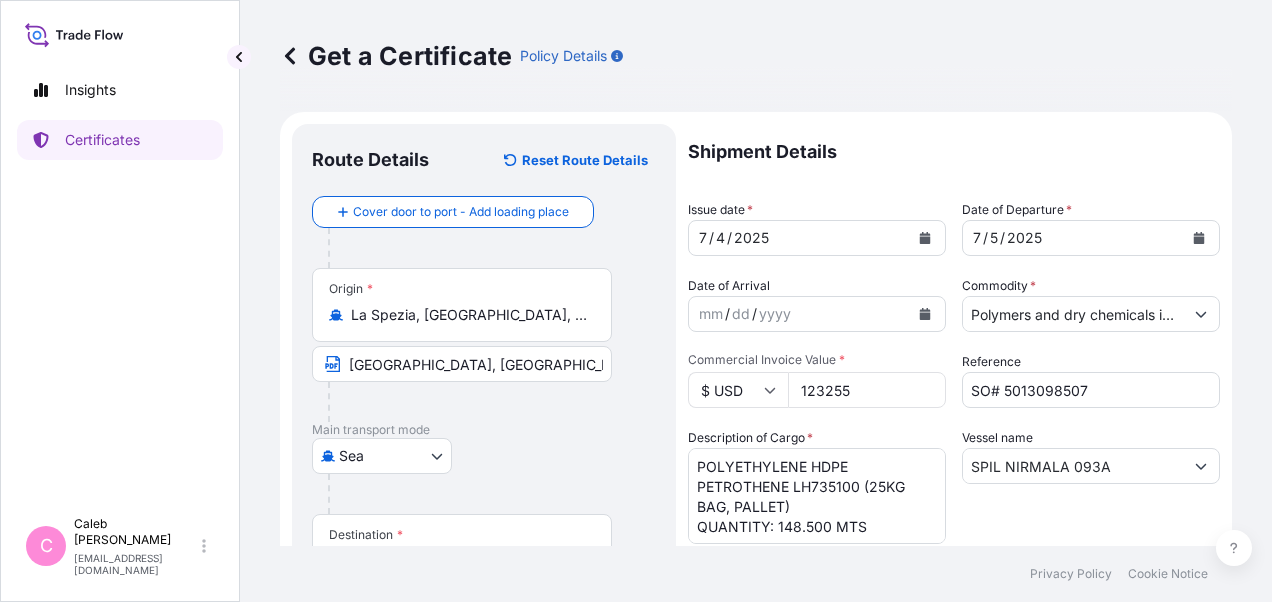 click 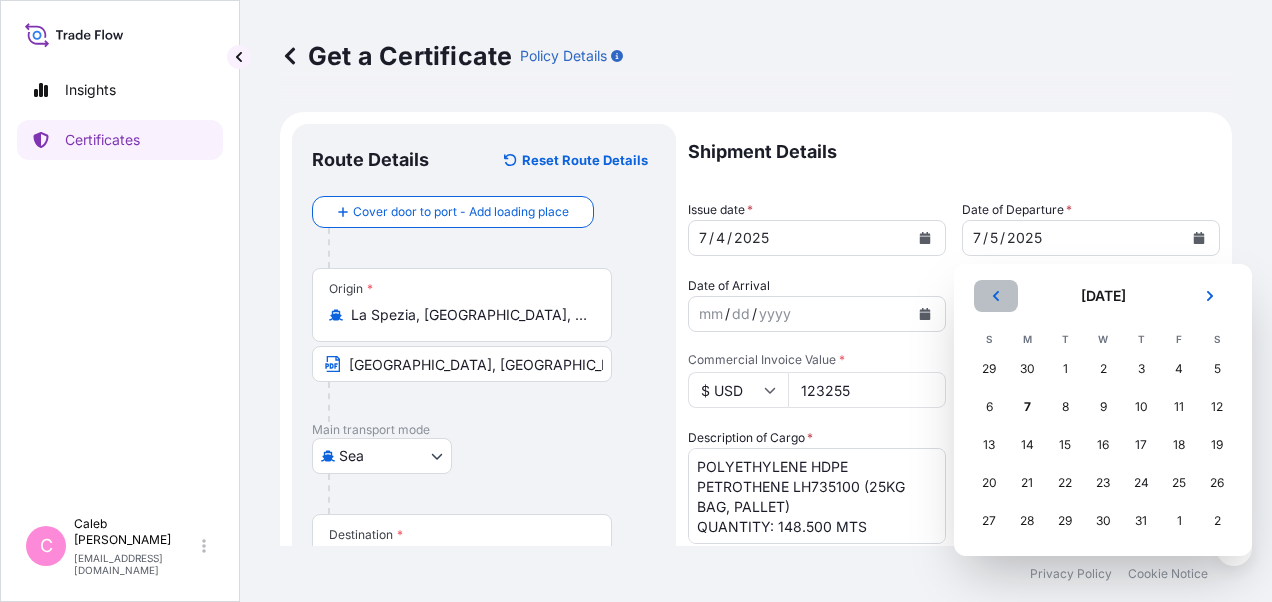 click 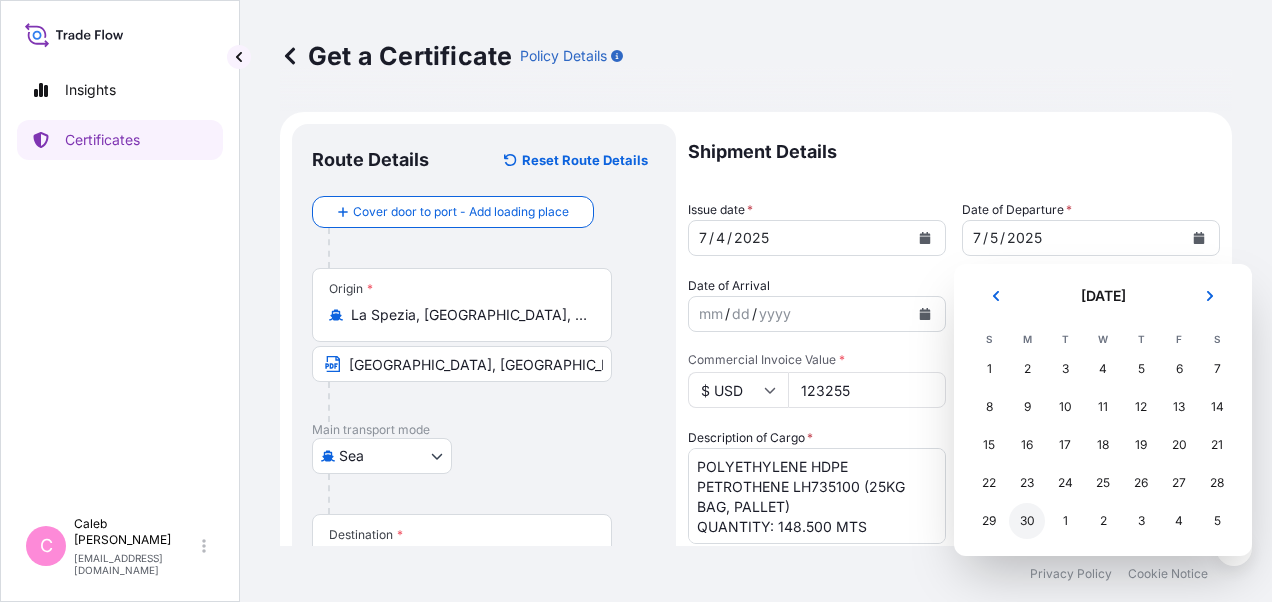 click on "30" at bounding box center [1027, 521] 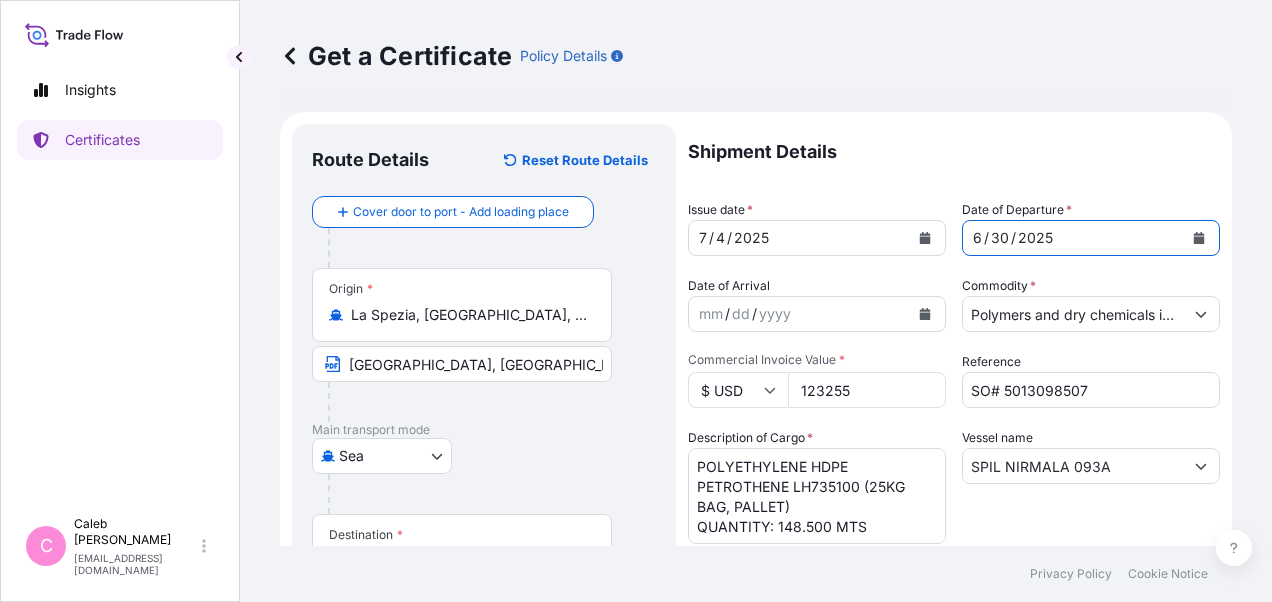 click 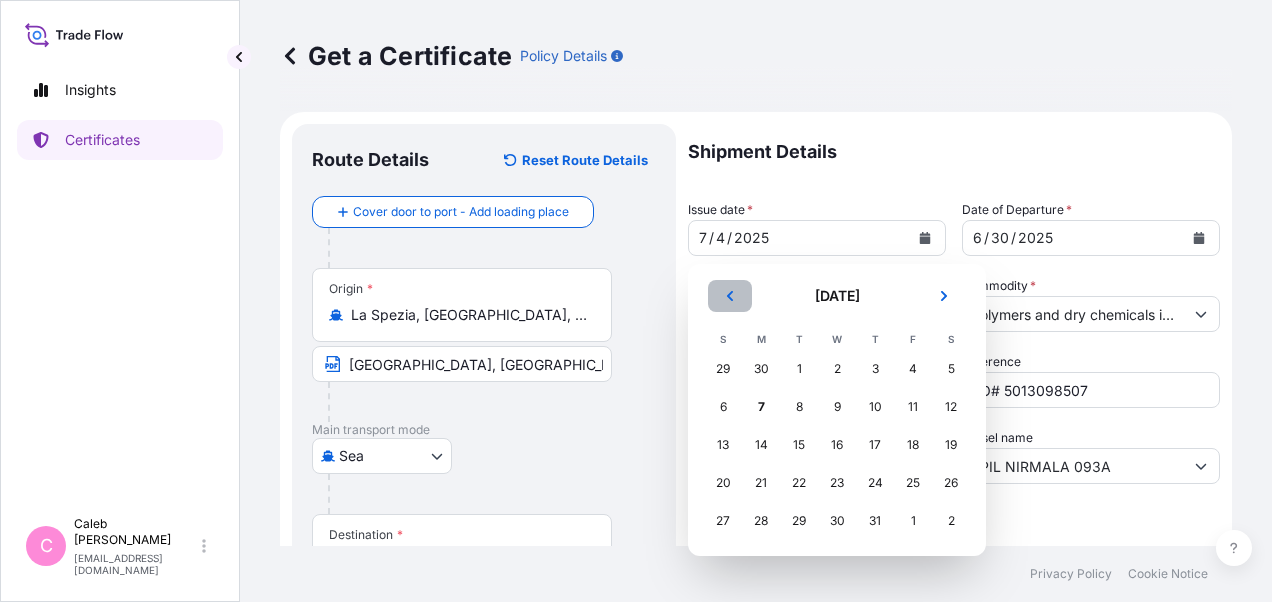 click 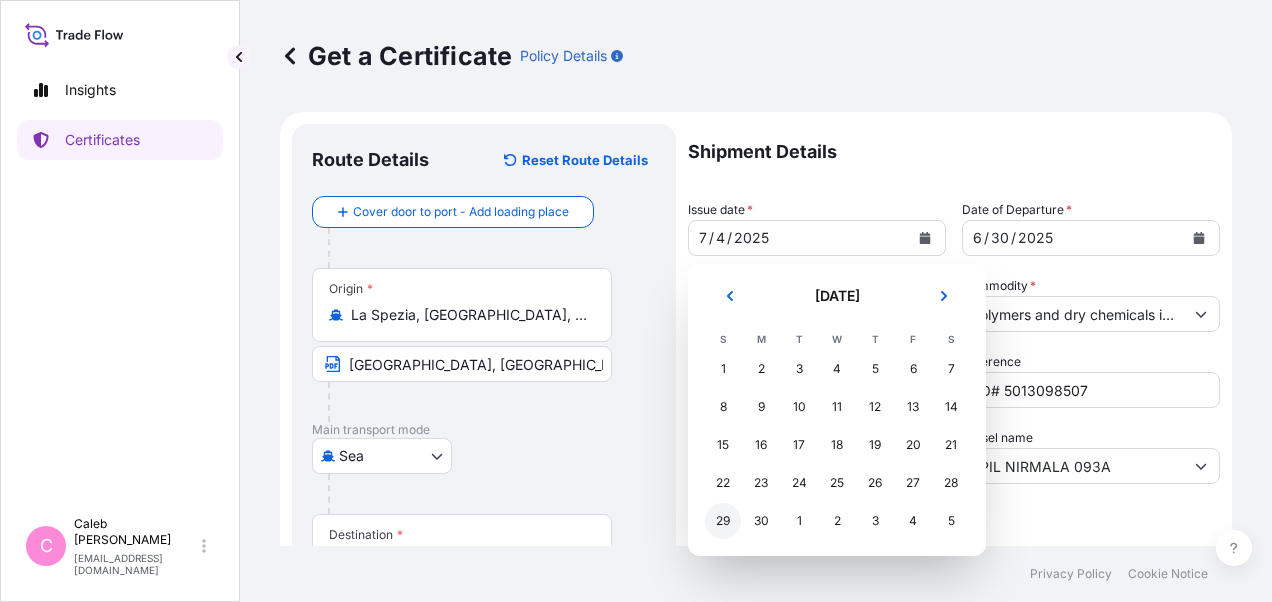 click on "29" at bounding box center (723, 521) 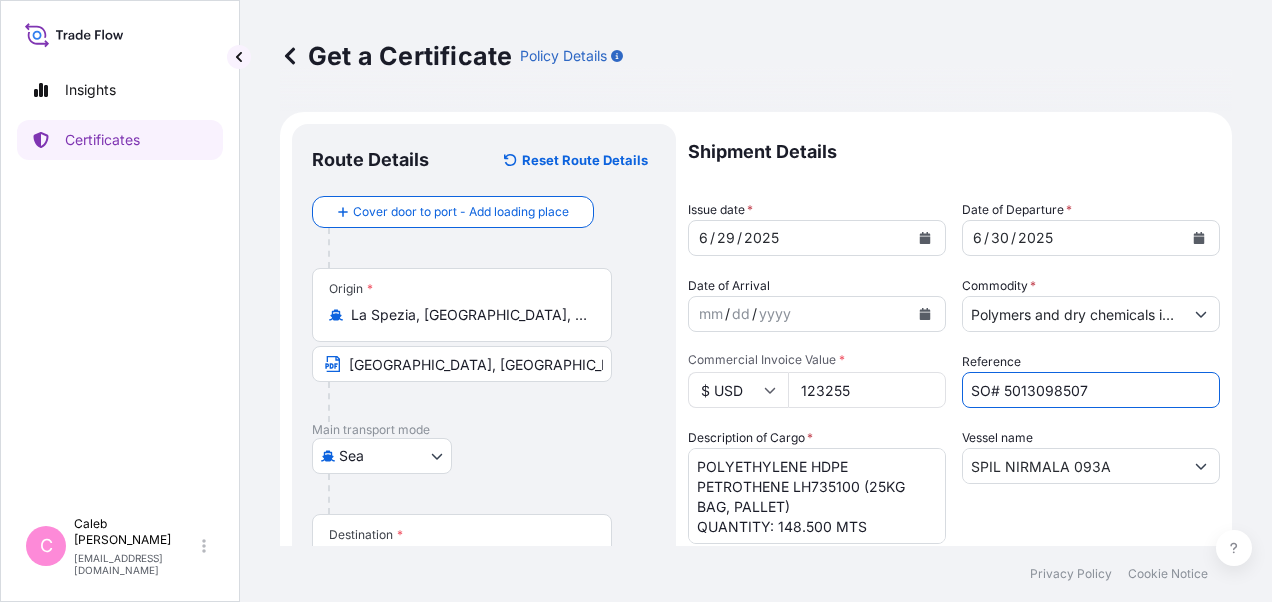 drag, startPoint x: 1081, startPoint y: 394, endPoint x: 998, endPoint y: 386, distance: 83.38465 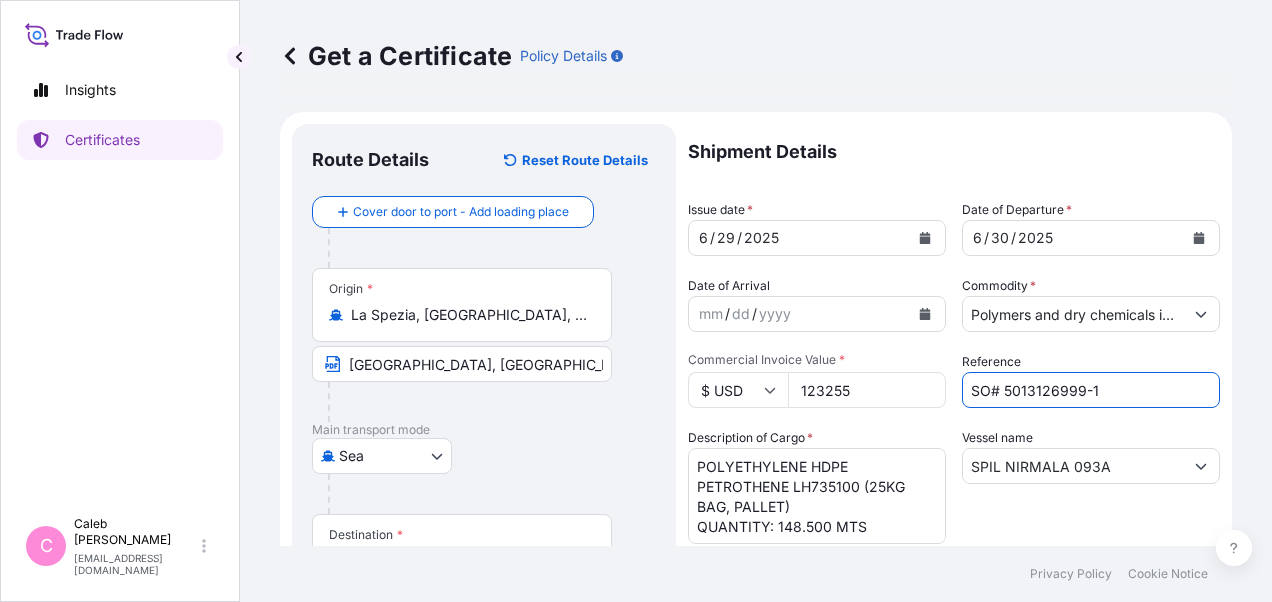 type on "SO# 5013126999-1" 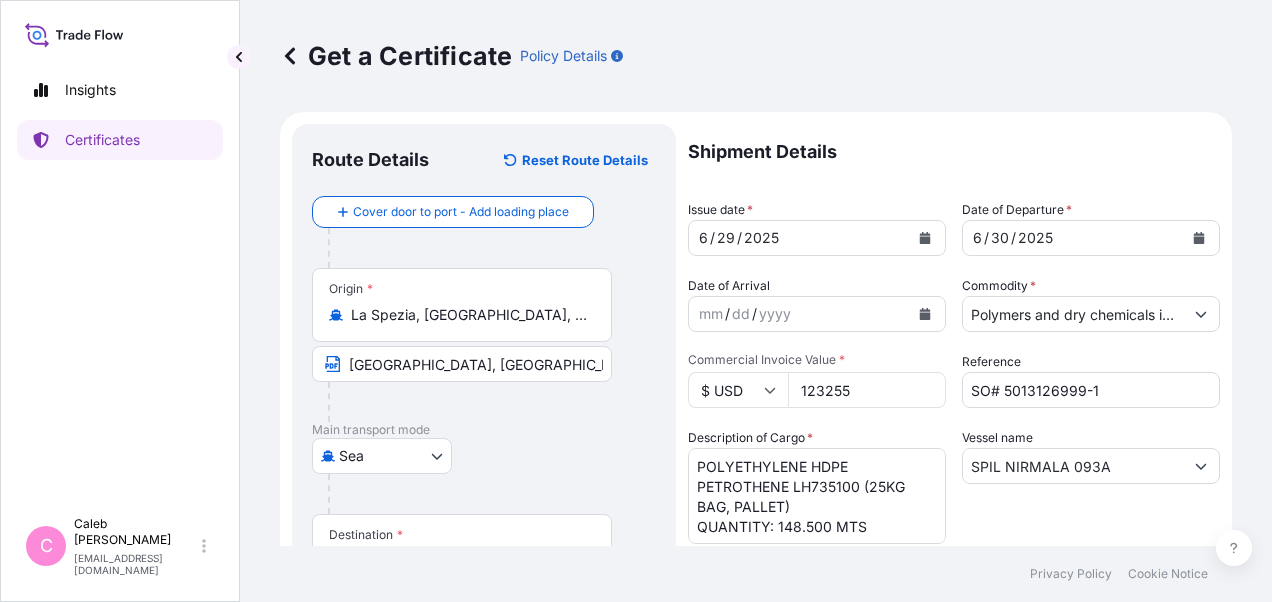 drag, startPoint x: 854, startPoint y: 386, endPoint x: 784, endPoint y: 384, distance: 70.028564 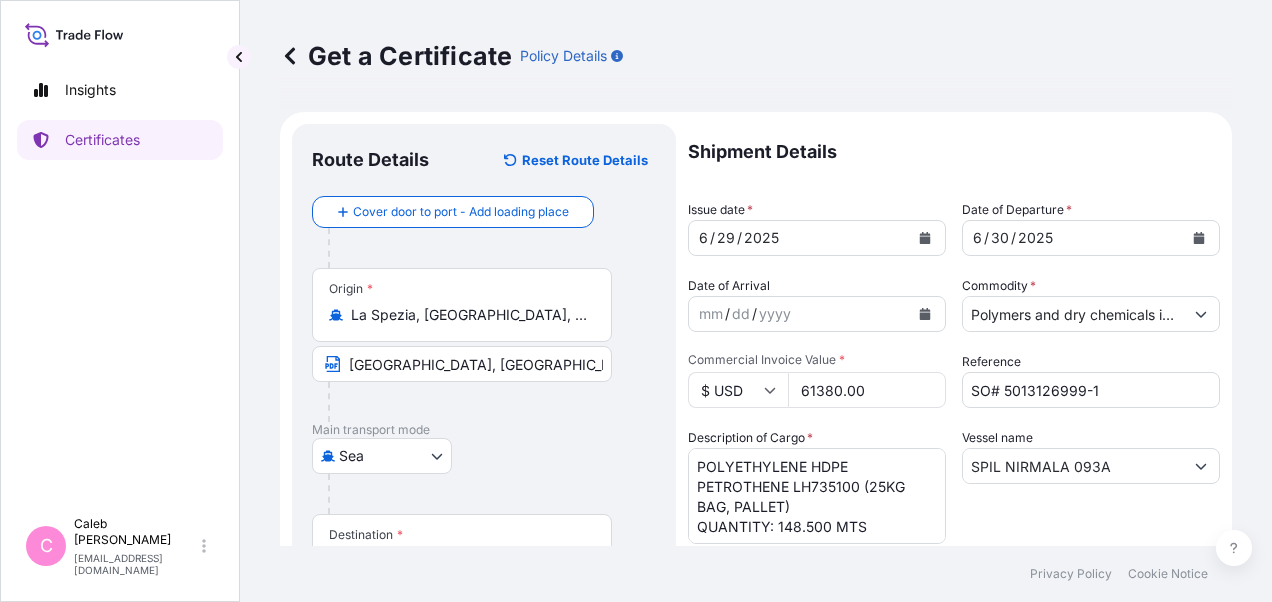 type on "61380.00" 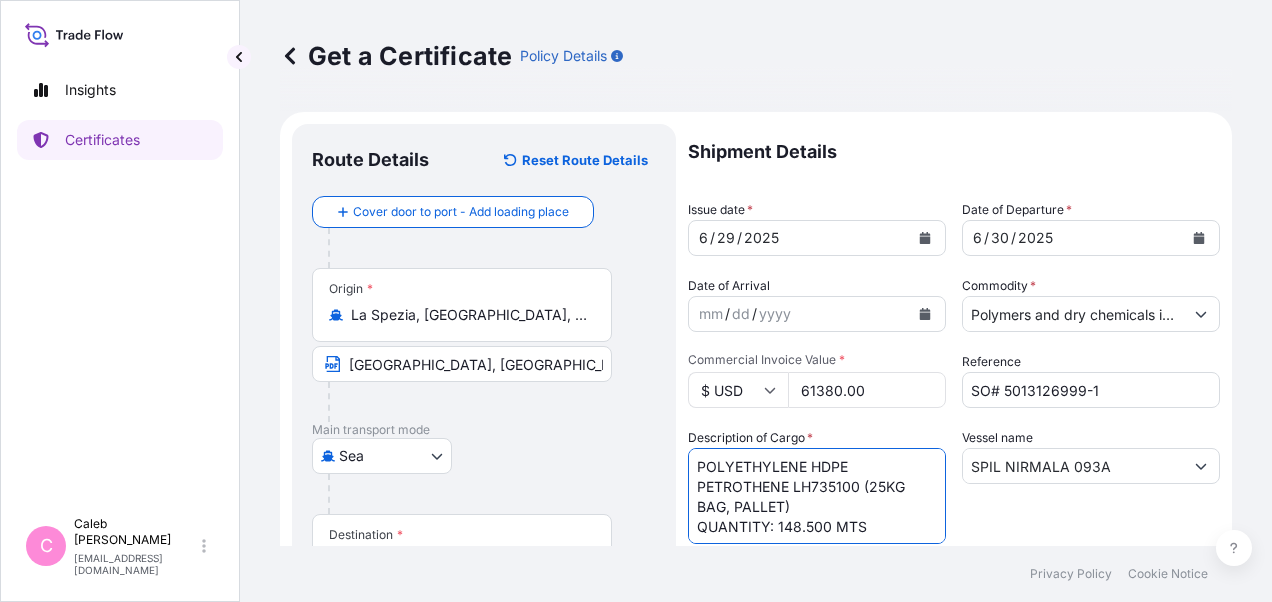 drag, startPoint x: 792, startPoint y: 503, endPoint x: 681, endPoint y: 462, distance: 118.33005 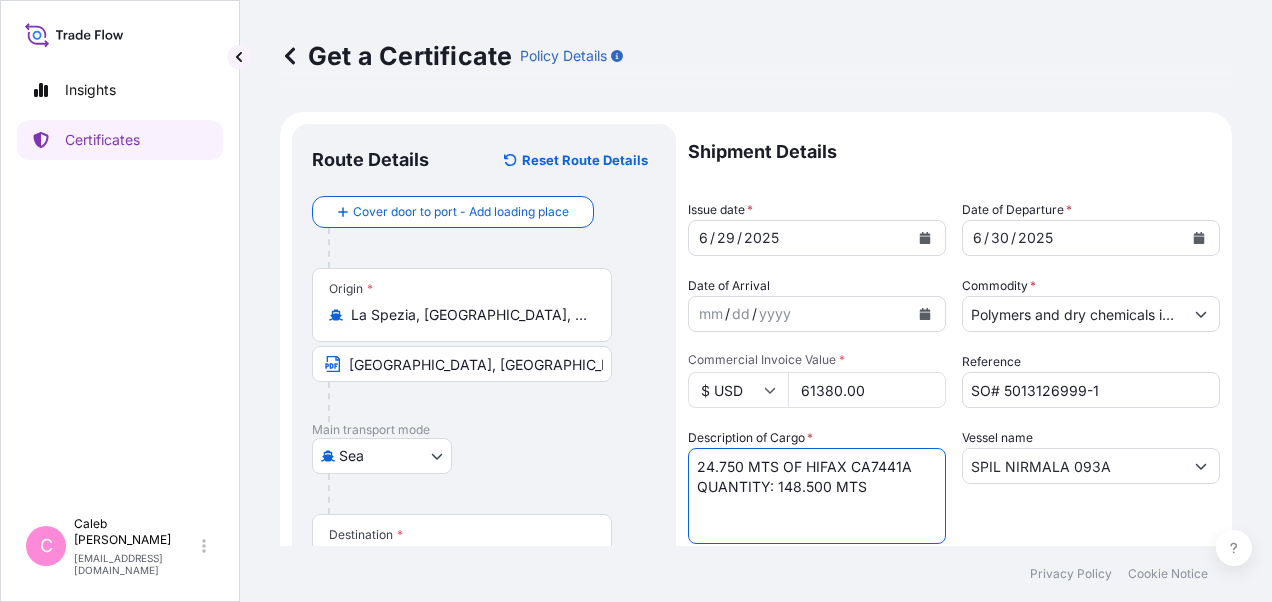 drag, startPoint x: 803, startPoint y: 464, endPoint x: 693, endPoint y: 462, distance: 110.01818 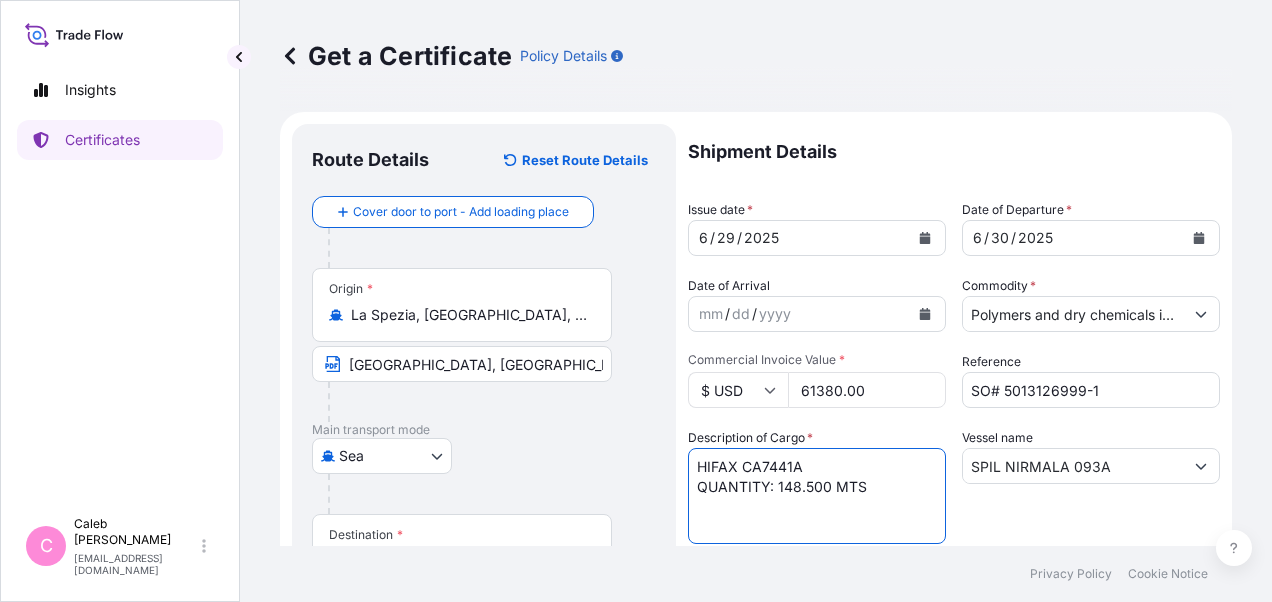 drag, startPoint x: 874, startPoint y: 482, endPoint x: 778, endPoint y: 486, distance: 96.0833 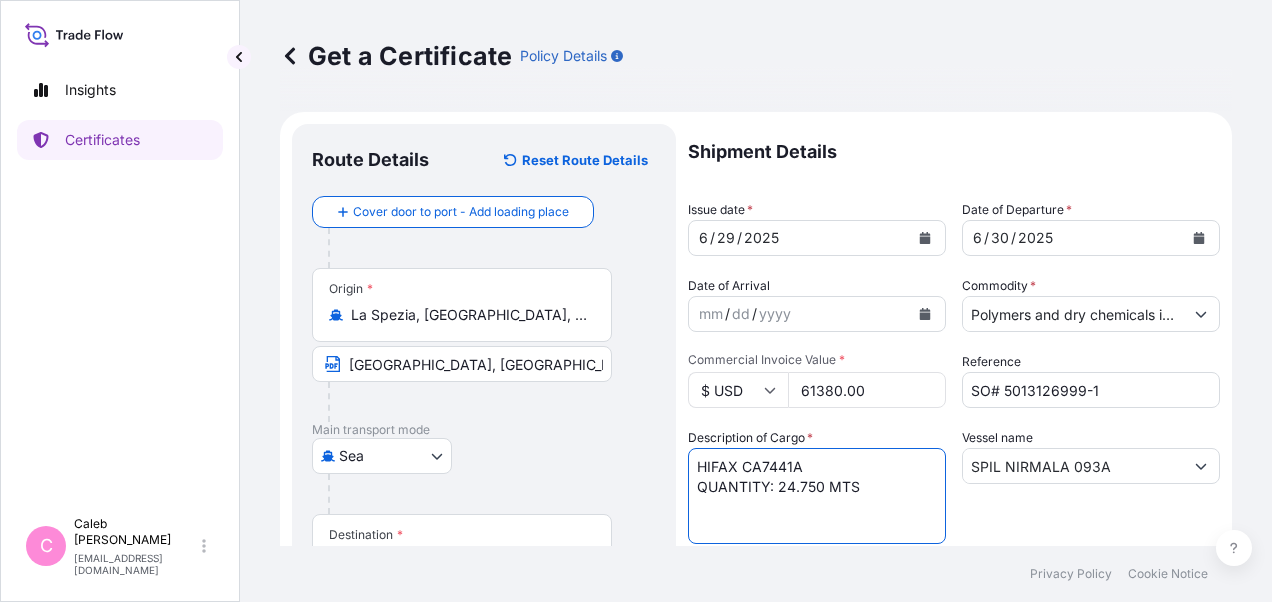 type on "HIFAX CA7441A
QUANTITY: 24.750 MTS" 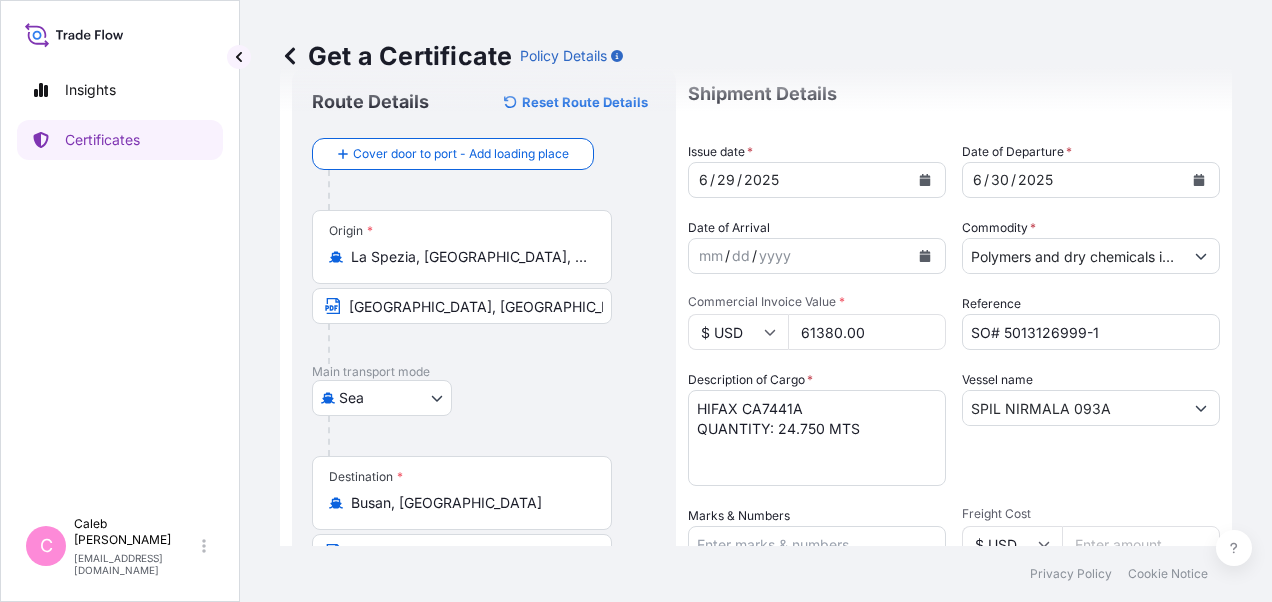 scroll, scrollTop: 100, scrollLeft: 0, axis: vertical 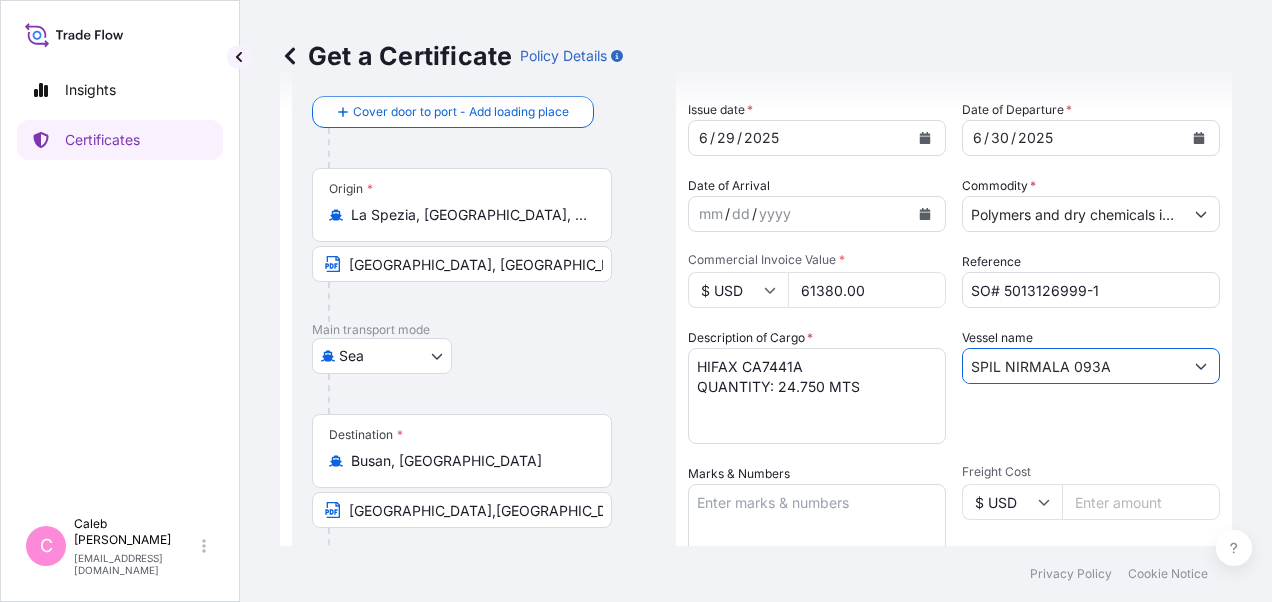 drag, startPoint x: 1108, startPoint y: 369, endPoint x: 932, endPoint y: 359, distance: 176.28386 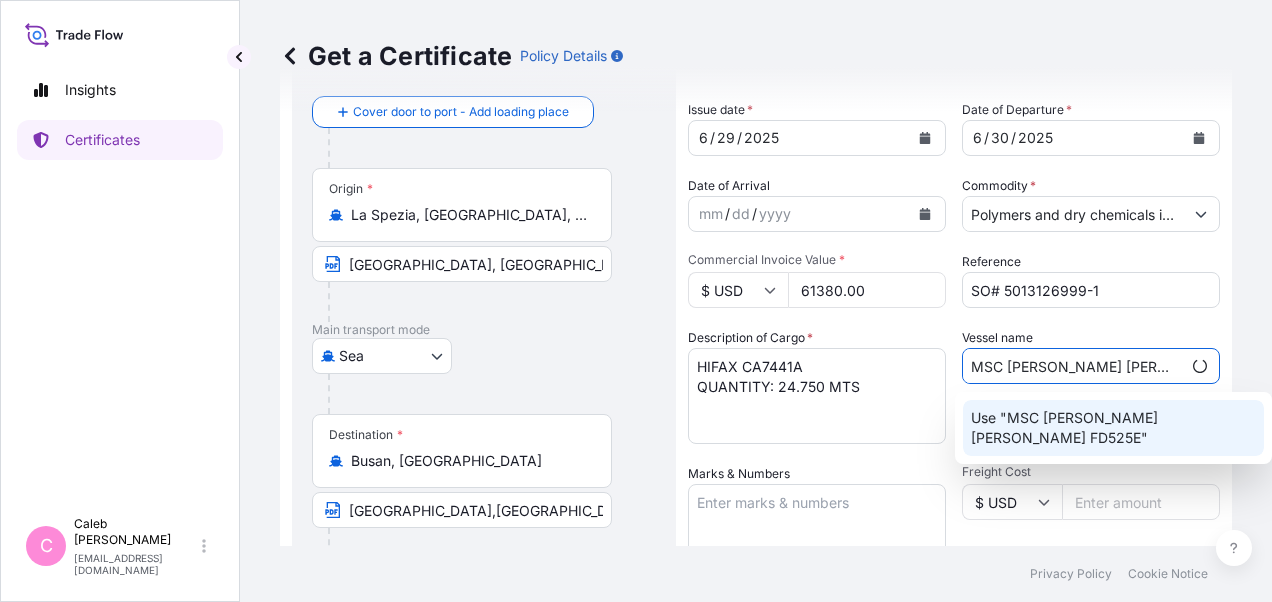 click on "Use "MSC [PERSON_NAME] [PERSON_NAME] FD525E"" 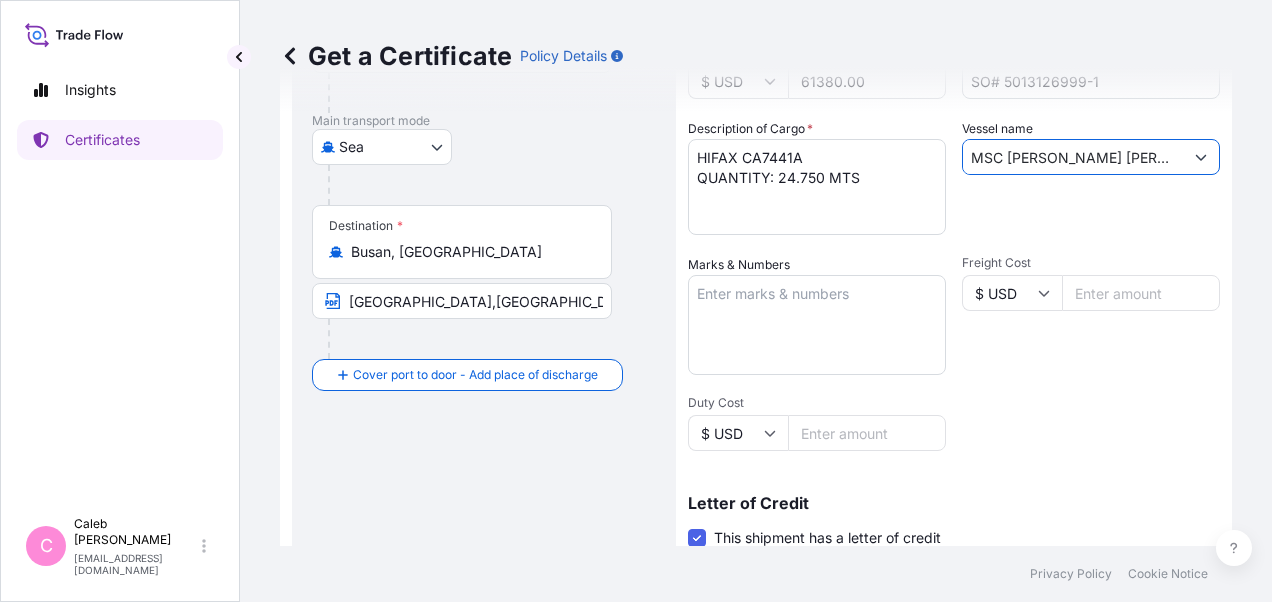 scroll, scrollTop: 400, scrollLeft: 0, axis: vertical 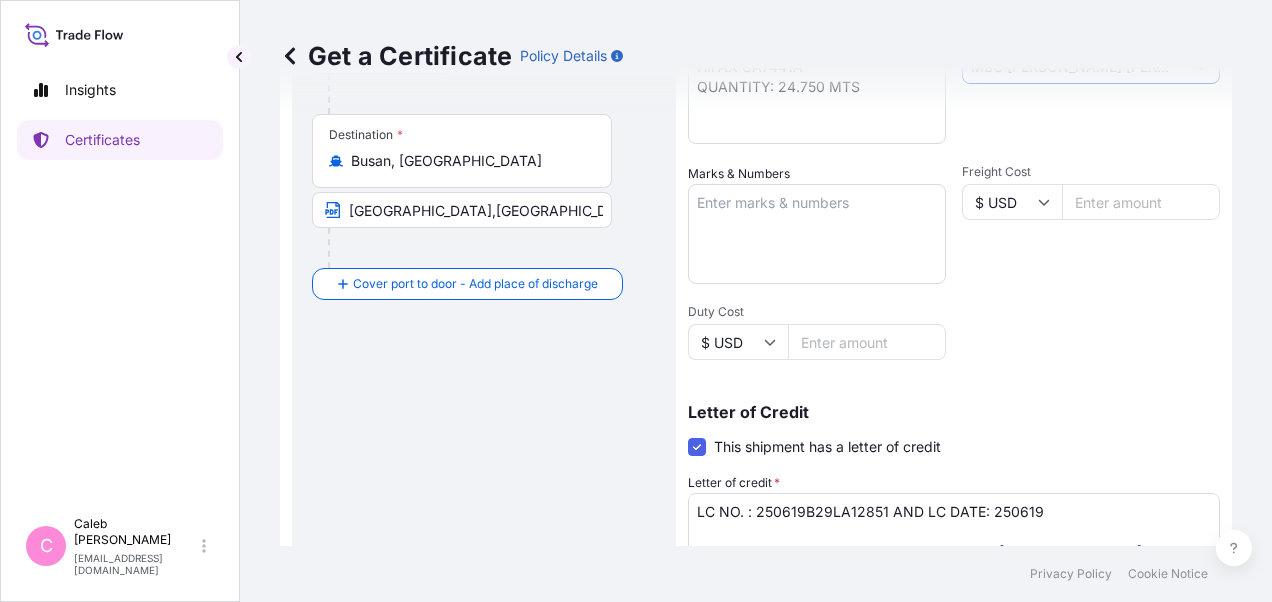 type on "MSC [PERSON_NAME] [PERSON_NAME] FD525E" 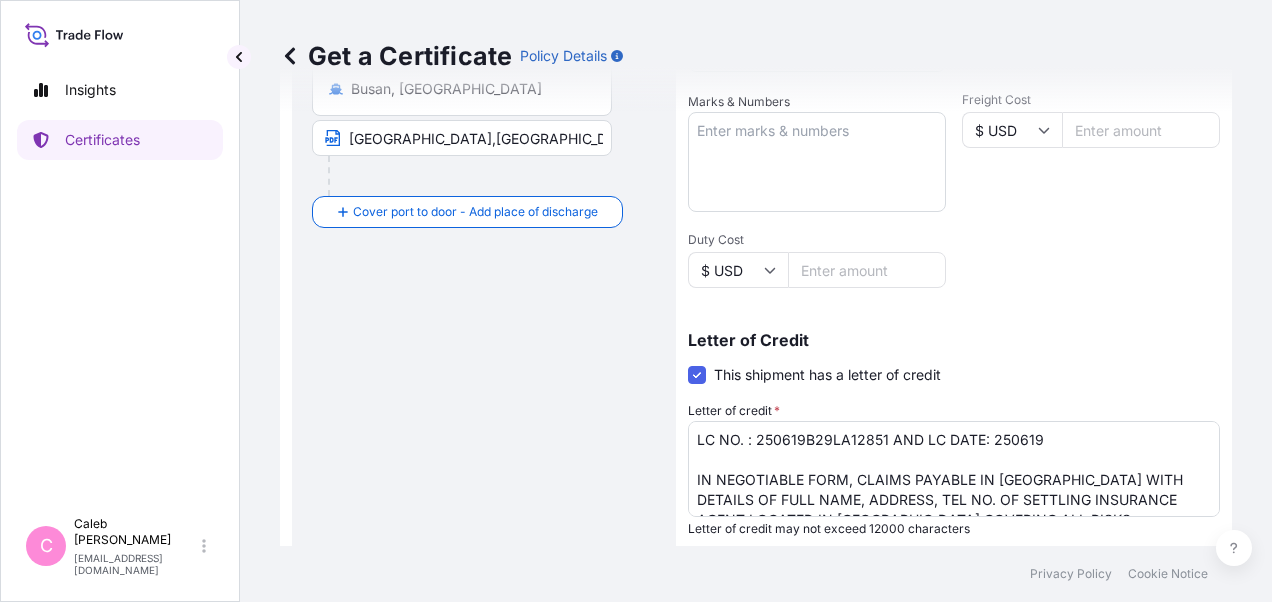 scroll, scrollTop: 600, scrollLeft: 0, axis: vertical 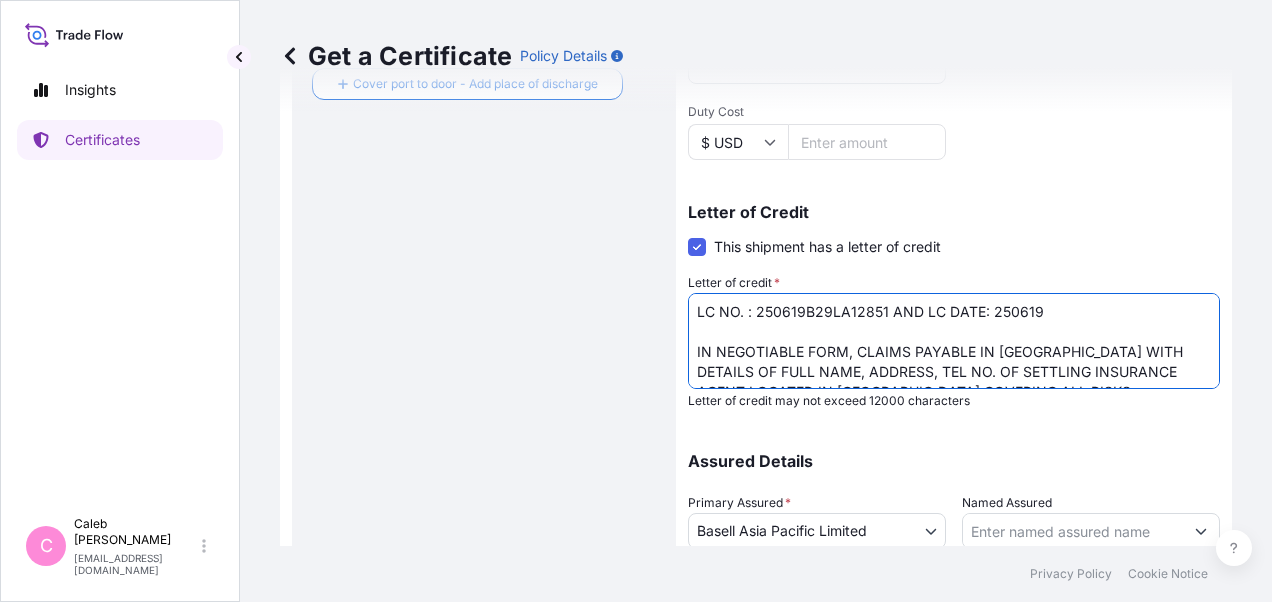 drag, startPoint x: 757, startPoint y: 313, endPoint x: 1057, endPoint y: 311, distance: 300.00665 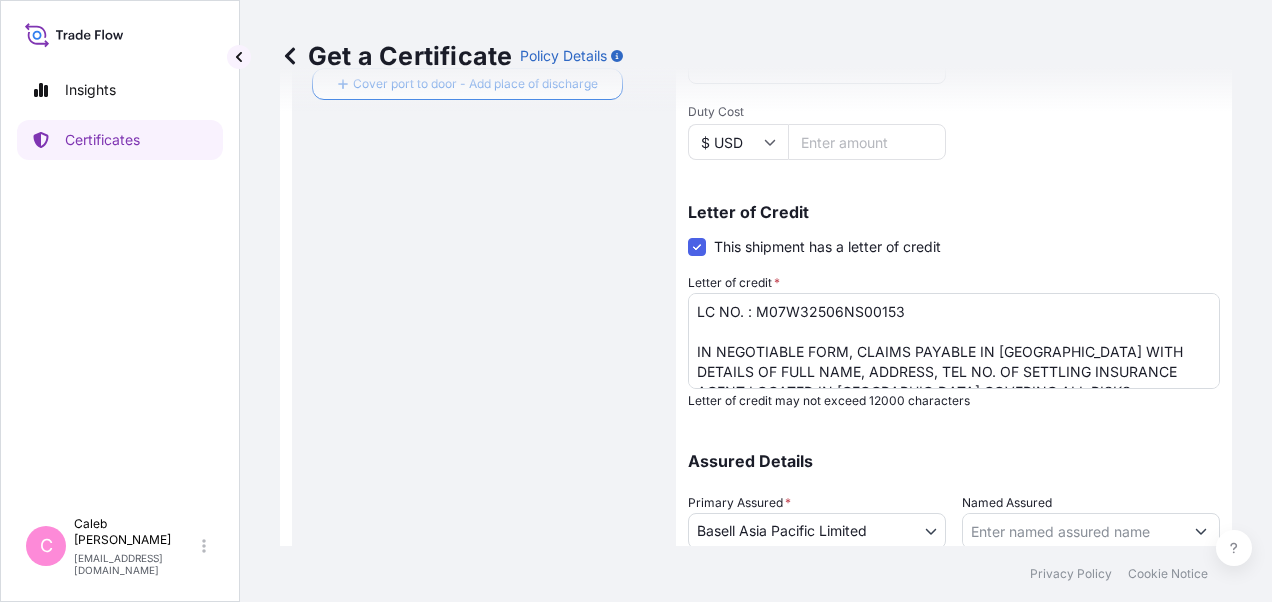 click on "Route Details Reset Route Details   Cover door to port - Add loading place Place of loading Road / [GEOGRAPHIC_DATA] / Inland Origin * [GEOGRAPHIC_DATA], [GEOGRAPHIC_DATA], [GEOGRAPHIC_DATA] [GEOGRAPHIC_DATA], [GEOGRAPHIC_DATA] Main transport mode [GEOGRAPHIC_DATA] Destination * [GEOGRAPHIC_DATA], [GEOGRAPHIC_DATA] [GEOGRAPHIC_DATA],[GEOGRAPHIC_DATA] Cover port to door - Add place of discharge Road / [GEOGRAPHIC_DATA] / Inland Place of Discharge" at bounding box center (484, 104) 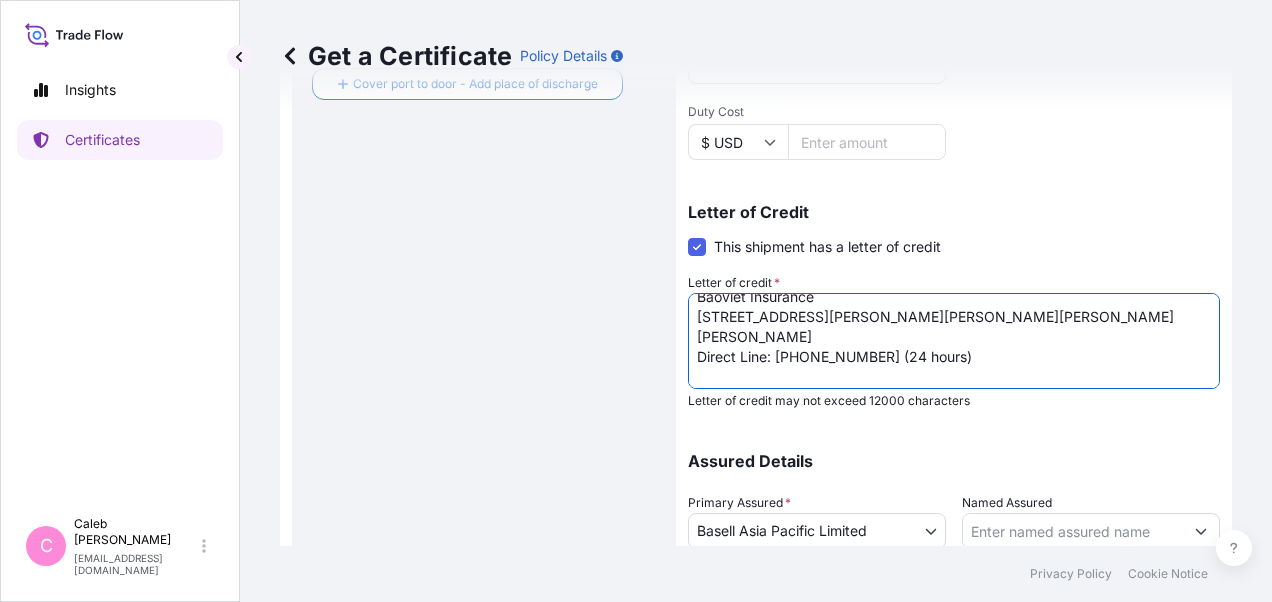 scroll, scrollTop: 126, scrollLeft: 0, axis: vertical 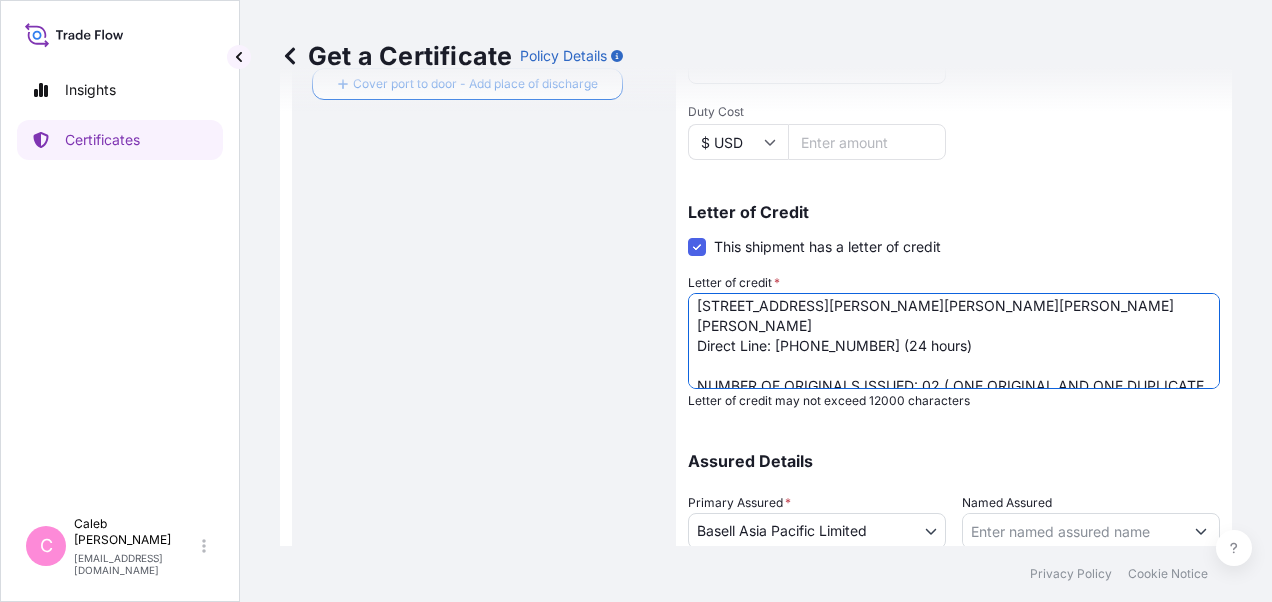 drag, startPoint x: 696, startPoint y: 351, endPoint x: 1004, endPoint y: 344, distance: 308.07953 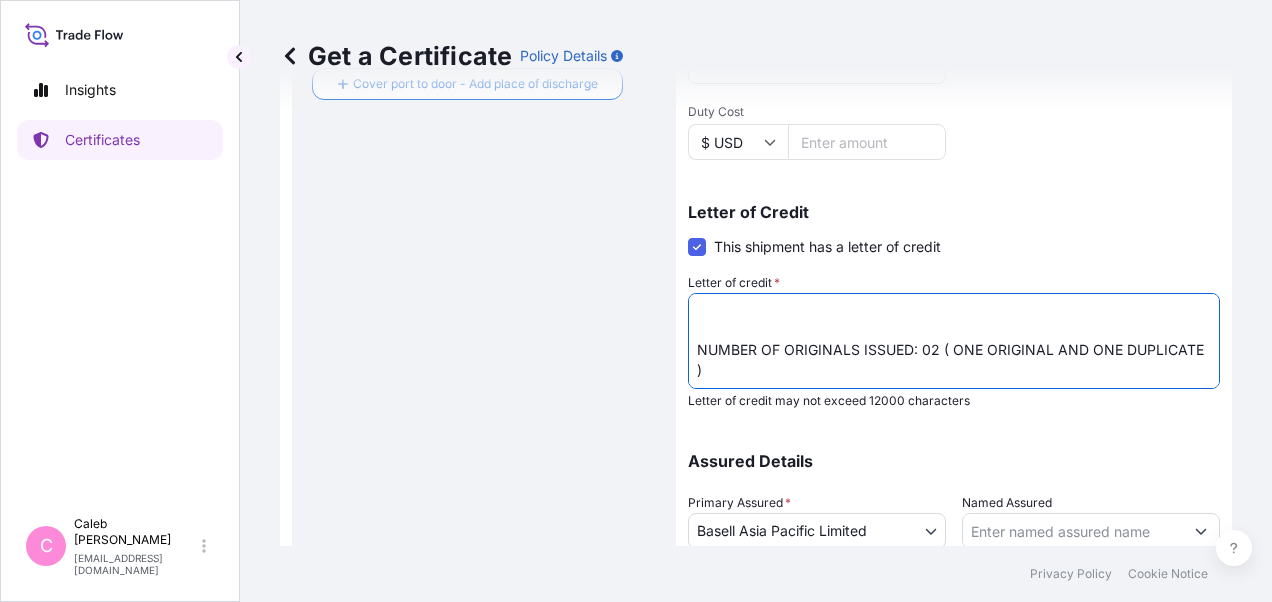 scroll, scrollTop: 6, scrollLeft: 0, axis: vertical 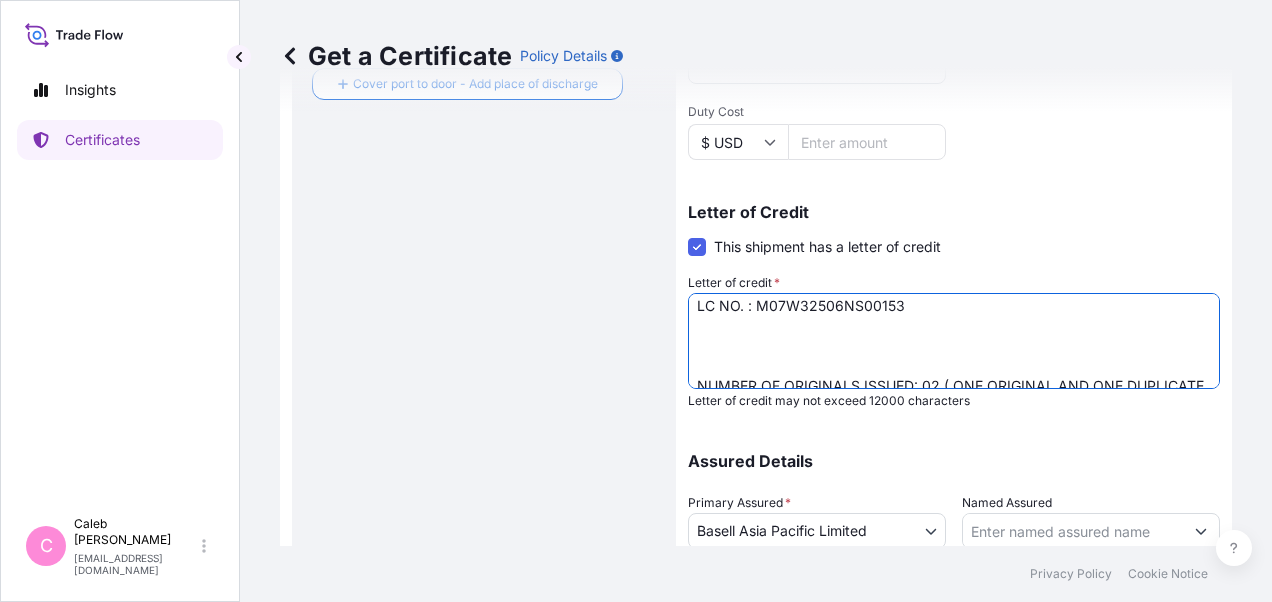 paste on "CLAIMS ARE PAYABLE IN THE CURRENCY OF THE DRAFT
AND MUST ALSO INDICATE A CLAIMS SETTLING AGENT
IN [GEOGRAPHIC_DATA]: I.C.C(A) CLAUSES." 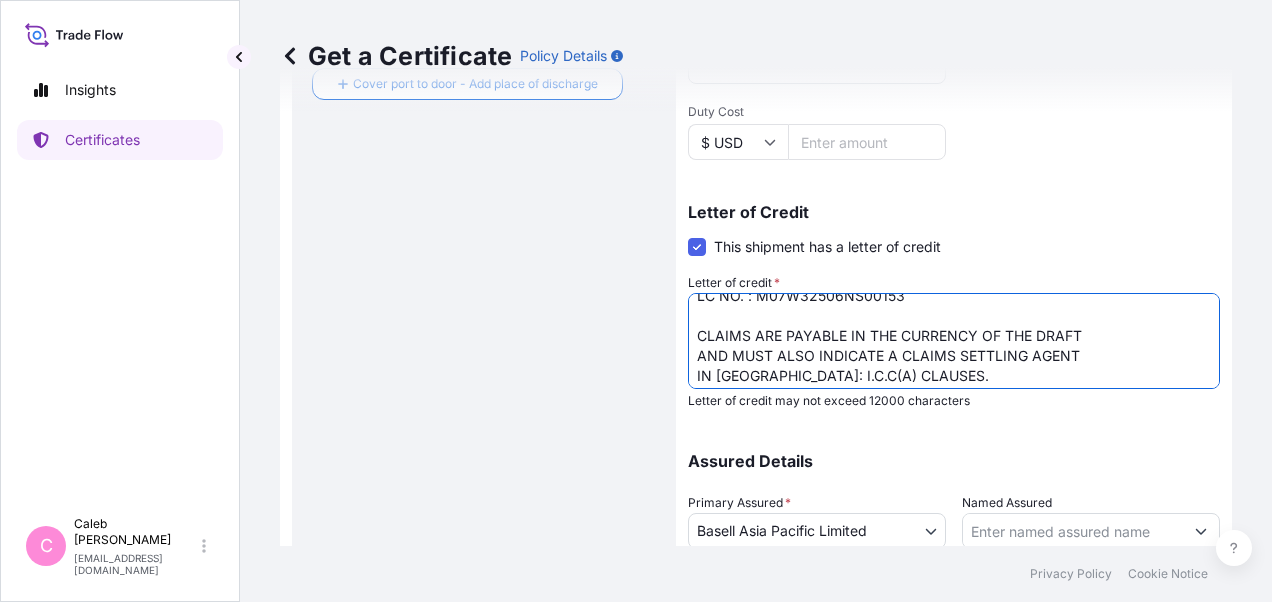 scroll, scrollTop: 0, scrollLeft: 0, axis: both 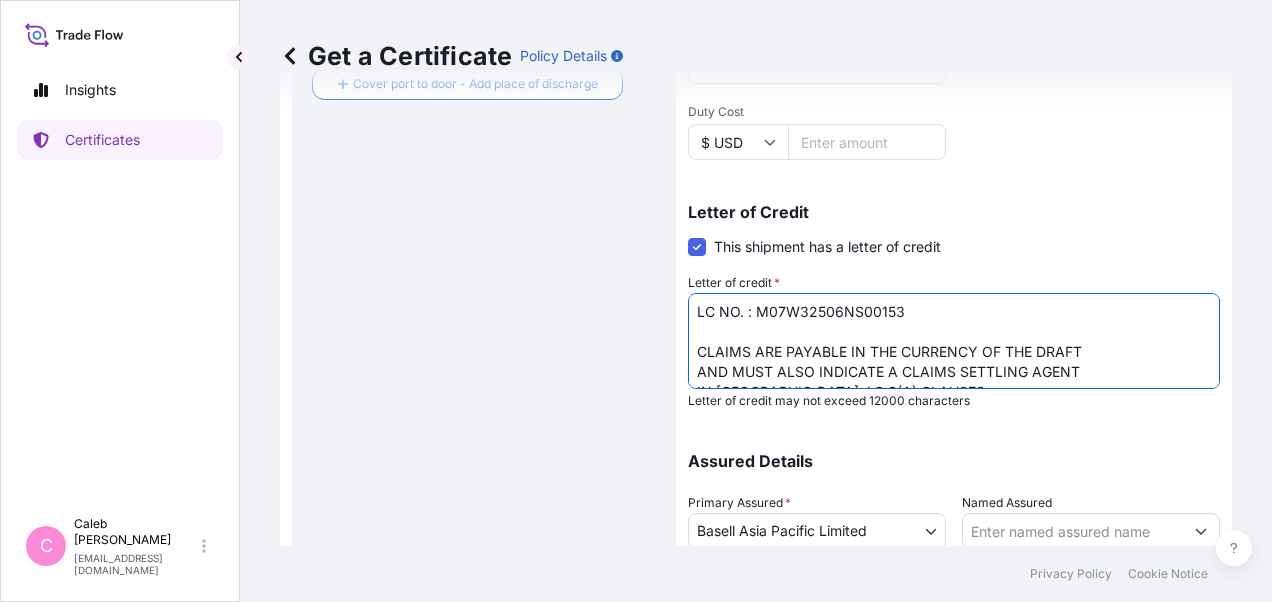 click on "LC NO. : 250619B29LA12851 AND LC DATE: 250619
IN NEGOTIABLE FORM, CLAIMS PAYABLE IN [GEOGRAPHIC_DATA] WITH DETAILS OF FULL NAME, ADDRESS, TEL NO. OF SETTLING INSURANCE AGENT LOCATED IN [GEOGRAPHIC_DATA] COVERING ALL RISKS.
Baoviet Insurance
[STREET_ADDRESS][PERSON_NAME][PERSON_NAME][PERSON_NAME][PERSON_NAME]
Direct Line: [PHONE_NUMBER] (24 hours)
NUMBER OF ORIGINALS ISSUED: 02 ( ONE ORIGINAL AND ONE DUPLICATE )" at bounding box center (954, 341) 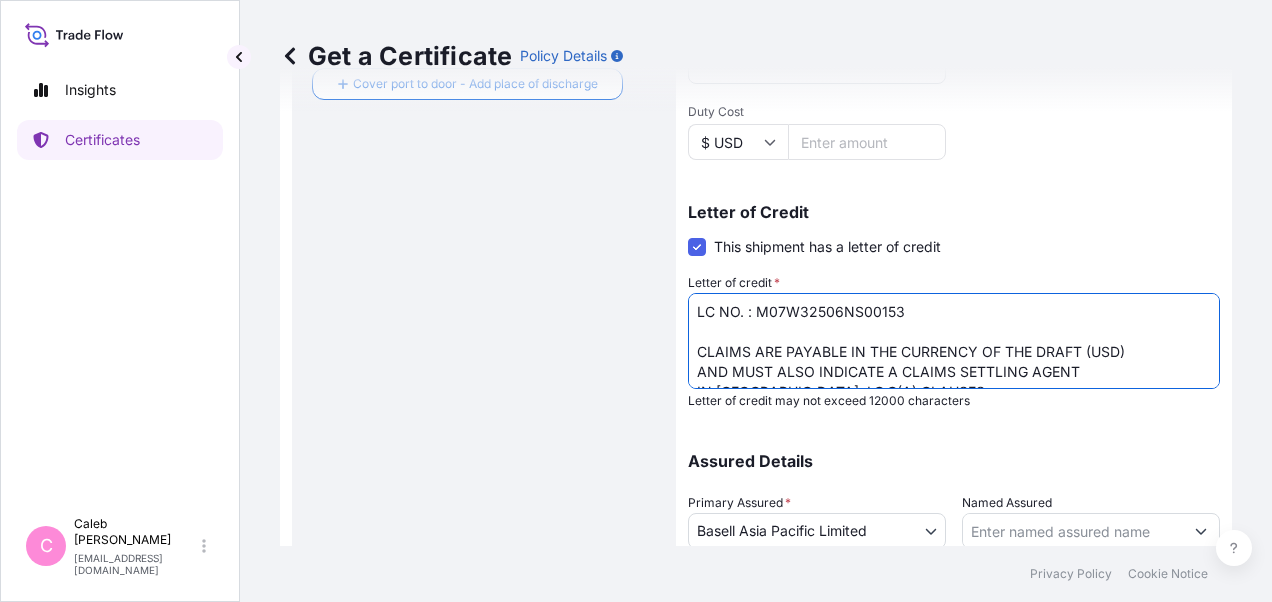 drag, startPoint x: 732, startPoint y: 370, endPoint x: 877, endPoint y: 365, distance: 145.08618 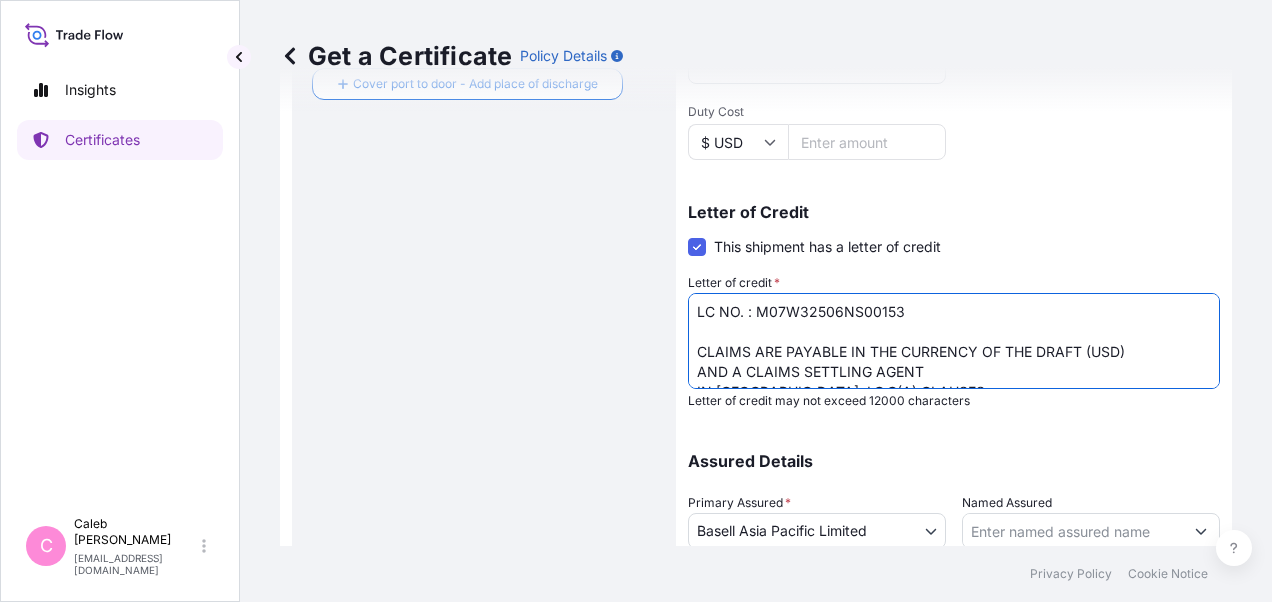 scroll, scrollTop: 40, scrollLeft: 0, axis: vertical 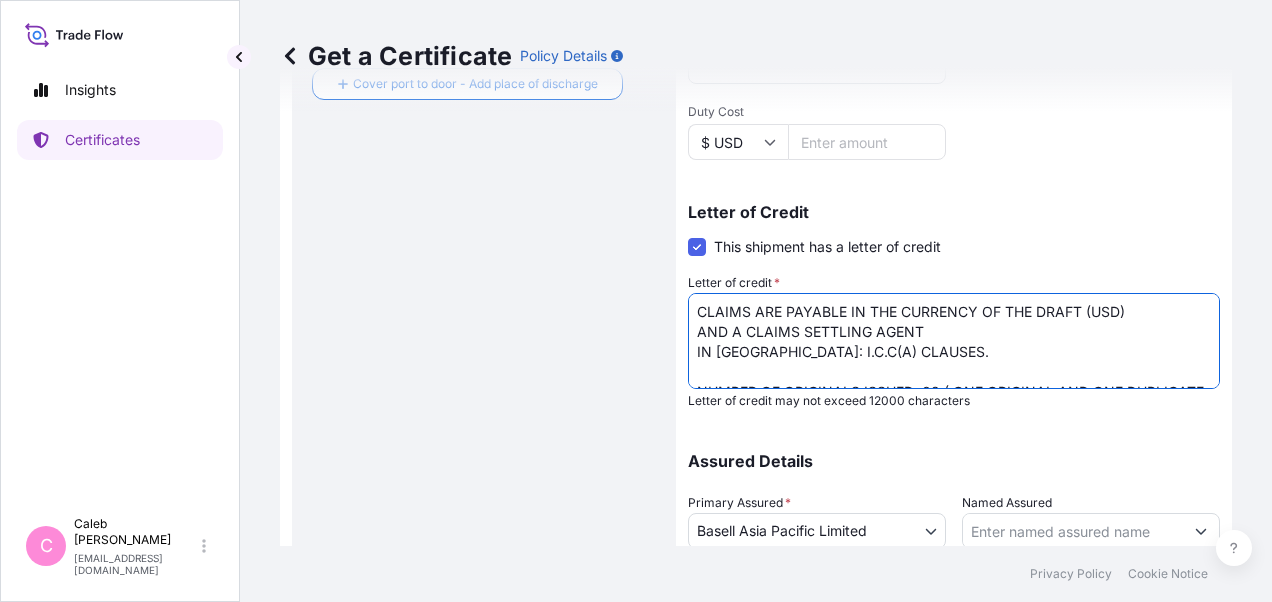 click on "LC NO. : 250619B29LA12851 AND LC DATE: 250619
IN NEGOTIABLE FORM, CLAIMS PAYABLE IN [GEOGRAPHIC_DATA] WITH DETAILS OF FULL NAME, ADDRESS, TEL NO. OF SETTLING INSURANCE AGENT LOCATED IN [GEOGRAPHIC_DATA] COVERING ALL RISKS.
Baoviet Insurance
[STREET_ADDRESS][PERSON_NAME][PERSON_NAME][PERSON_NAME][PERSON_NAME]
Direct Line: [PHONE_NUMBER] (24 hours)
NUMBER OF ORIGINALS ISSUED: 02 ( ONE ORIGINAL AND ONE DUPLICATE )" at bounding box center [954, 341] 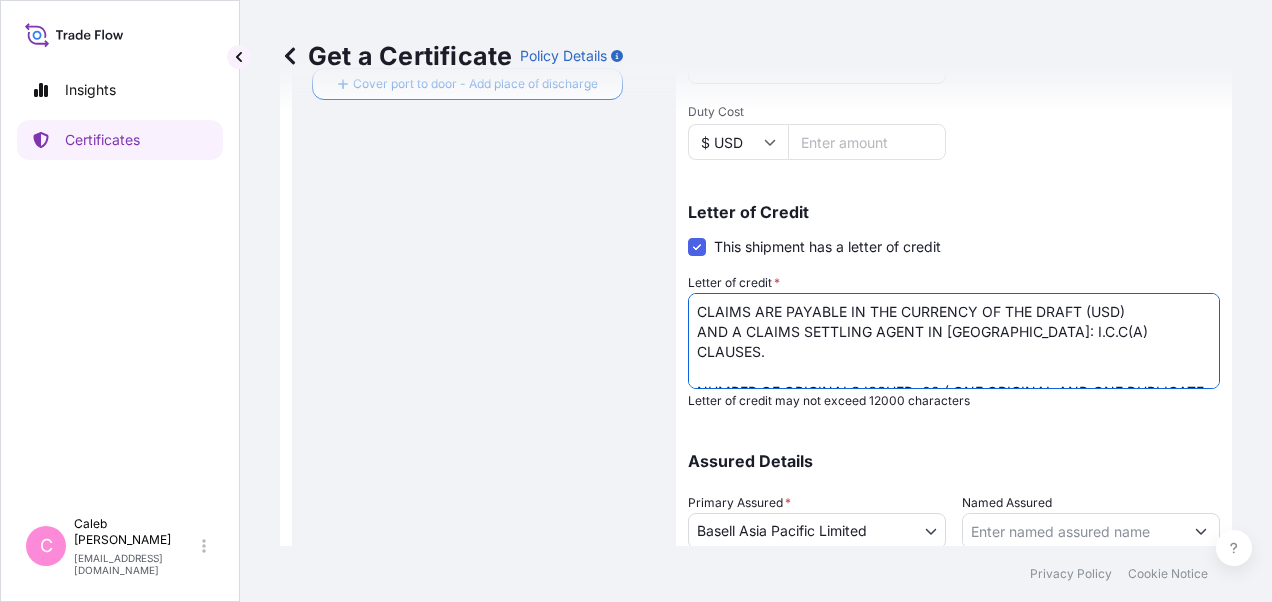 click on "LC NO. : 250619B29LA12851 AND LC DATE: 250619
IN NEGOTIABLE FORM, CLAIMS PAYABLE IN [GEOGRAPHIC_DATA] WITH DETAILS OF FULL NAME, ADDRESS, TEL NO. OF SETTLING INSURANCE AGENT LOCATED IN [GEOGRAPHIC_DATA] COVERING ALL RISKS.
Baoviet Insurance
[STREET_ADDRESS][PERSON_NAME][PERSON_NAME][PERSON_NAME][PERSON_NAME]
Direct Line: [PHONE_NUMBER] (24 hours)
NUMBER OF ORIGINALS ISSUED: 02 ( ONE ORIGINAL AND ONE DUPLICATE )" at bounding box center [954, 341] 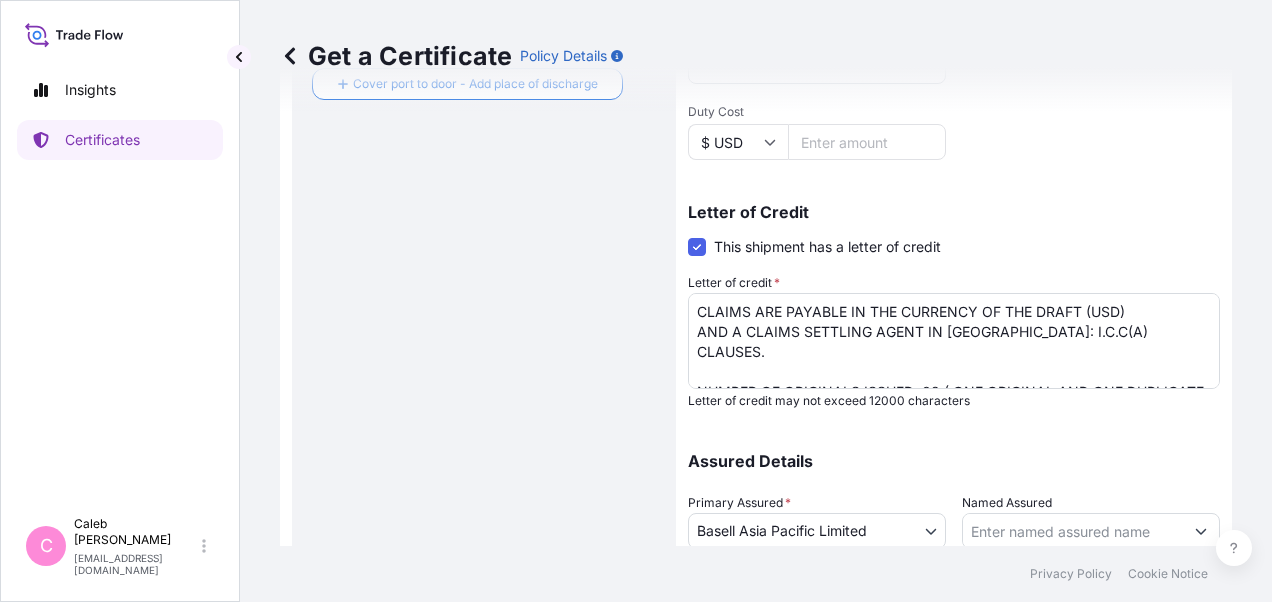 click on "Route Details Reset Route Details   Cover door to port - Add loading place Place of loading Road / [GEOGRAPHIC_DATA] / Inland Origin * [GEOGRAPHIC_DATA], [GEOGRAPHIC_DATA], [GEOGRAPHIC_DATA] [GEOGRAPHIC_DATA], [GEOGRAPHIC_DATA] Main transport mode [GEOGRAPHIC_DATA] Destination * [GEOGRAPHIC_DATA], [GEOGRAPHIC_DATA] [GEOGRAPHIC_DATA],[GEOGRAPHIC_DATA] Cover port to door - Add place of discharge Road / [GEOGRAPHIC_DATA] / Inland Place of Discharge" at bounding box center (484, 104) 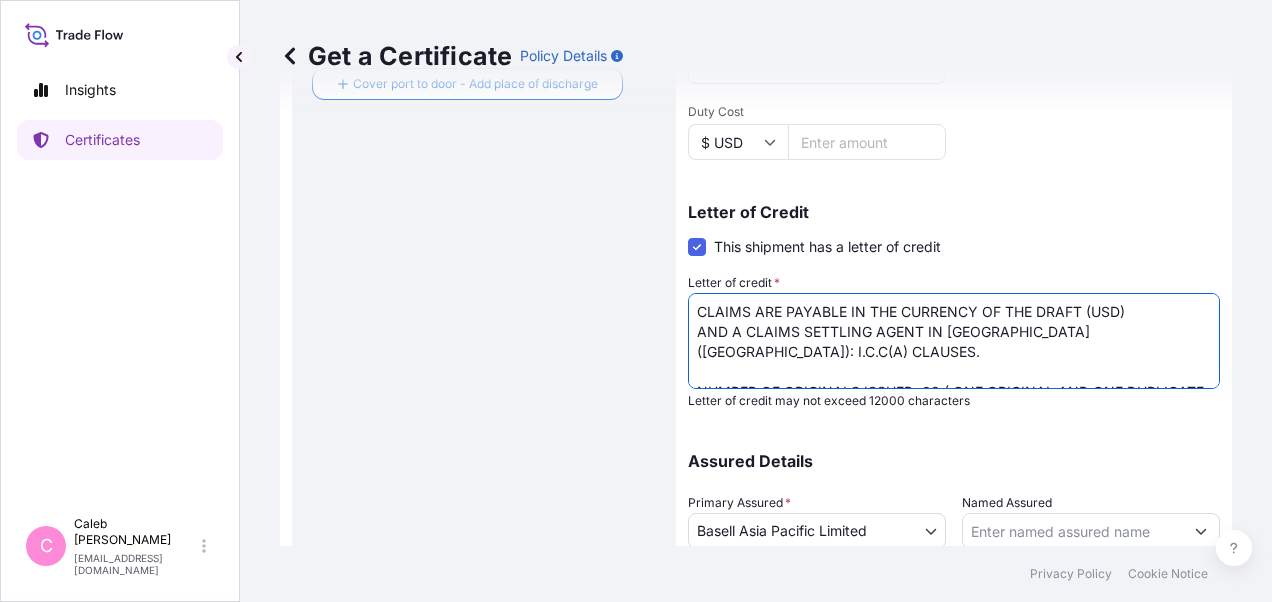 scroll, scrollTop: 80, scrollLeft: 0, axis: vertical 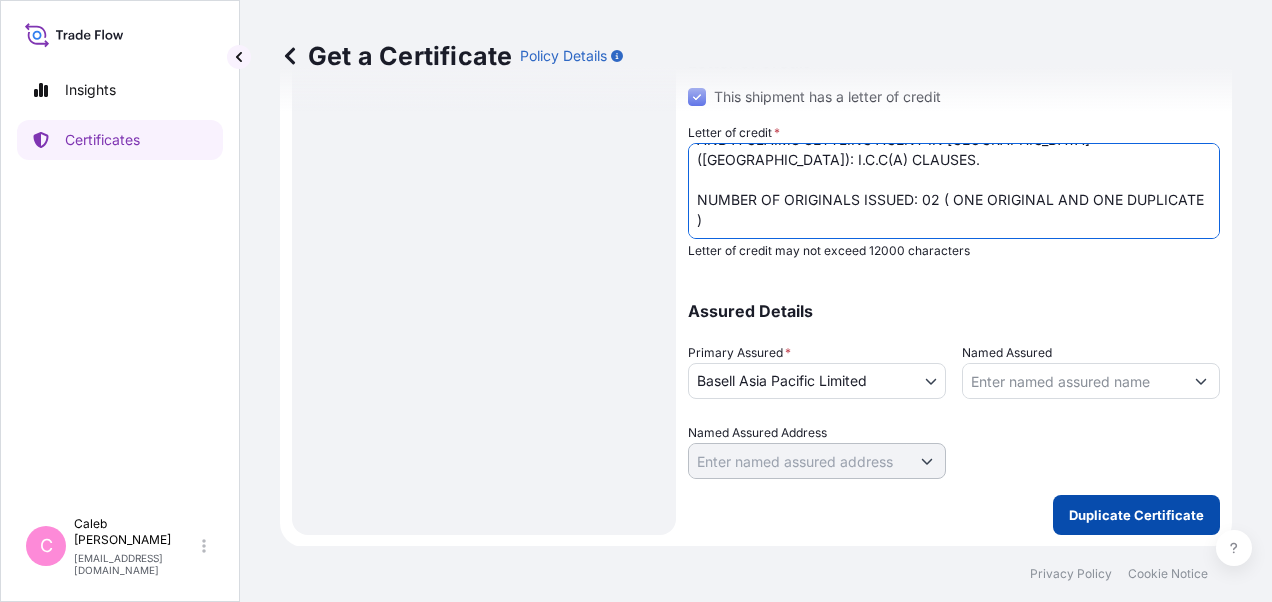 type on "LC NO. : M07W32506NS00153
CLAIMS ARE PAYABLE IN THE CURRENCY OF THE DRAFT (USD)
AND A CLAIMS SETTLING AGENT IN [GEOGRAPHIC_DATA] ([GEOGRAPHIC_DATA]): I.C.C(A) CLAUSES.
NUMBER OF ORIGINALS ISSUED: 02 ( ONE ORIGINAL AND ONE DUPLICATE )" 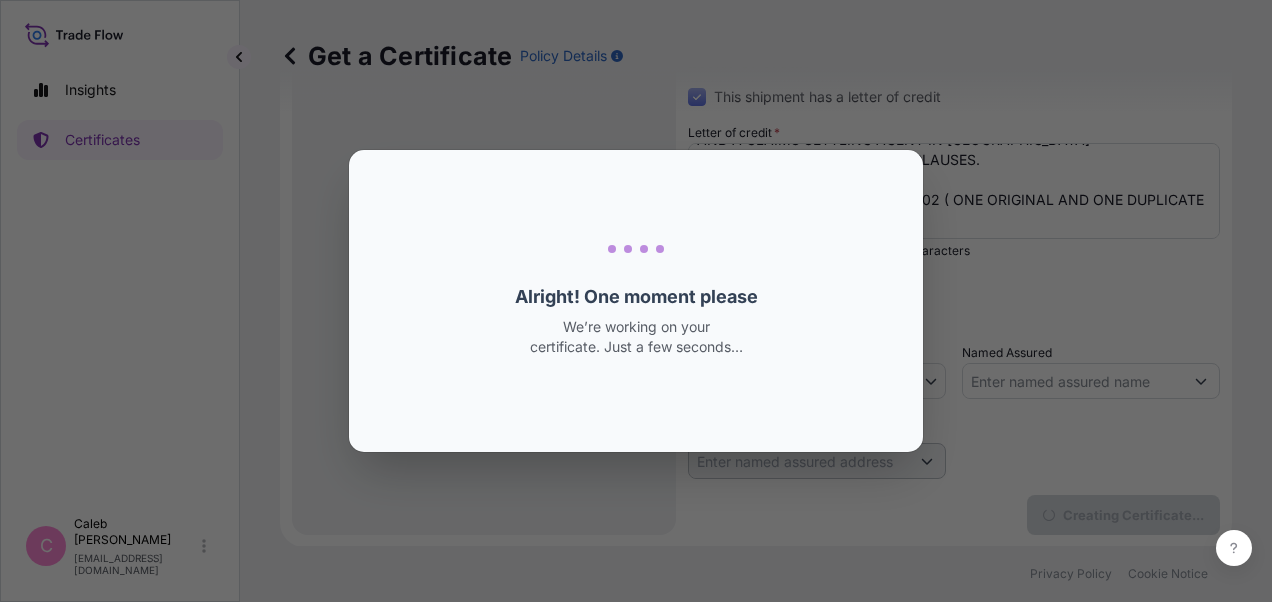 scroll, scrollTop: 0, scrollLeft: 0, axis: both 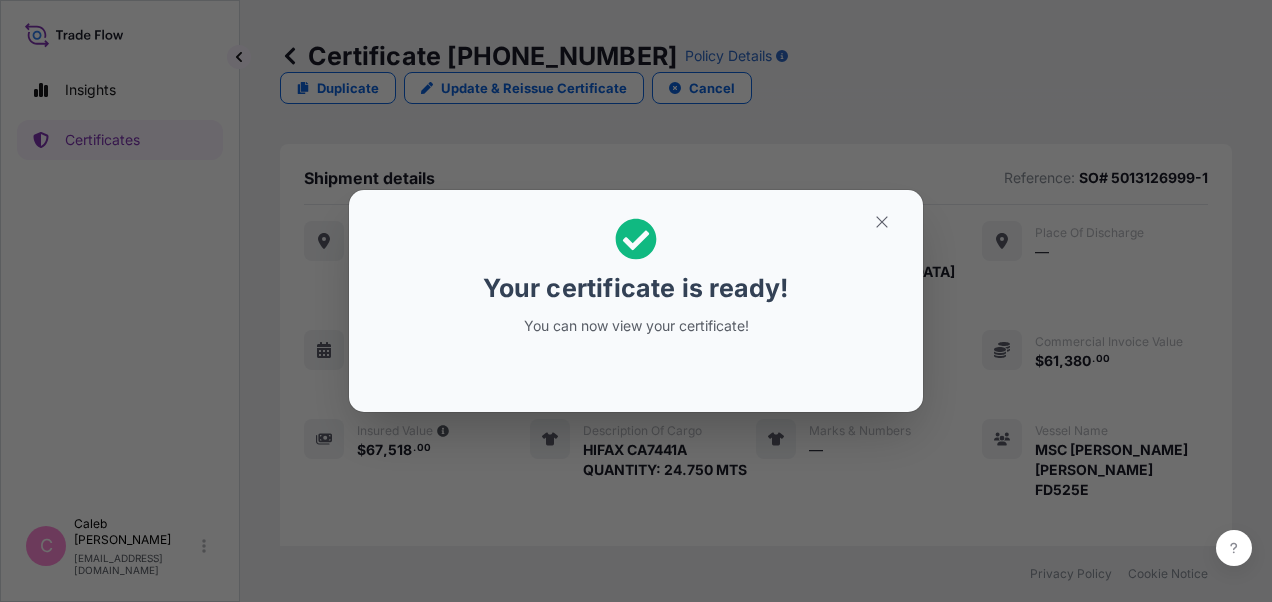 click on "Your certificate is ready! You can now view your certificate!" at bounding box center (636, 301) 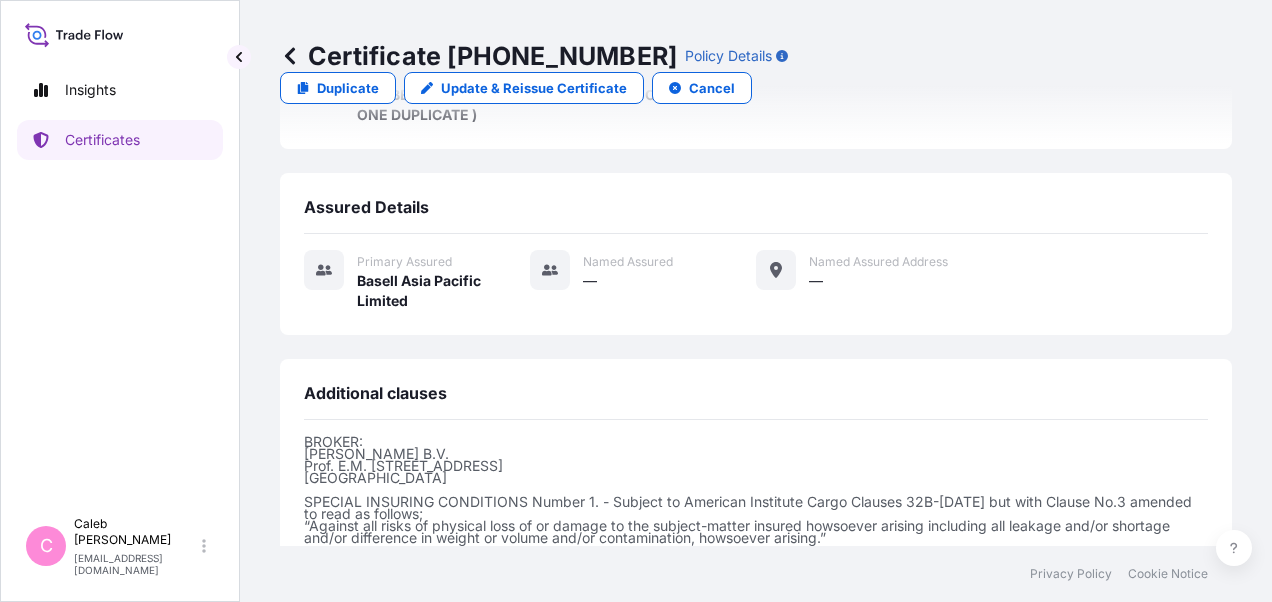 scroll, scrollTop: 854, scrollLeft: 0, axis: vertical 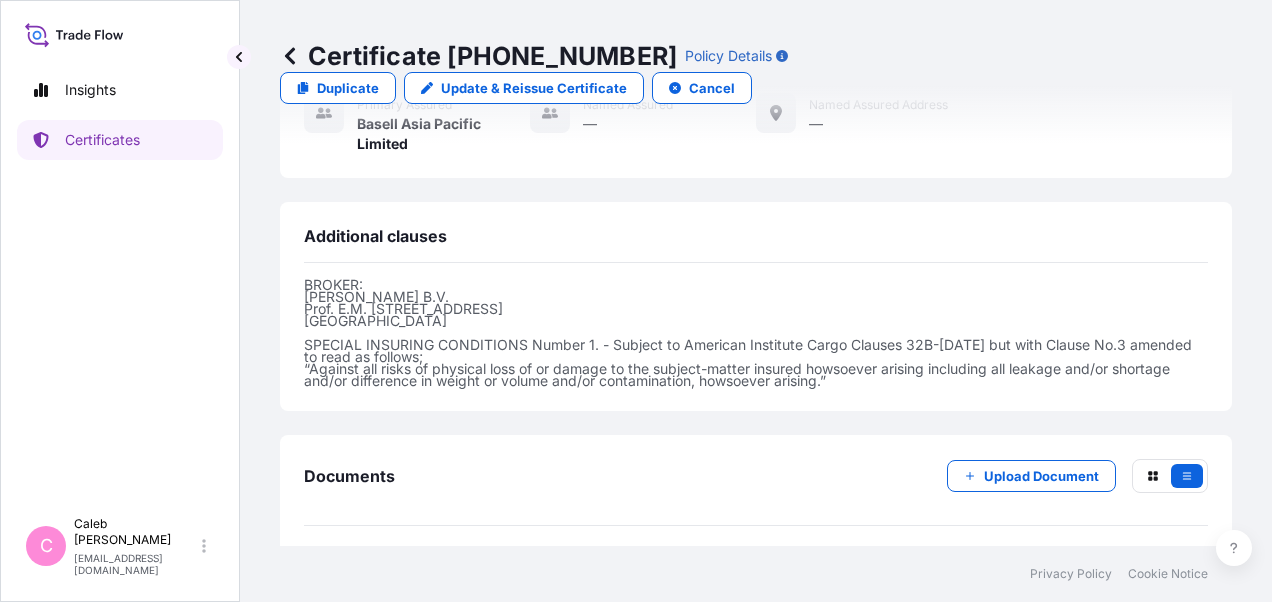 click on "Certificate" at bounding box center (393, 572) 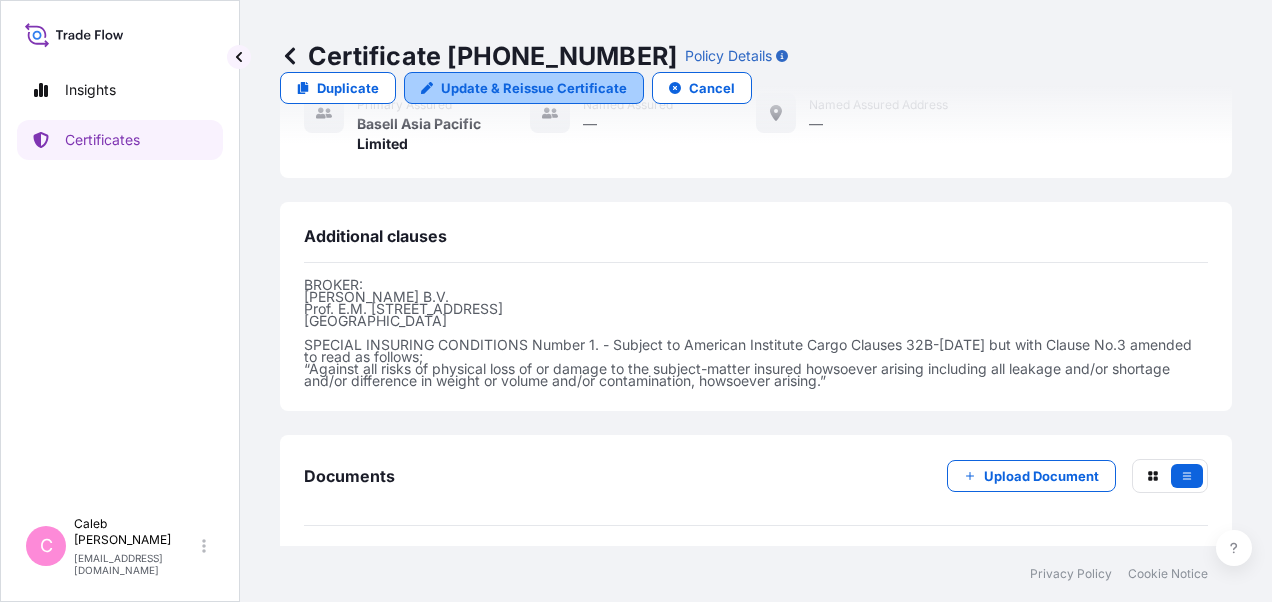 click on "Update & Reissue Certificate" at bounding box center [534, 88] 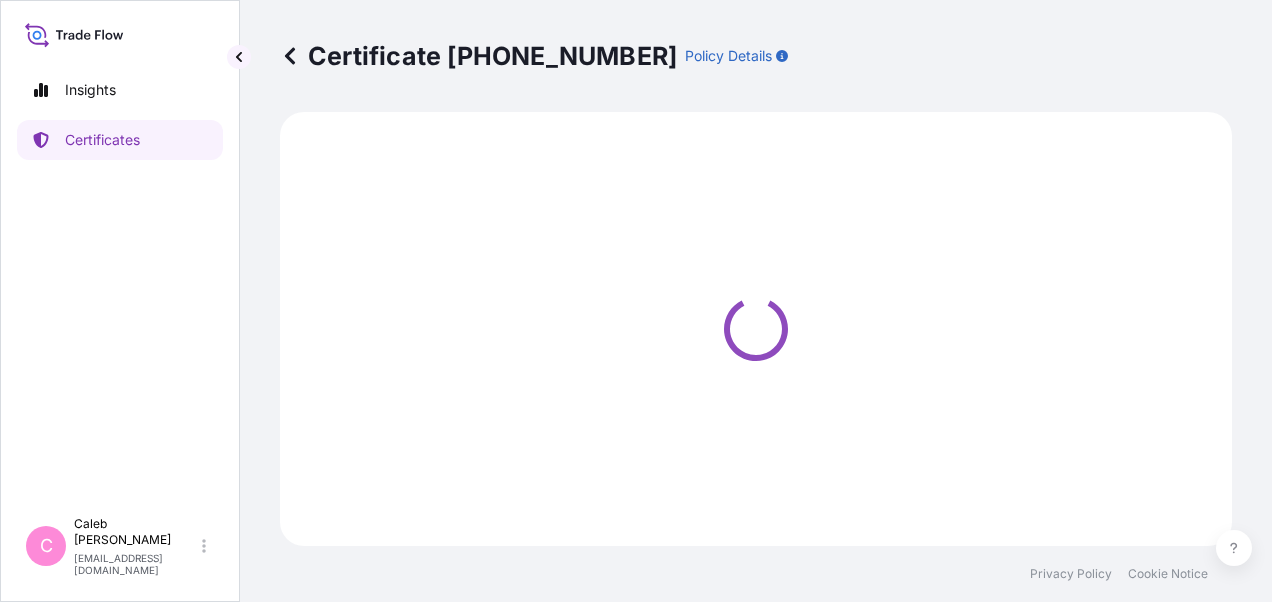 select on "Sea" 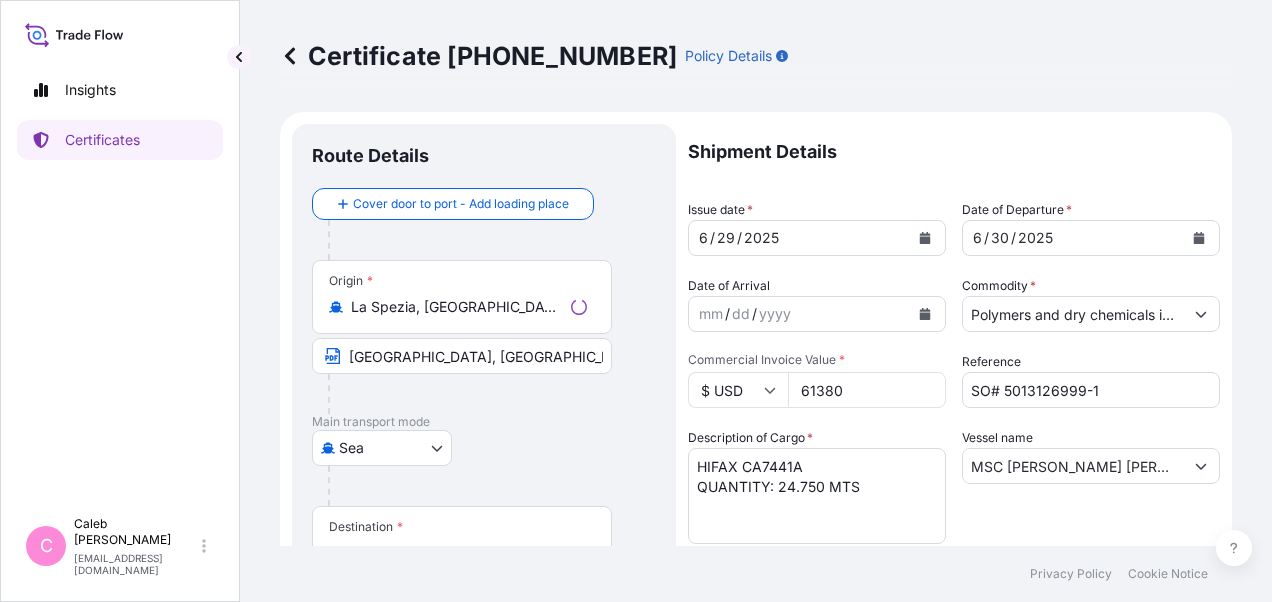 select on "32034" 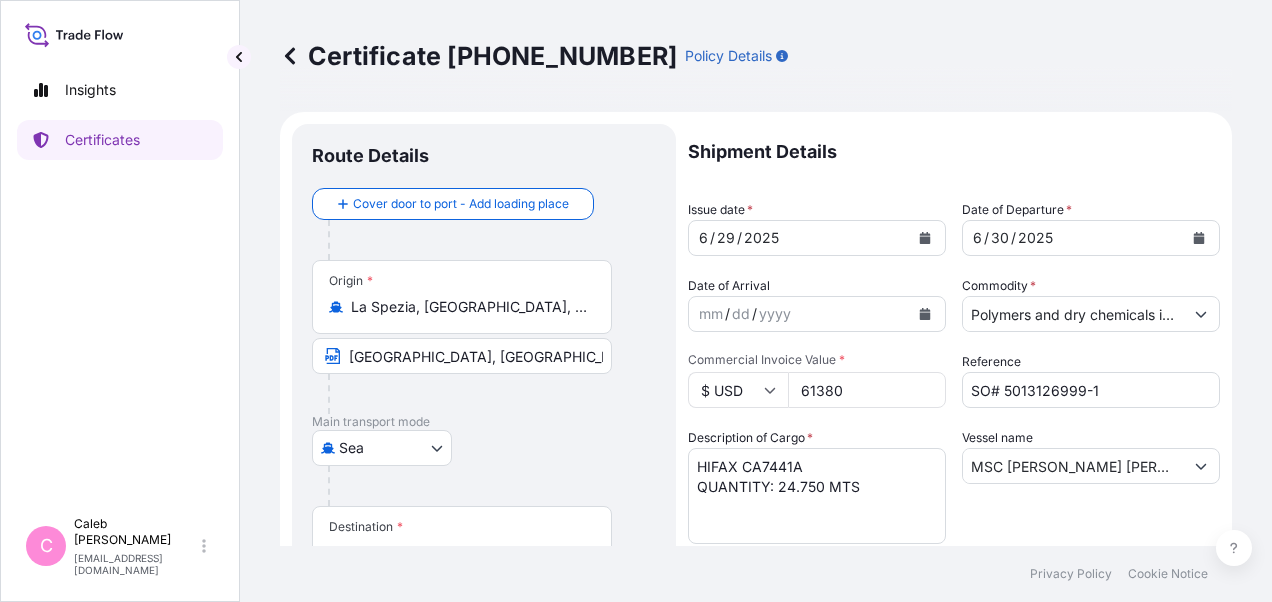 drag, startPoint x: 284, startPoint y: 440, endPoint x: 331, endPoint y: 424, distance: 49.648766 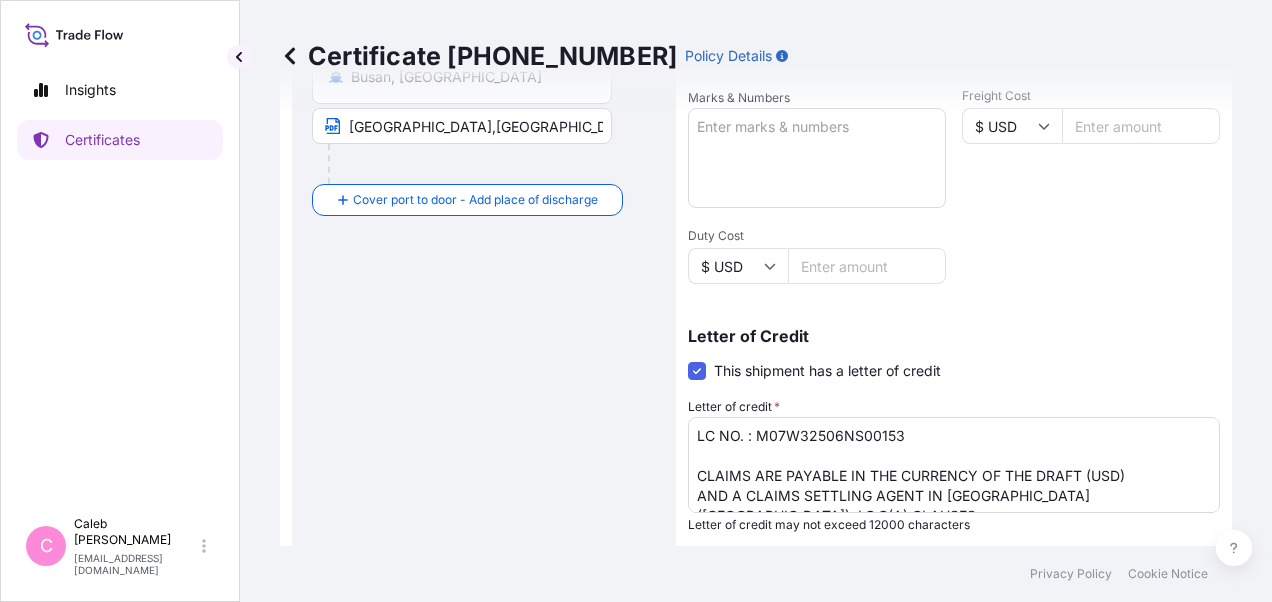 scroll, scrollTop: 700, scrollLeft: 0, axis: vertical 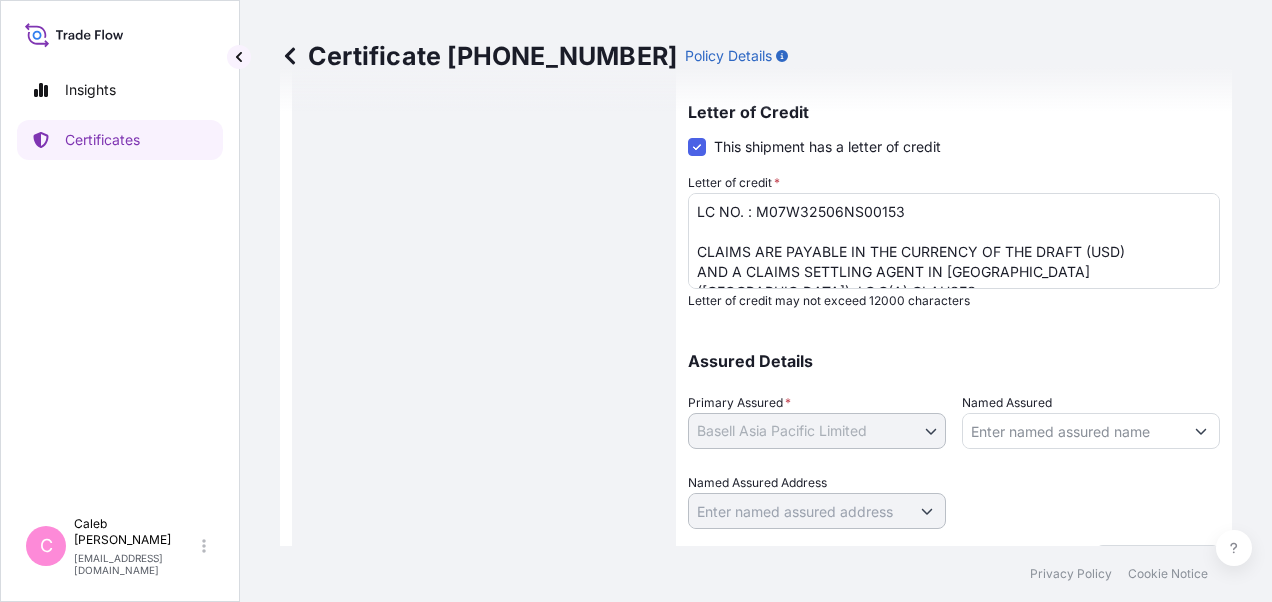 click on "LC NO. : M07W32506NS00153
CLAIMS ARE PAYABLE IN THE CURRENCY OF THE DRAFT (USD)
AND A CLAIMS SETTLING AGENT IN [GEOGRAPHIC_DATA] ([GEOGRAPHIC_DATA]): I.C.C(A) CLAUSES.
NUMBER OF ORIGINALS ISSUED: 02 ( ONE ORIGINAL AND ONE DUPLICATE )" at bounding box center (954, 241) 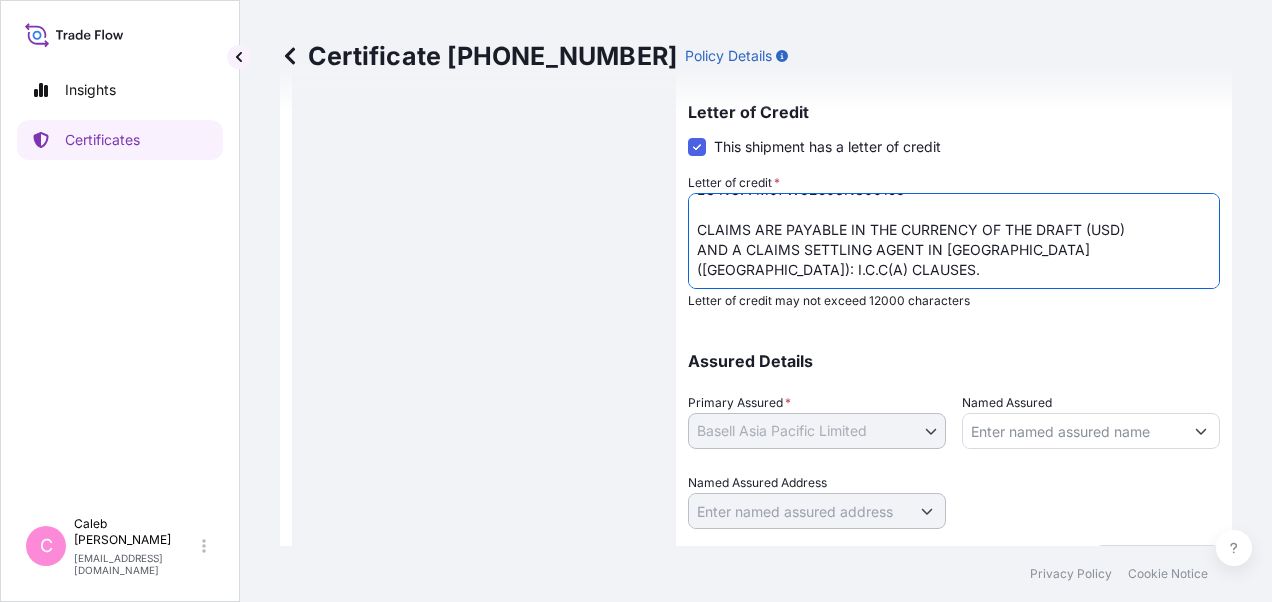 scroll, scrollTop: 40, scrollLeft: 0, axis: vertical 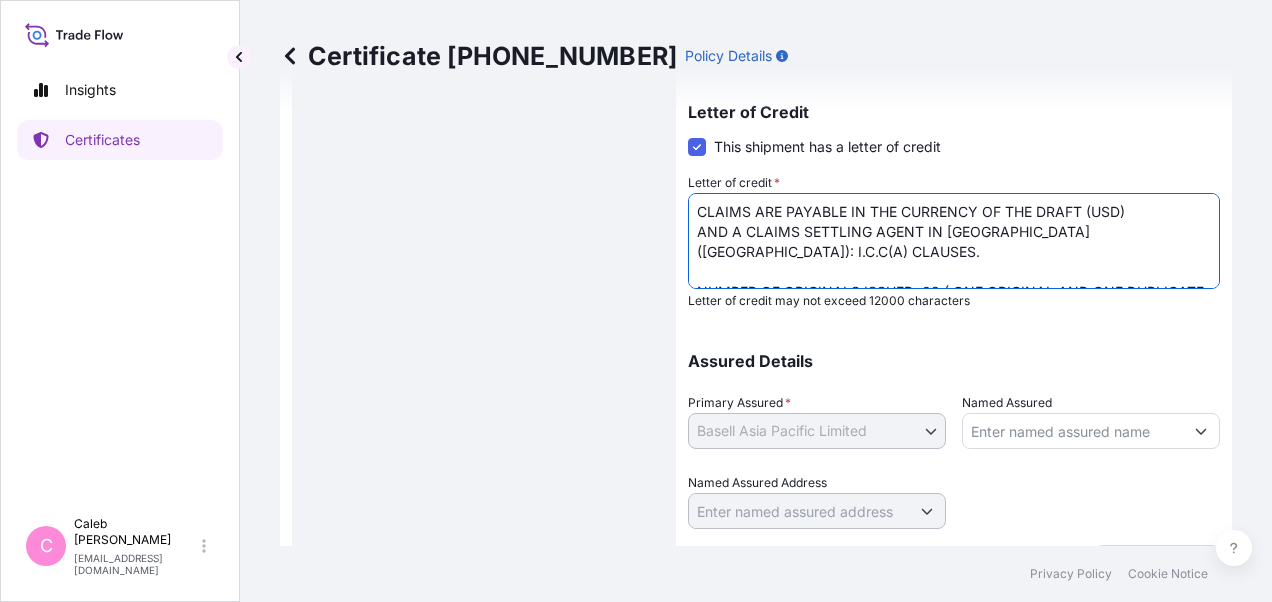 click on "LC NO. : M07W32506NS00153
CLAIMS ARE PAYABLE IN THE CURRENCY OF THE DRAFT (USD)
AND A CLAIMS SETTLING AGENT IN [GEOGRAPHIC_DATA] ([GEOGRAPHIC_DATA]): I.C.C(A) CLAUSES.
NUMBER OF ORIGINALS ISSUED: 02 ( ONE ORIGINAL AND ONE DUPLICATE )" at bounding box center [954, 241] 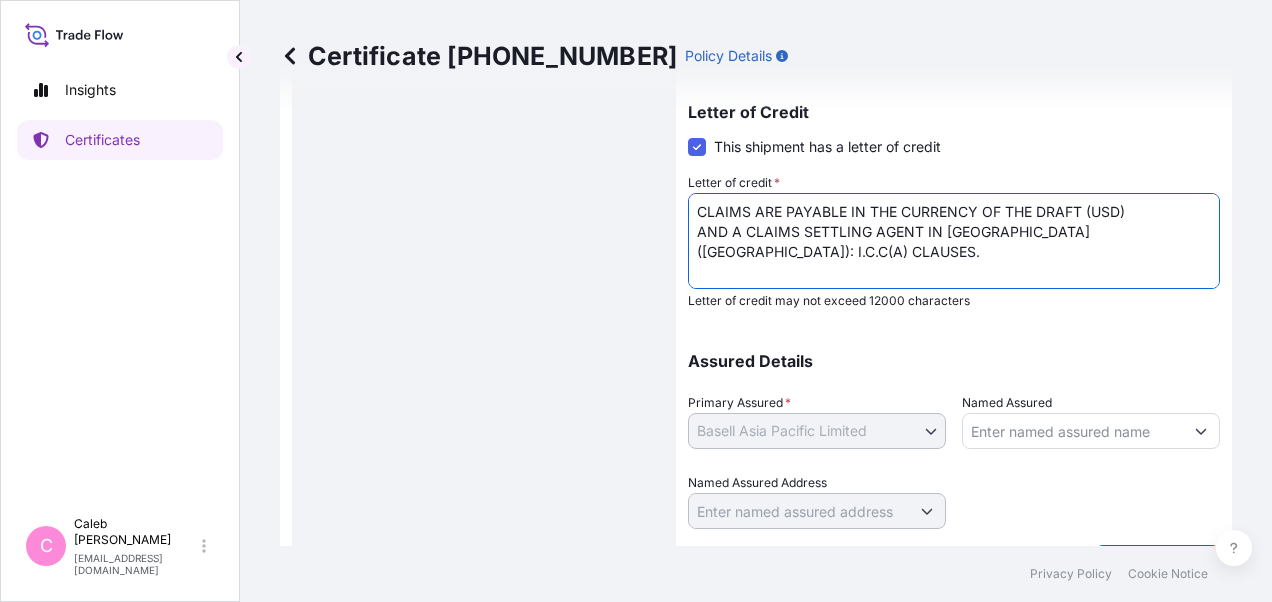 paste on "Hyopsung Surveyors & Adjusters Corporation
c/o Room no. [STREET_ADDRESS][PERSON_NAME]" 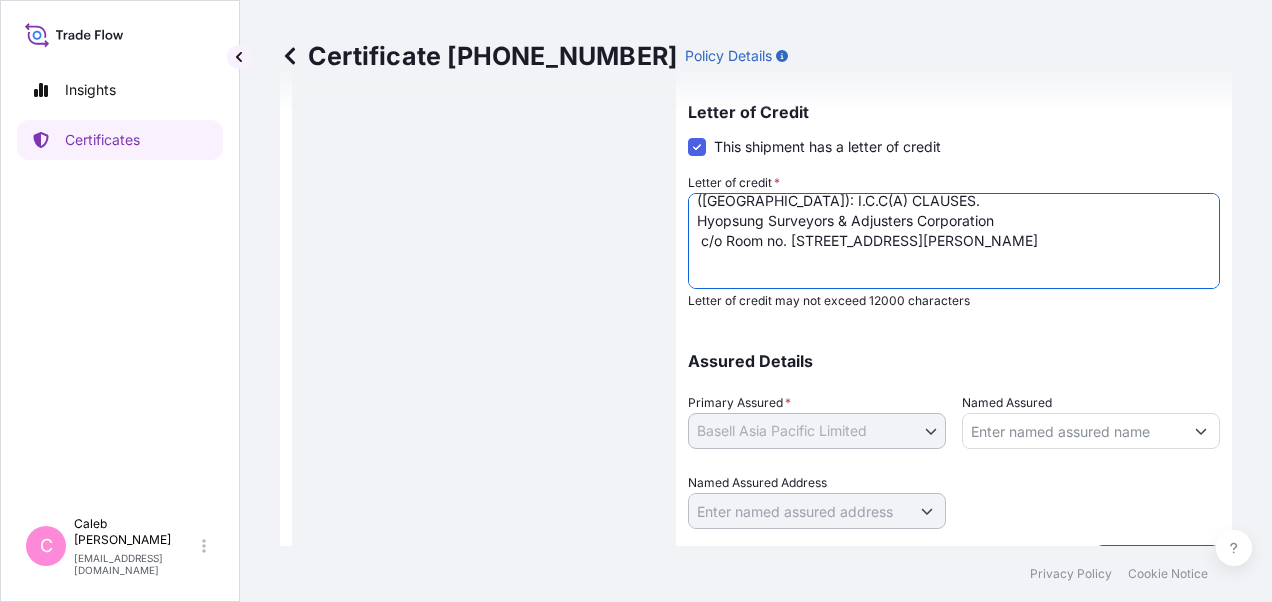scroll, scrollTop: 181, scrollLeft: 0, axis: vertical 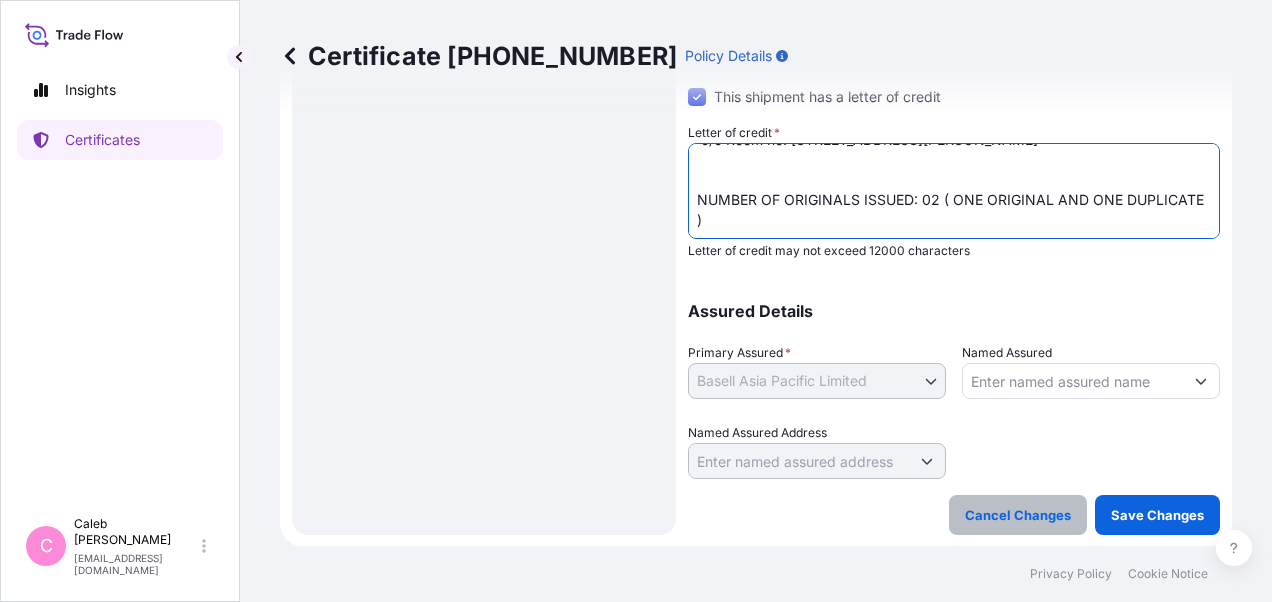 type on "LC NO. : M07W32506NS00153
CLAIMS ARE PAYABLE IN THE CURRENCY OF THE DRAFT (USD)
AND A CLAIMS SETTLING AGENT IN [GEOGRAPHIC_DATA] ([GEOGRAPHIC_DATA]): I.C.C(A) CLAUSES.
Hyopsung Surveyors & Adjusters Corporation
c/o Room no. [STREET_ADDRESS][PERSON_NAME]
NUMBER OF ORIGINALS ISSUED: 02 ( ONE ORIGINAL AND ONE DUPLICATE )" 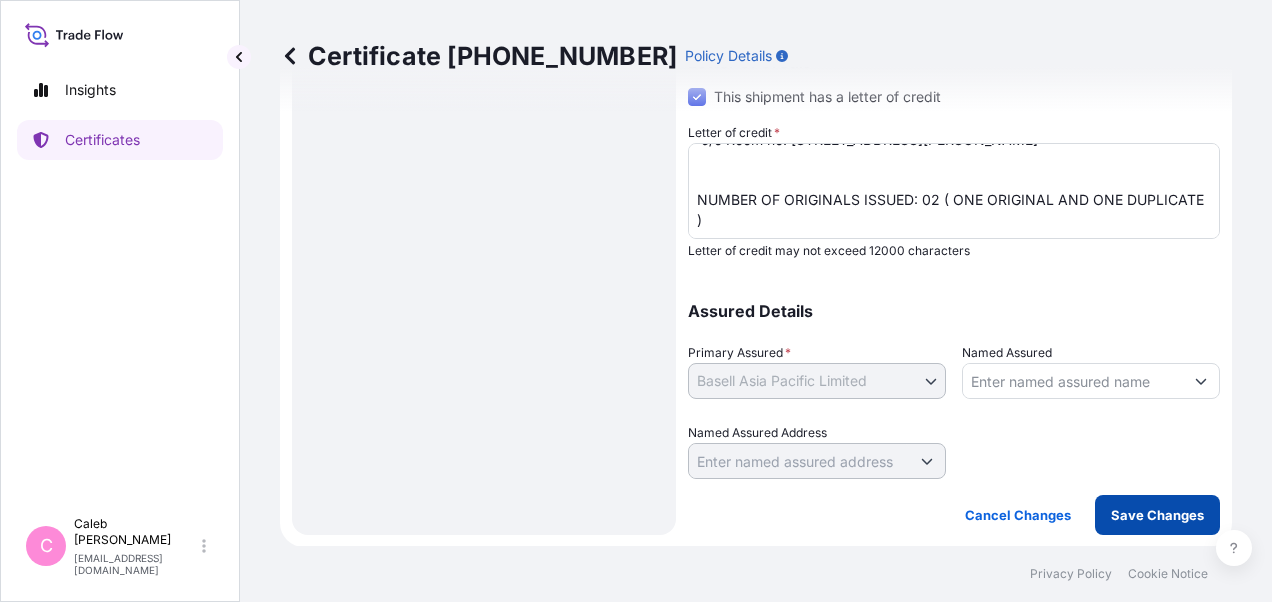 click on "Save Changes" at bounding box center [1157, 515] 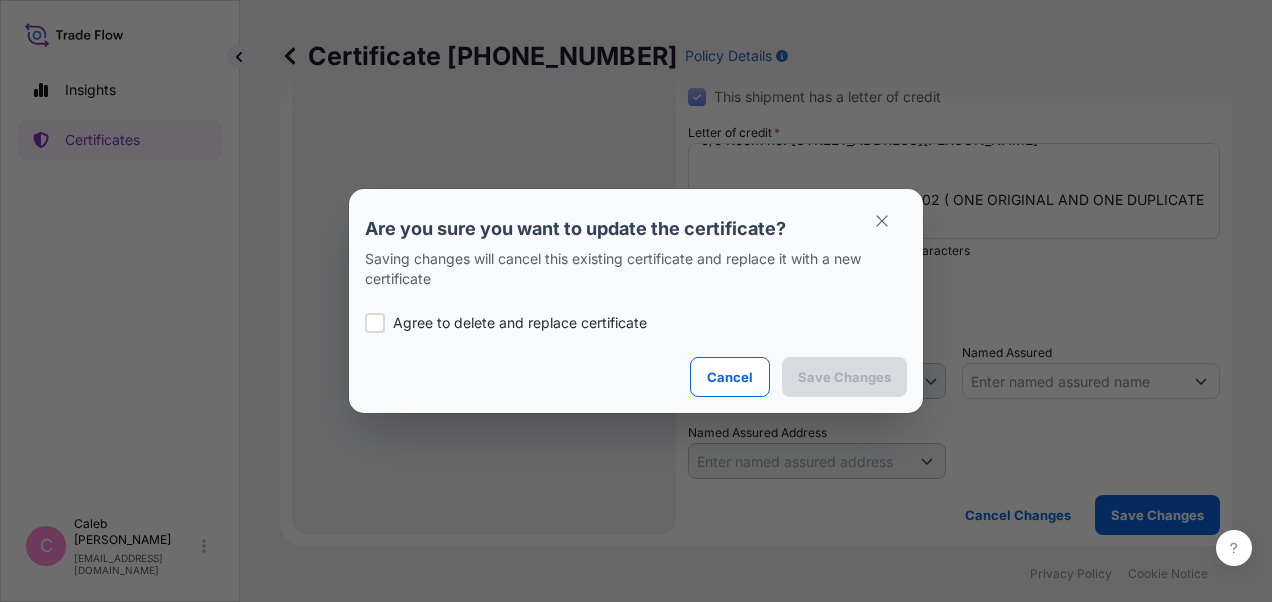 click at bounding box center (375, 323) 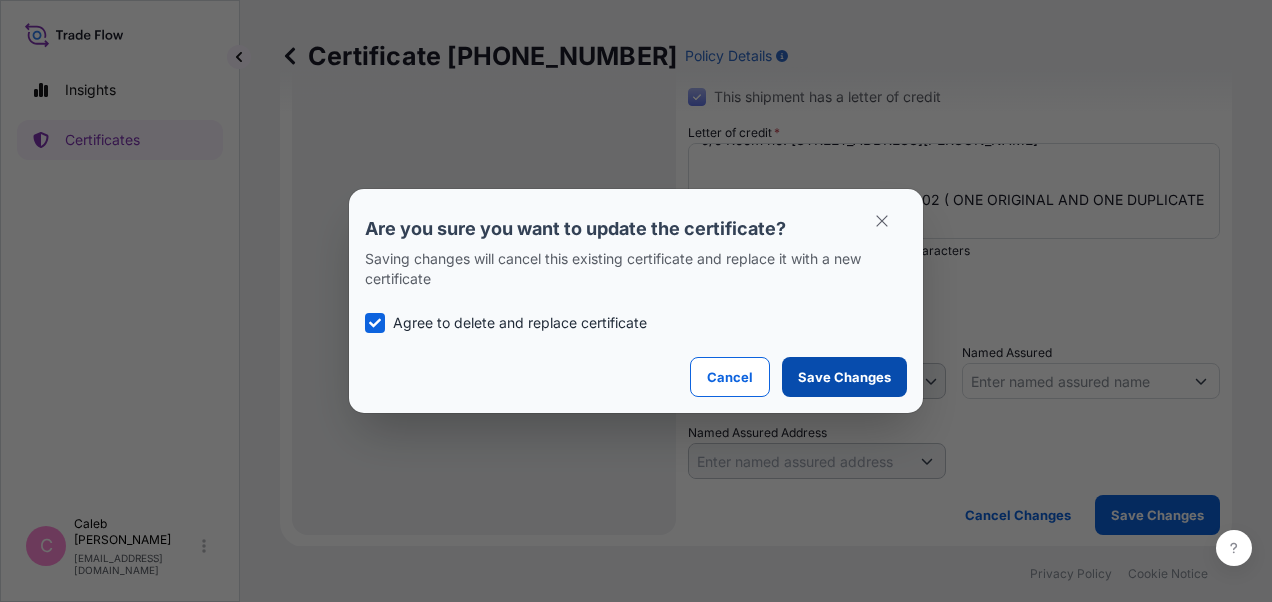 click on "Save Changes" at bounding box center [844, 377] 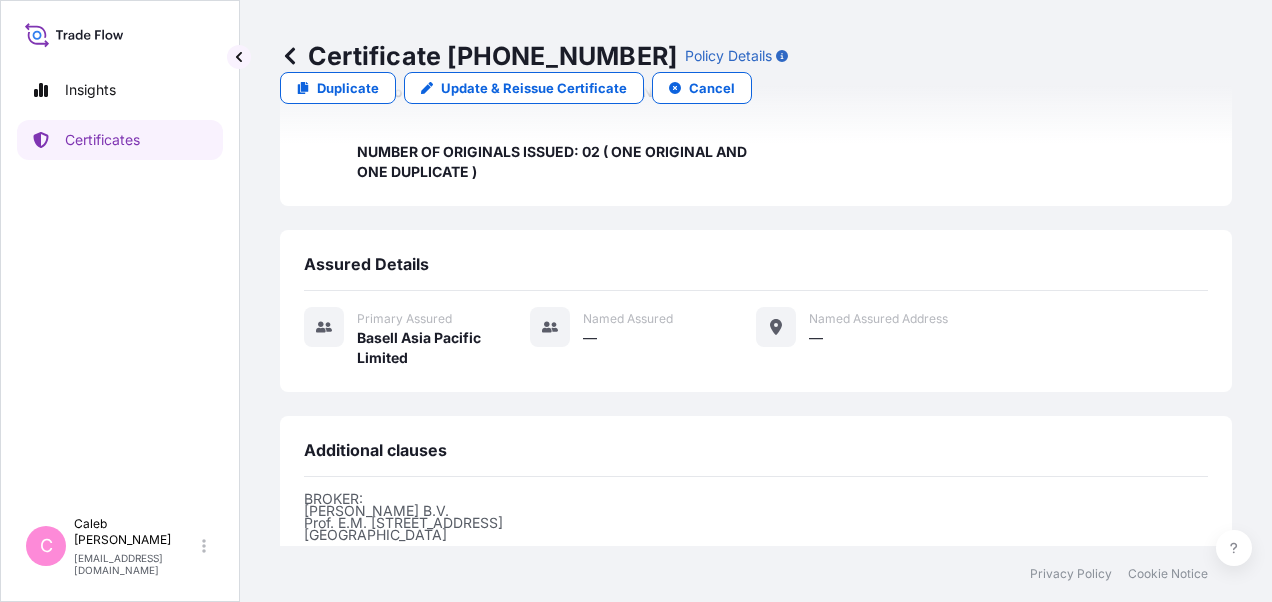 scroll, scrollTop: 934, scrollLeft: 0, axis: vertical 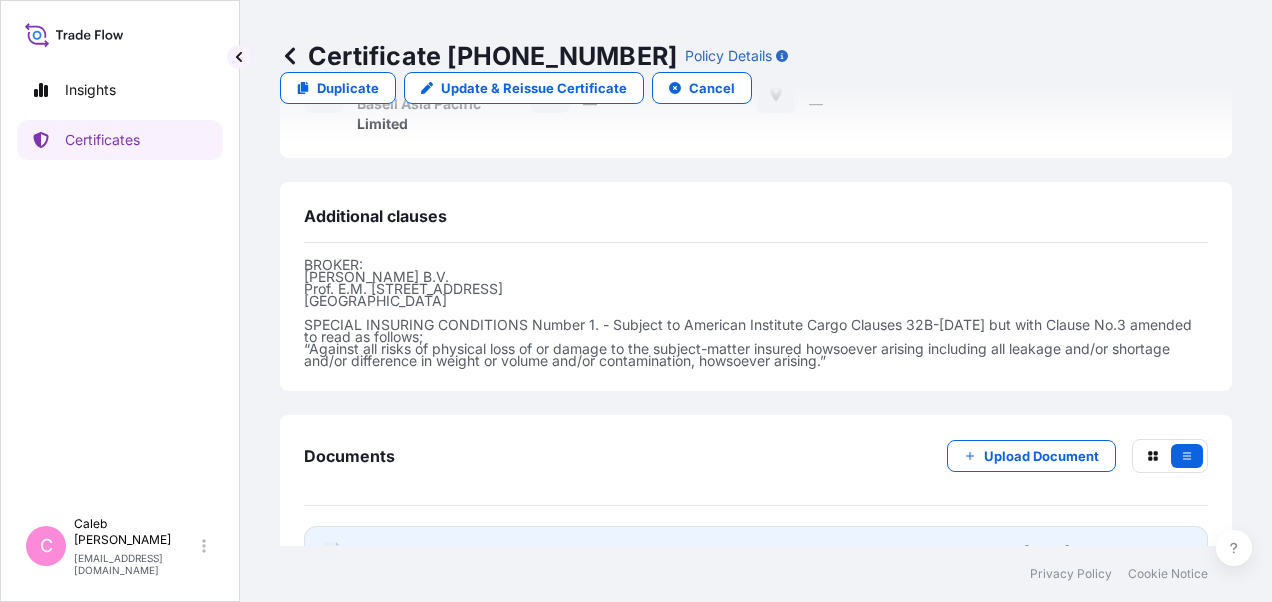 click on "PDF Certificate [DATE]T04:21:52.972416" at bounding box center [756, 552] 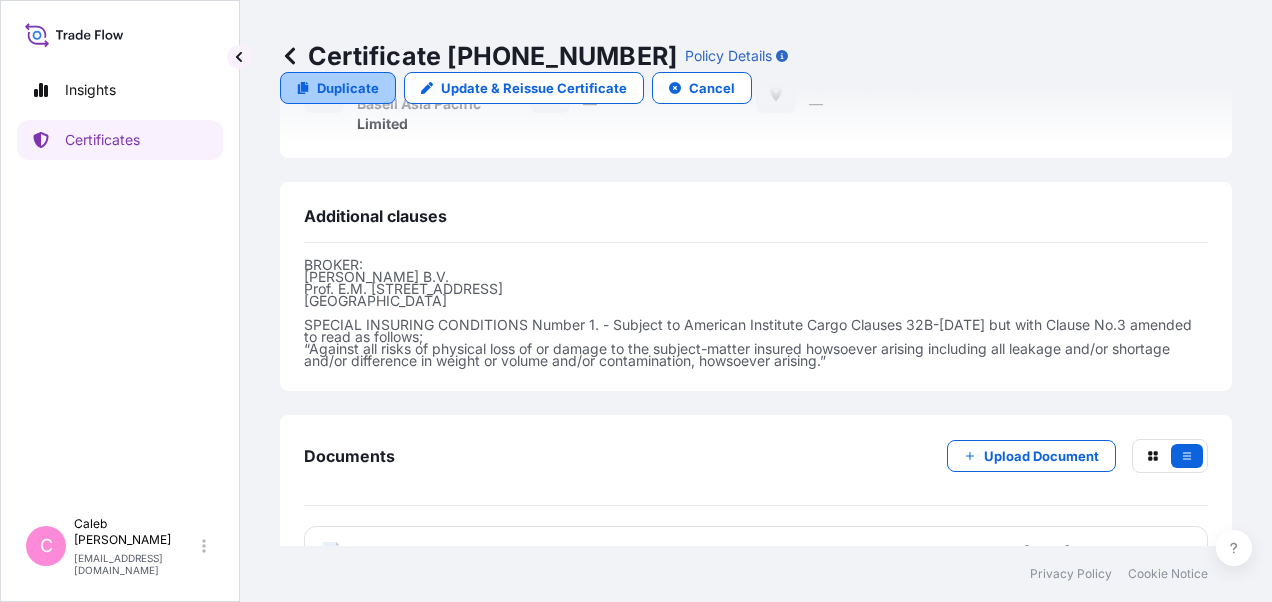 click on "Duplicate" at bounding box center [348, 88] 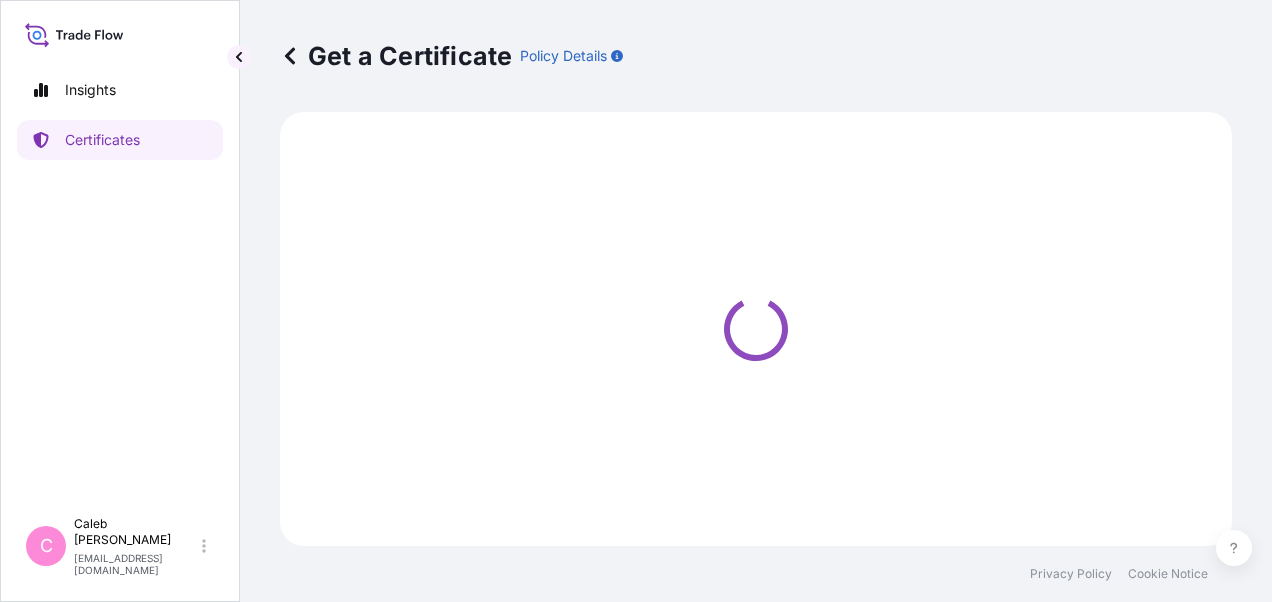 select on "Sea" 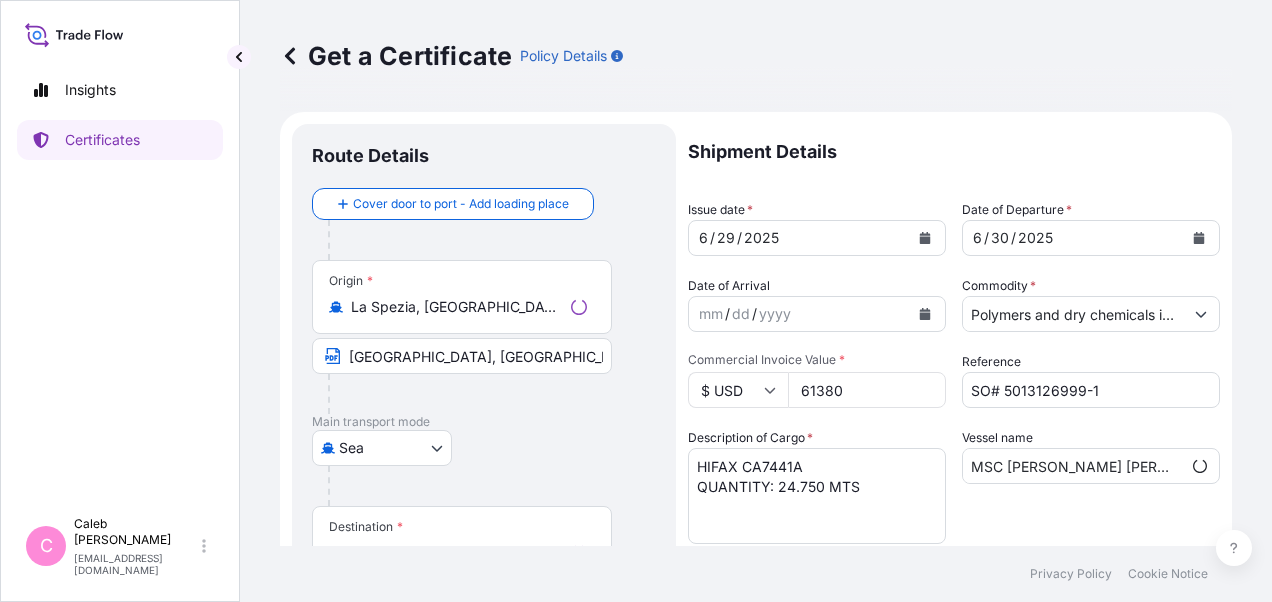 select on "32034" 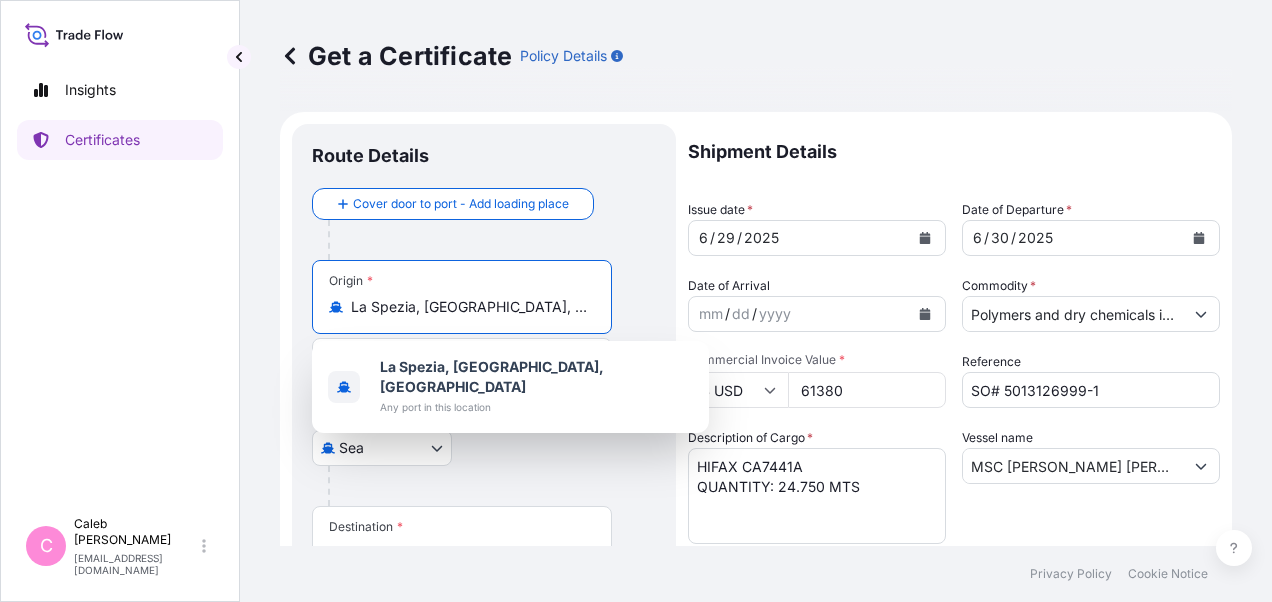 drag, startPoint x: 510, startPoint y: 304, endPoint x: 314, endPoint y: 299, distance: 196.06377 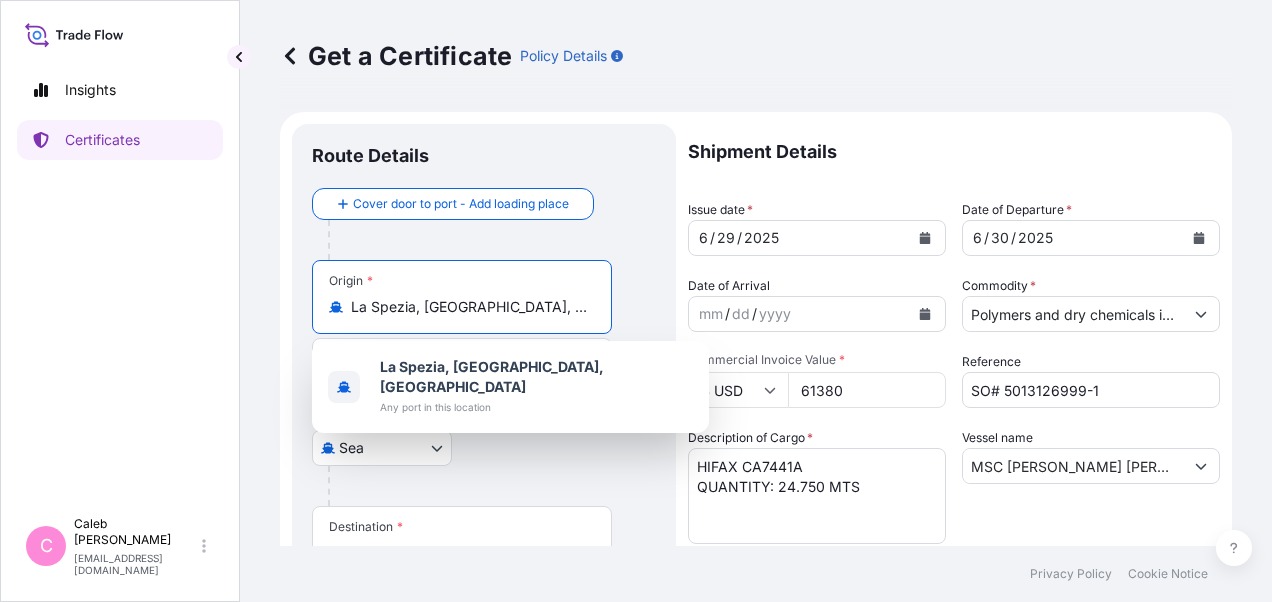 click on "Origin * [GEOGRAPHIC_DATA], [GEOGRAPHIC_DATA], [GEOGRAPHIC_DATA]" at bounding box center (462, 297) 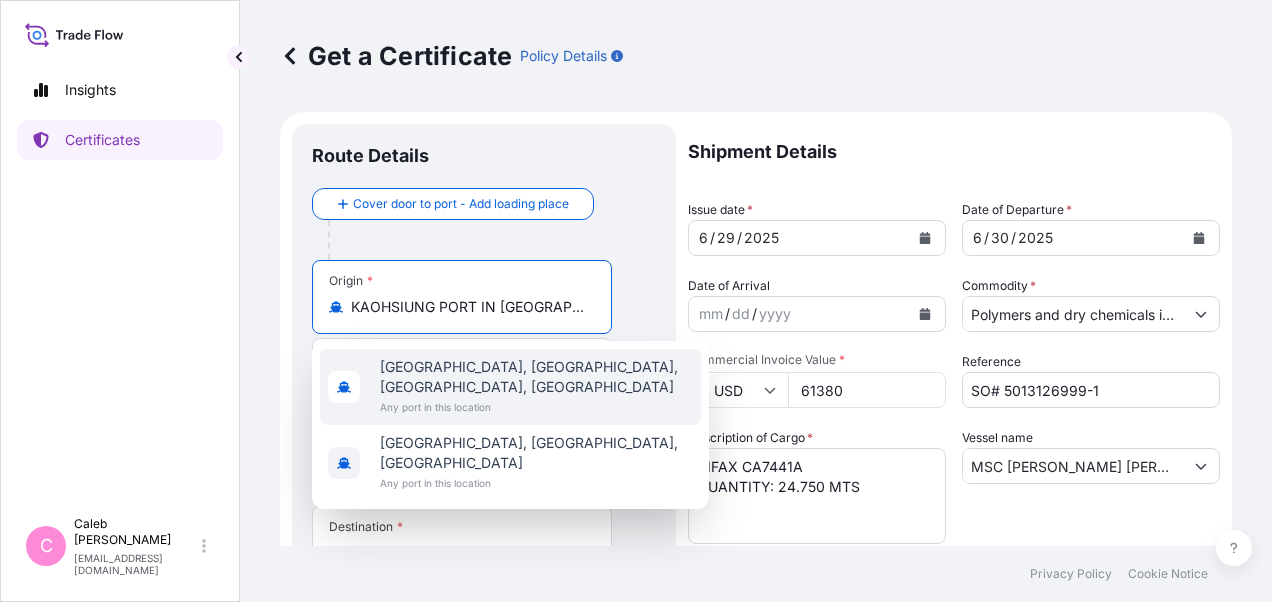 click on "[GEOGRAPHIC_DATA], [GEOGRAPHIC_DATA], [GEOGRAPHIC_DATA], [GEOGRAPHIC_DATA]" at bounding box center [536, 377] 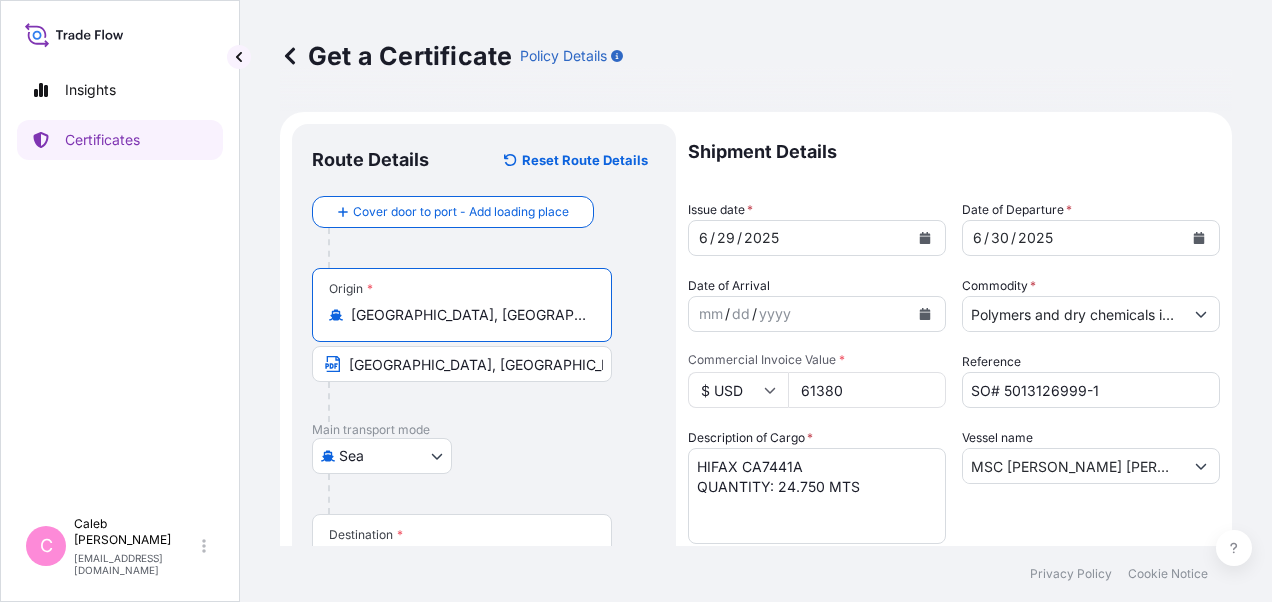 type on "[GEOGRAPHIC_DATA], [GEOGRAPHIC_DATA], [GEOGRAPHIC_DATA], [GEOGRAPHIC_DATA]" 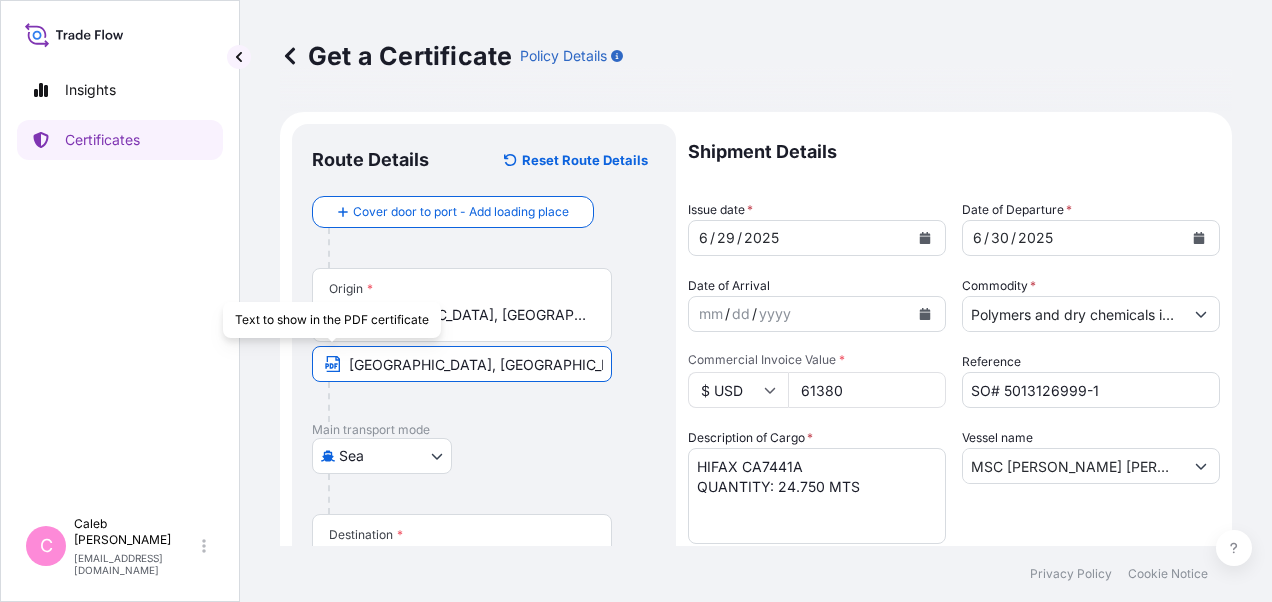 drag, startPoint x: 482, startPoint y: 362, endPoint x: 328, endPoint y: 357, distance: 154.08115 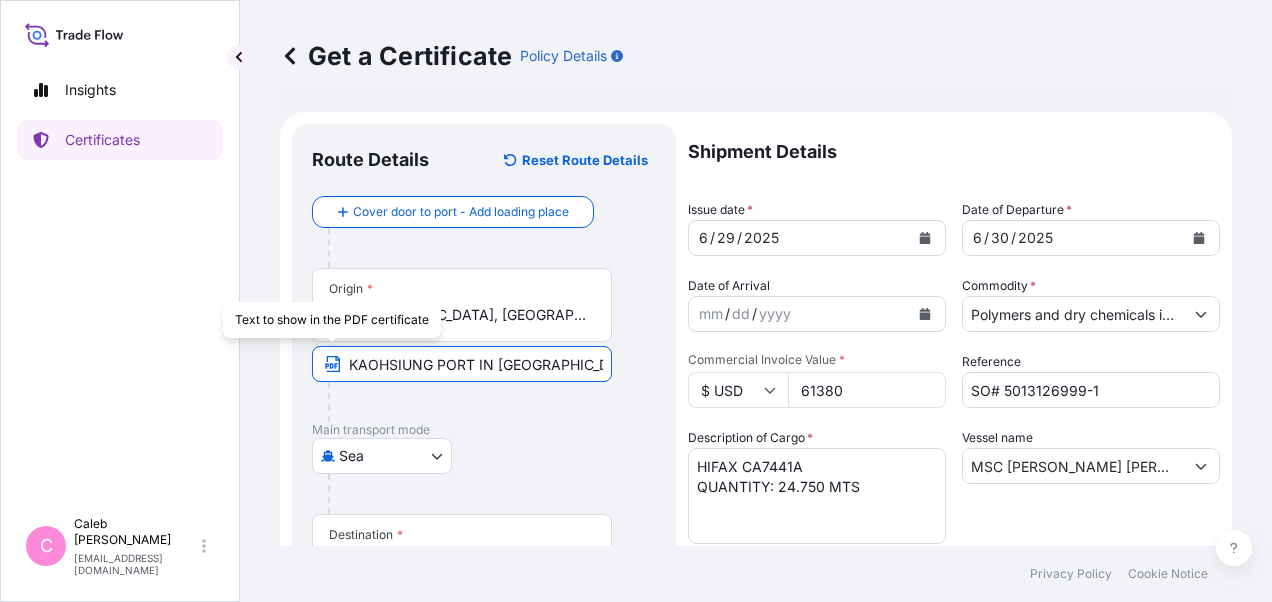 type on "KAOHSIUNG PORT IN [GEOGRAPHIC_DATA]" 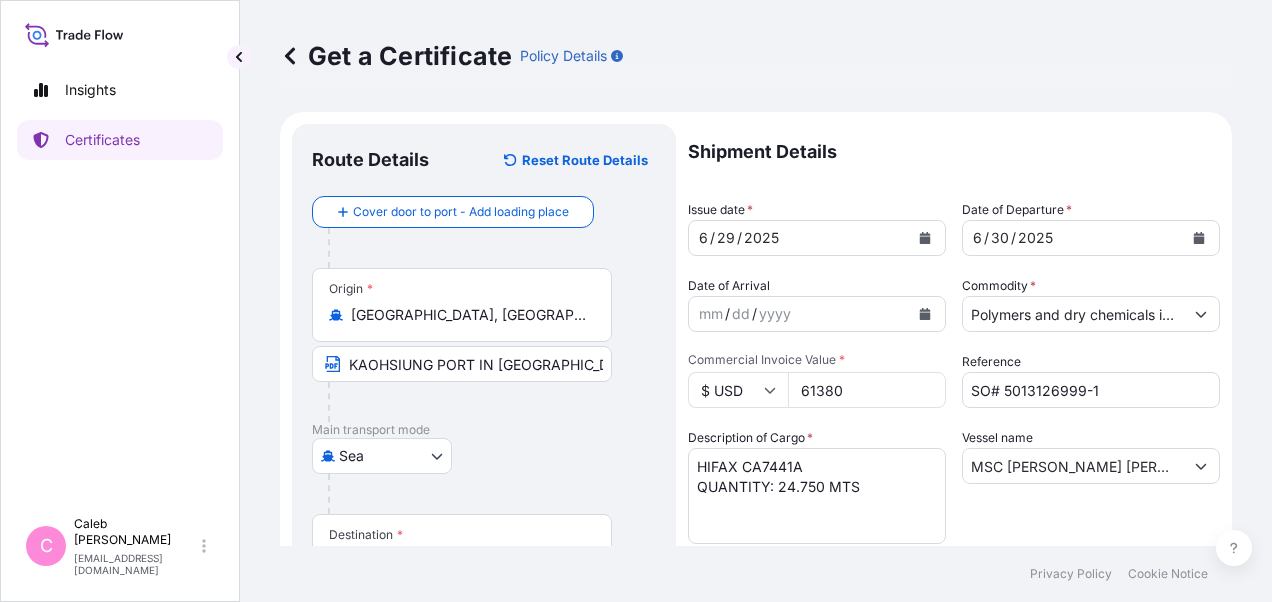 click on "[GEOGRAPHIC_DATA]" at bounding box center (484, 456) 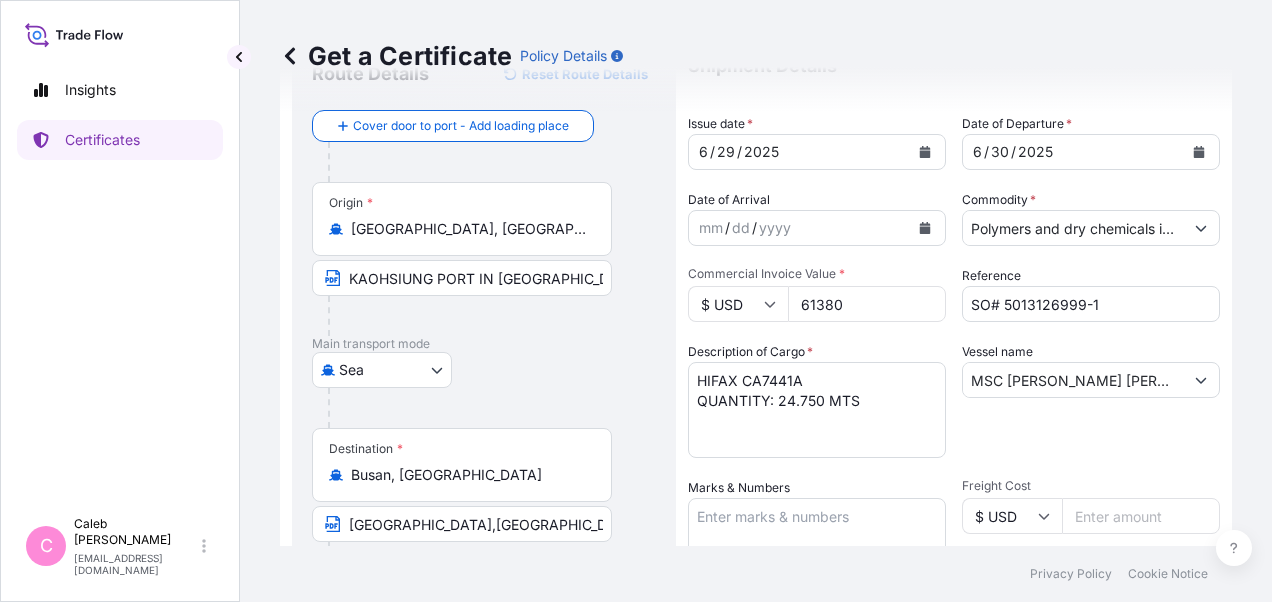 scroll, scrollTop: 200, scrollLeft: 0, axis: vertical 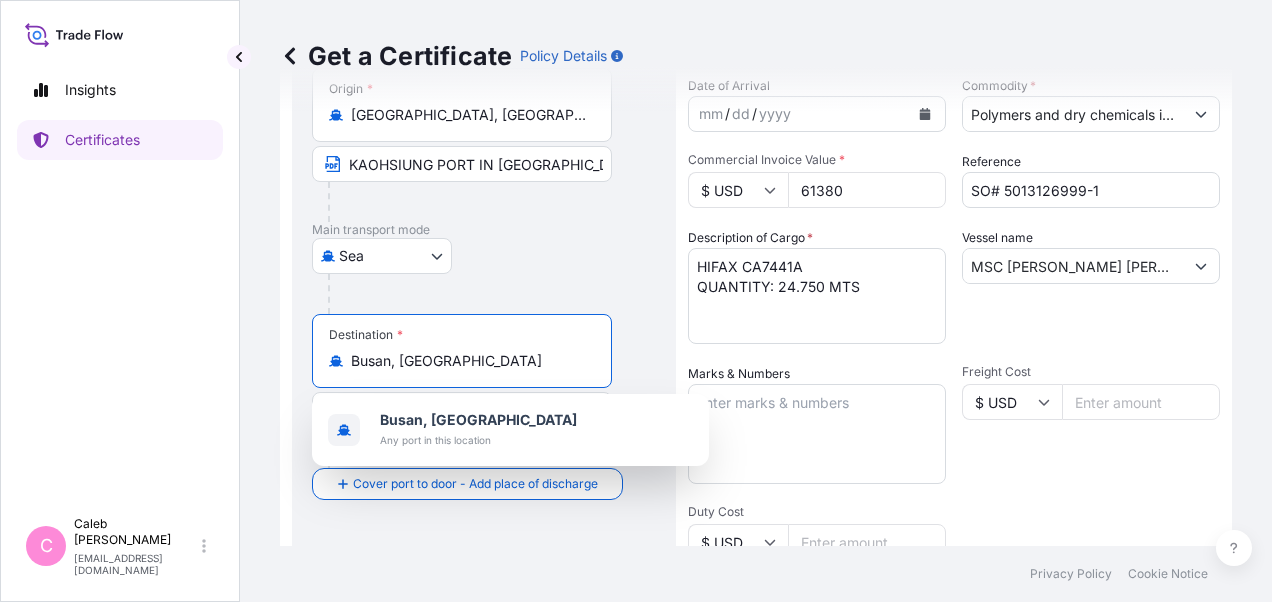 drag, startPoint x: 494, startPoint y: 362, endPoint x: 329, endPoint y: 359, distance: 165.02727 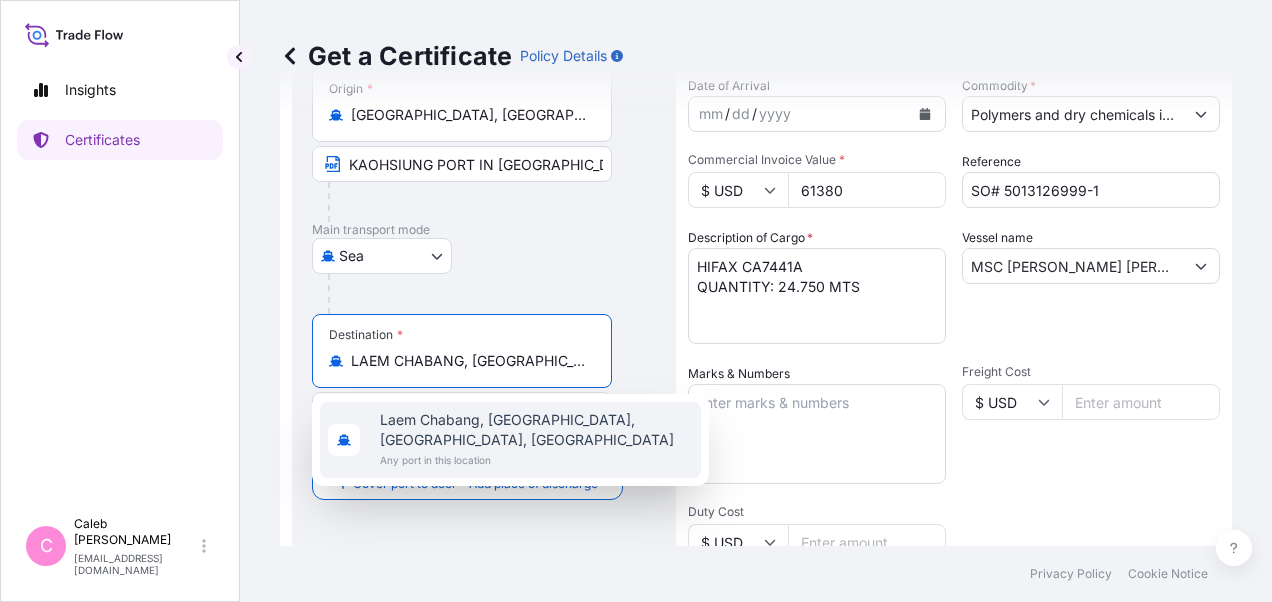 click on "Laem Chabang, [GEOGRAPHIC_DATA], [GEOGRAPHIC_DATA], [GEOGRAPHIC_DATA]" at bounding box center (536, 430) 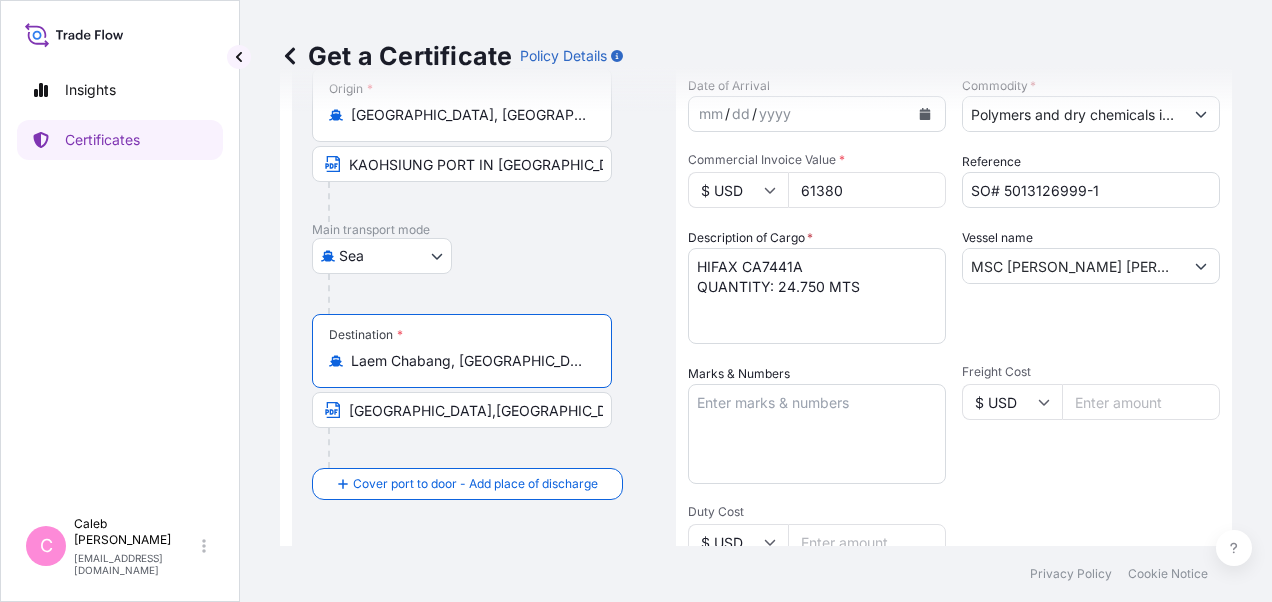 type on "Laem Chabang, [GEOGRAPHIC_DATA], [GEOGRAPHIC_DATA], [GEOGRAPHIC_DATA]" 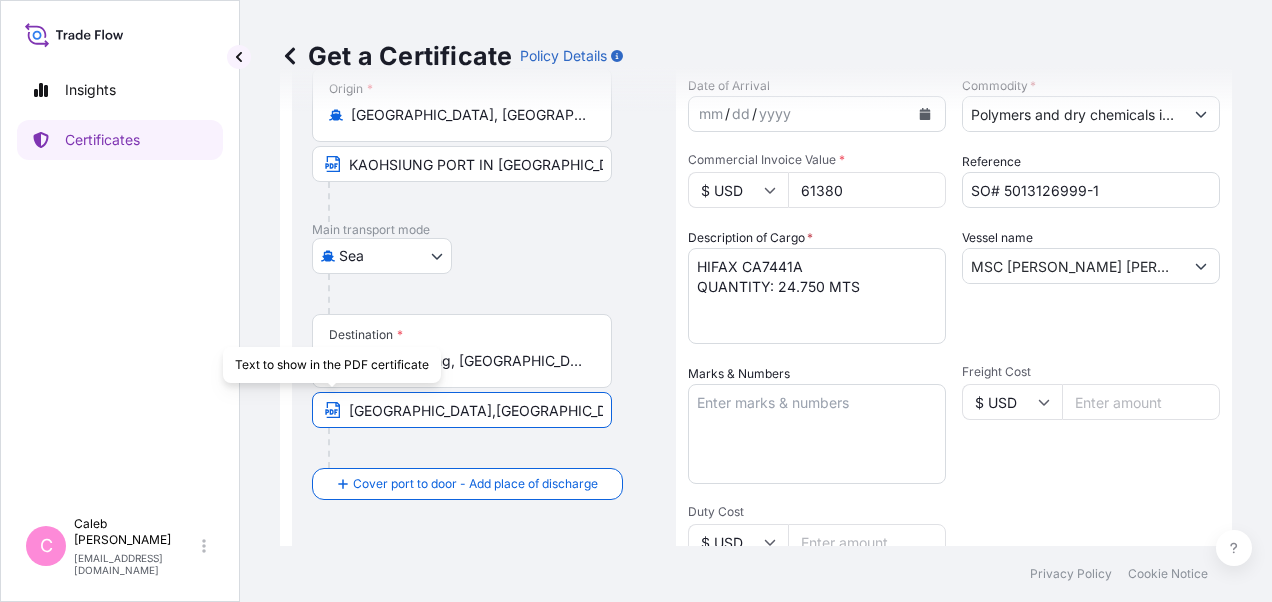 drag, startPoint x: 507, startPoint y: 411, endPoint x: 334, endPoint y: 403, distance: 173.18488 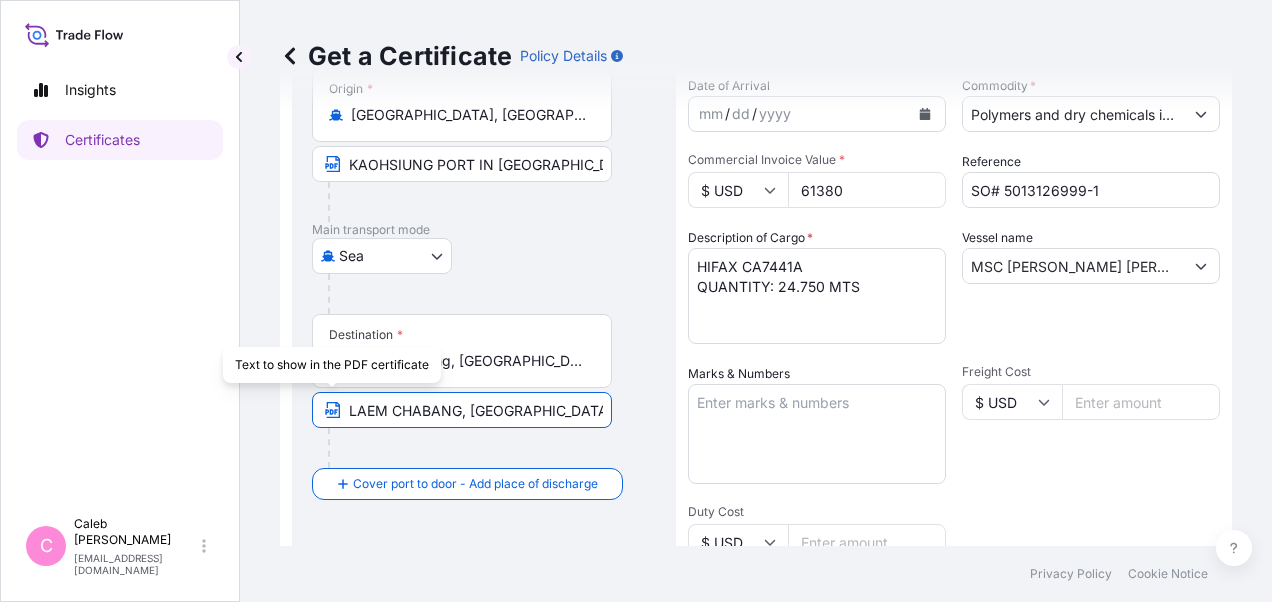type on "LAEM CHABANG, [GEOGRAPHIC_DATA]" 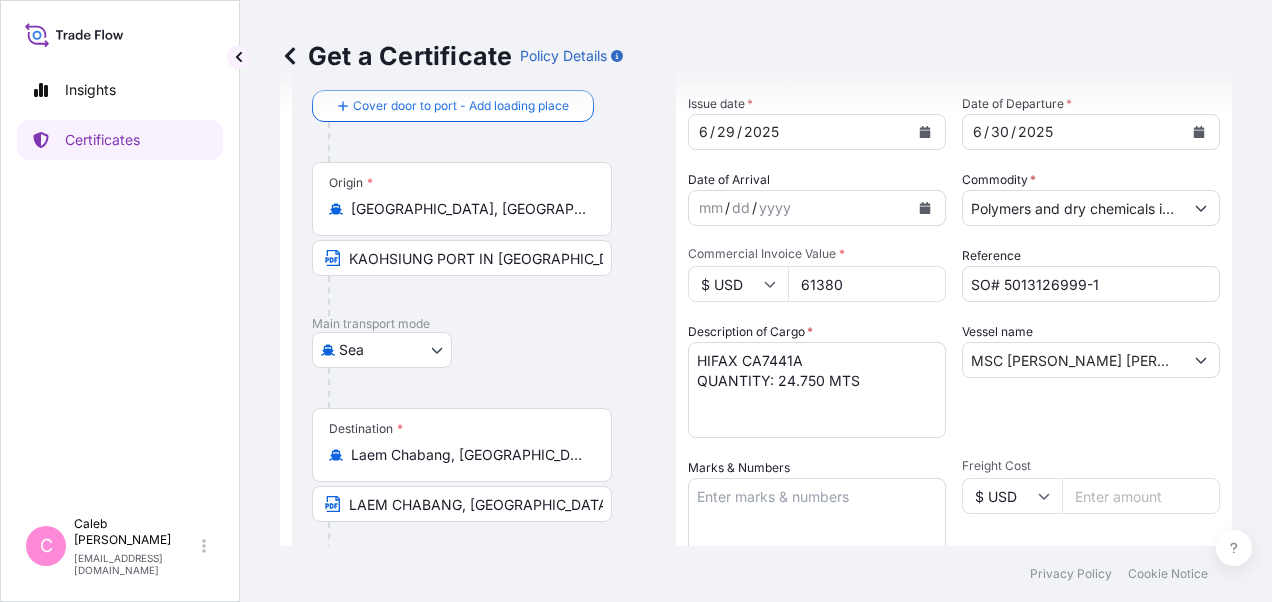 scroll, scrollTop: 0, scrollLeft: 0, axis: both 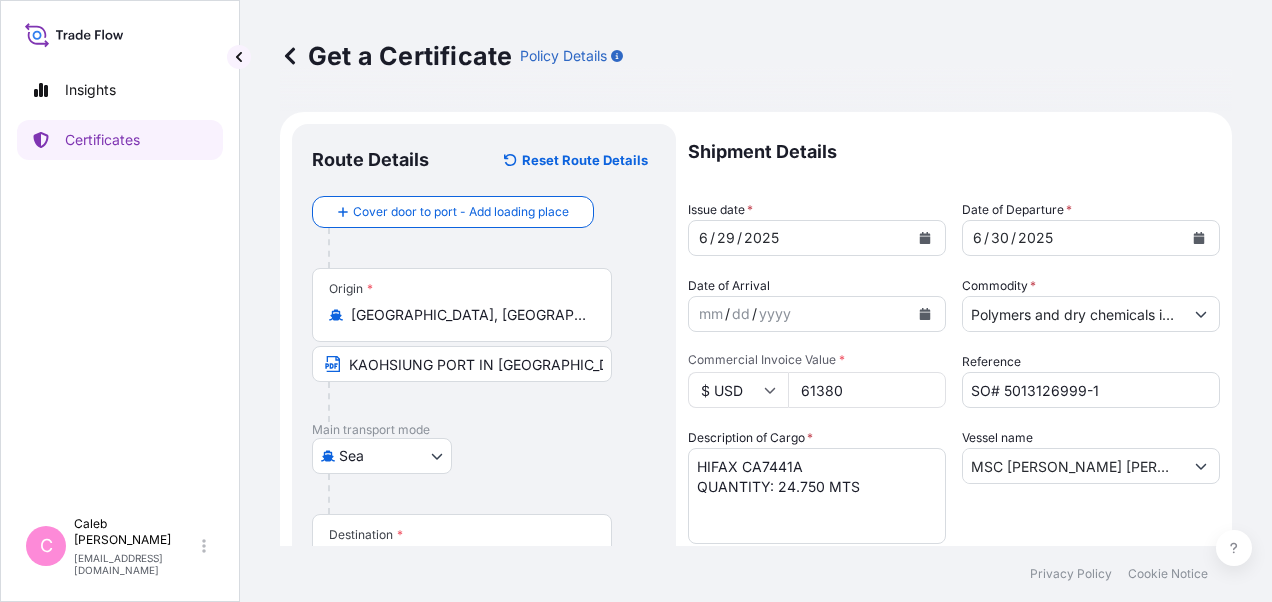 click 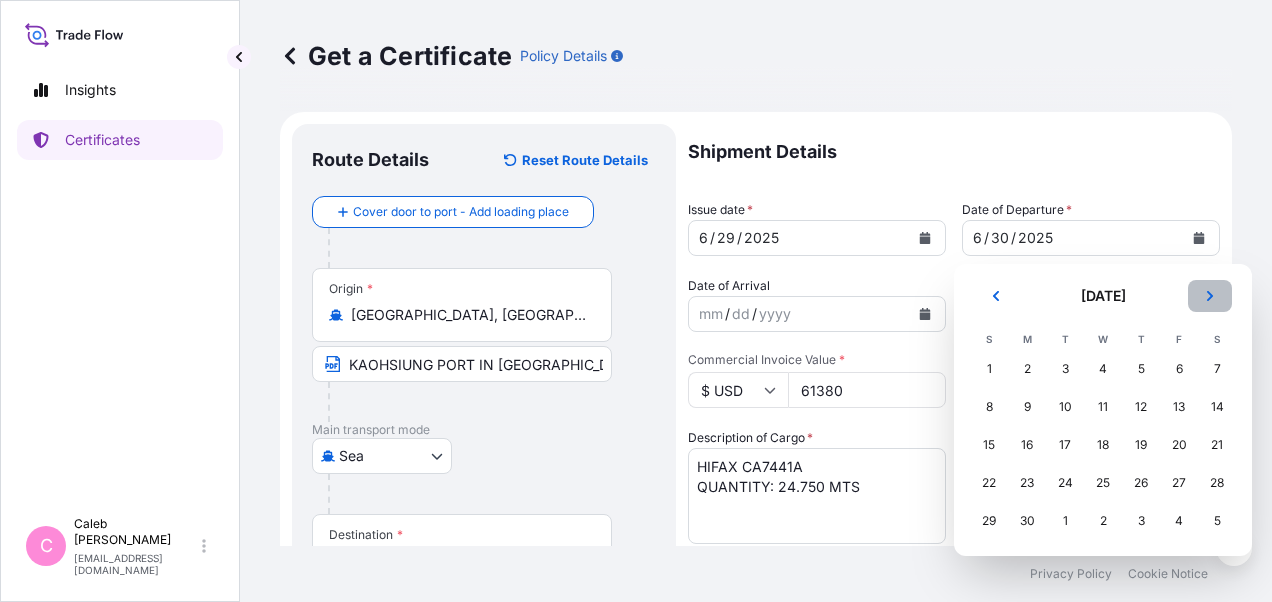 click 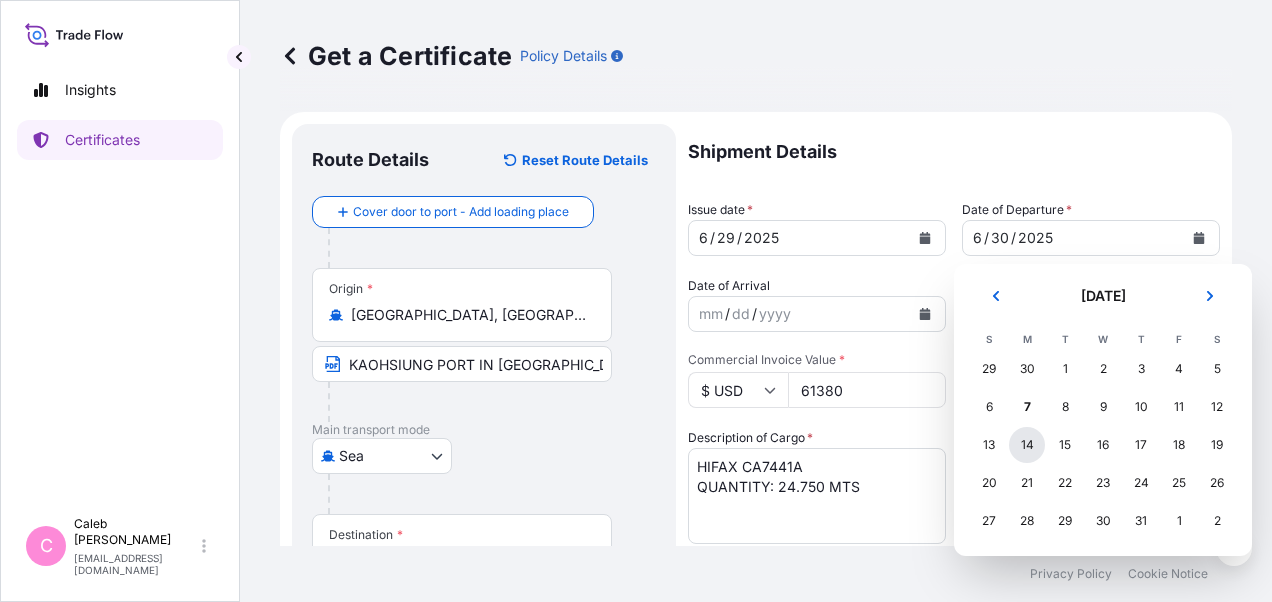 click on "14" at bounding box center [1027, 445] 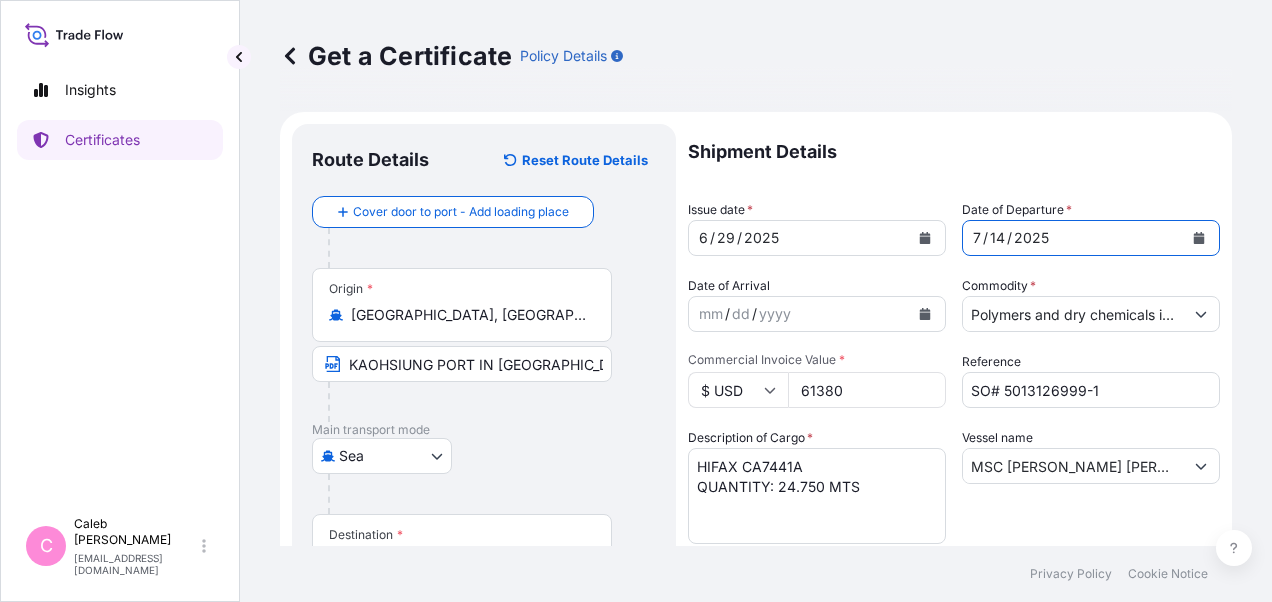 click 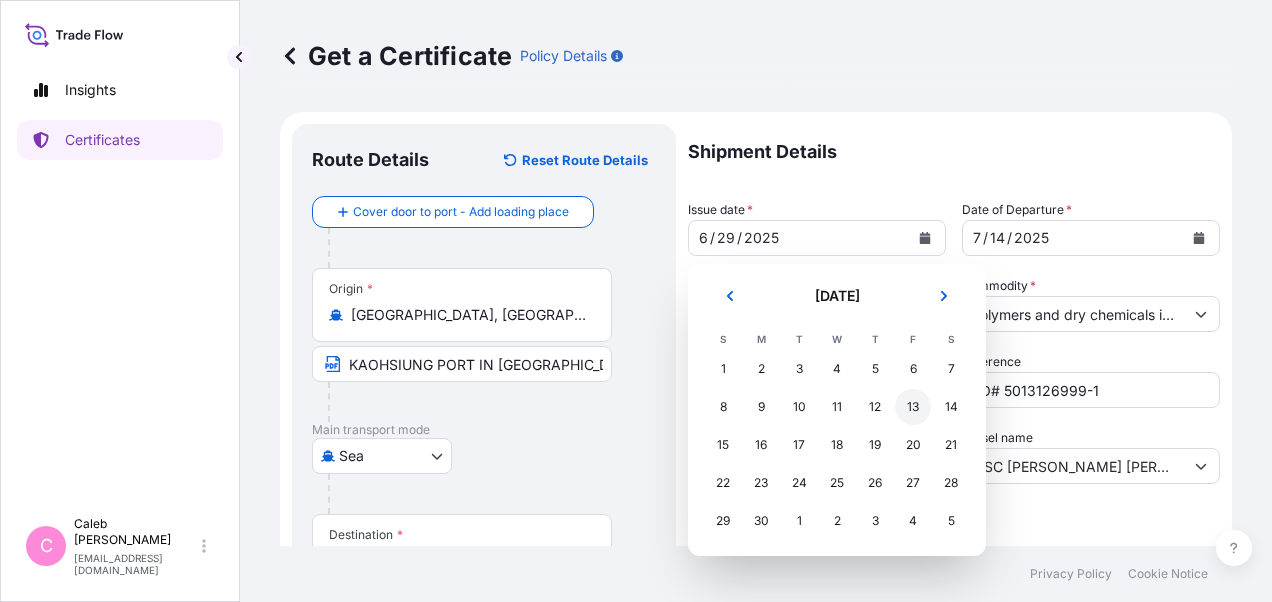 click on "13" at bounding box center (913, 407) 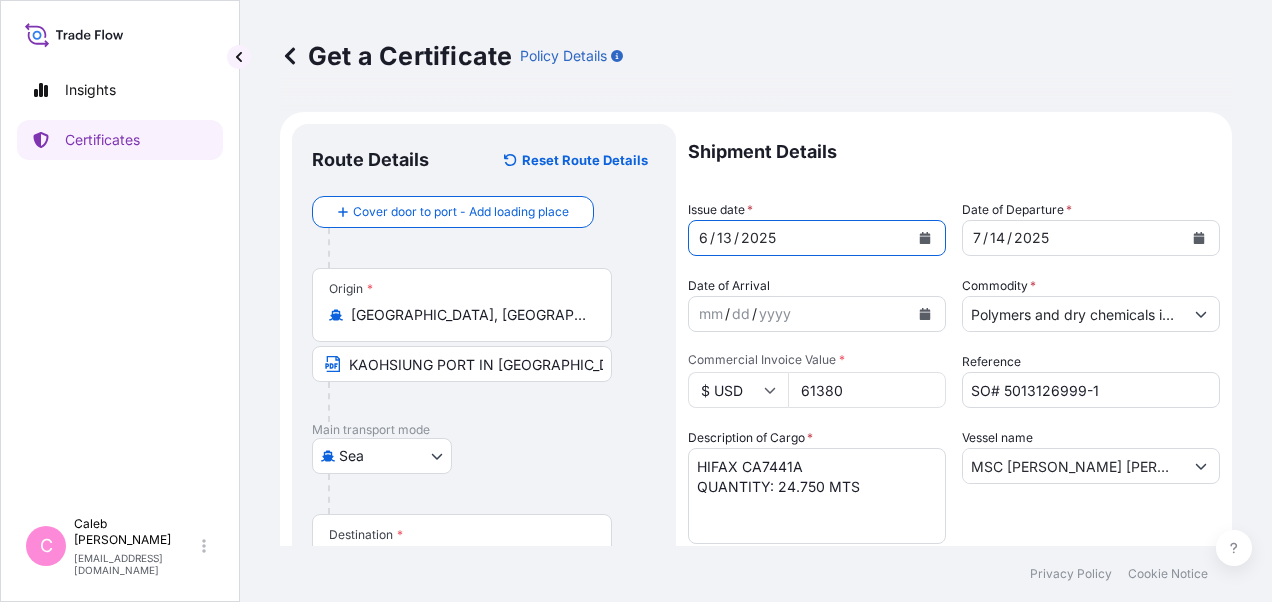 click 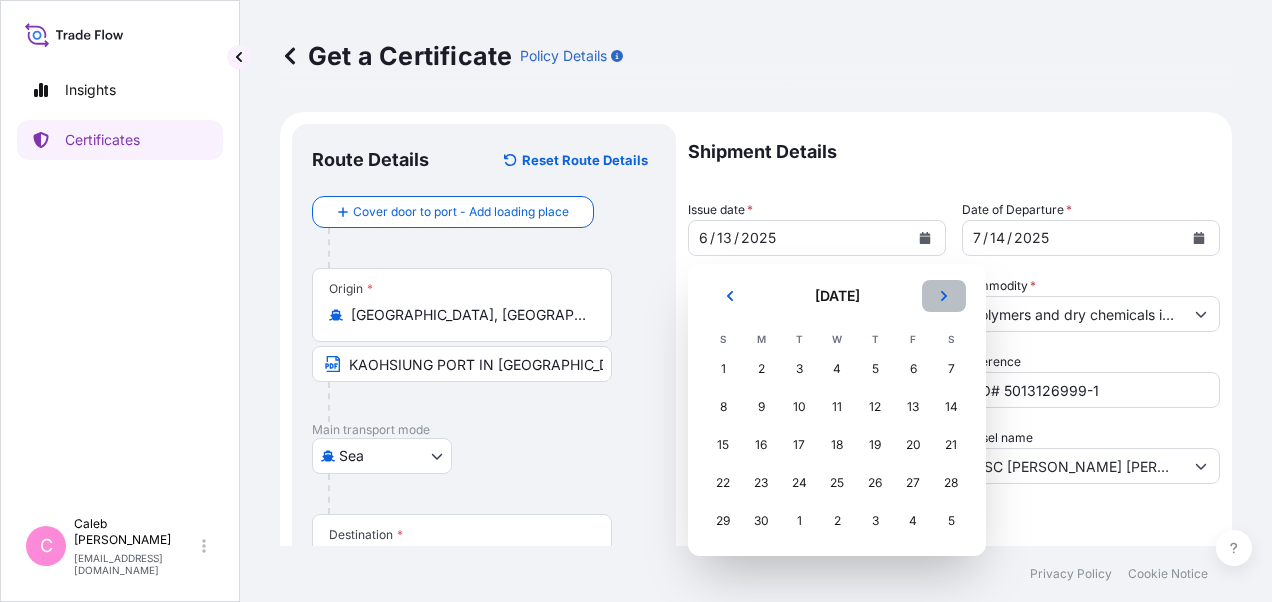 click 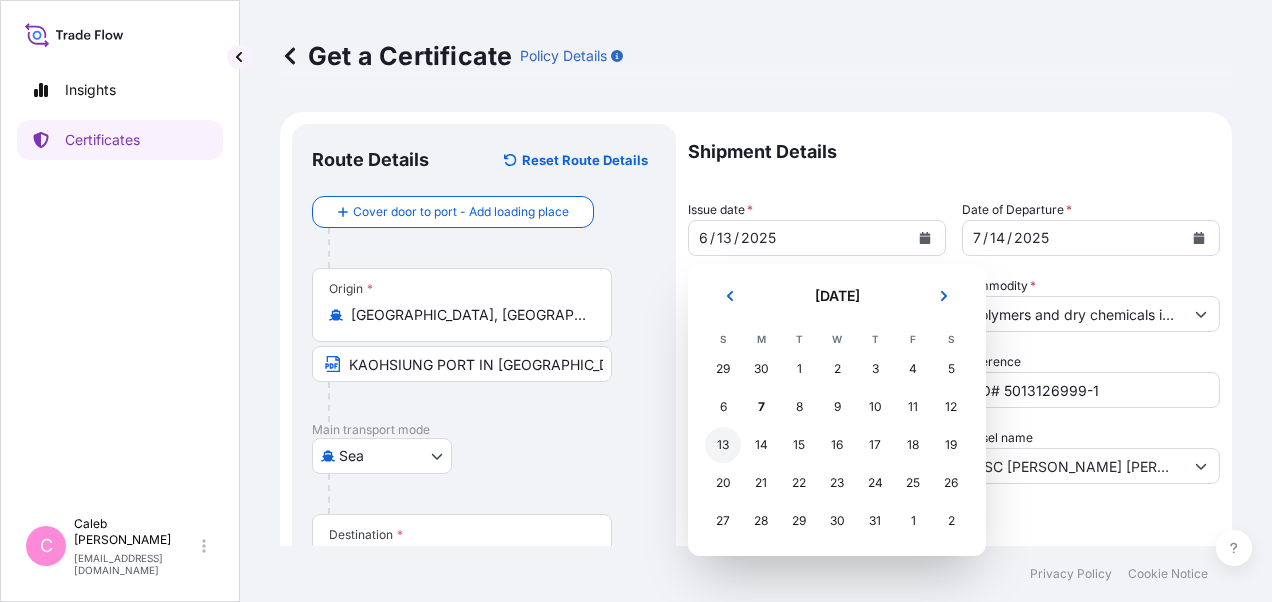 click on "13" at bounding box center [723, 445] 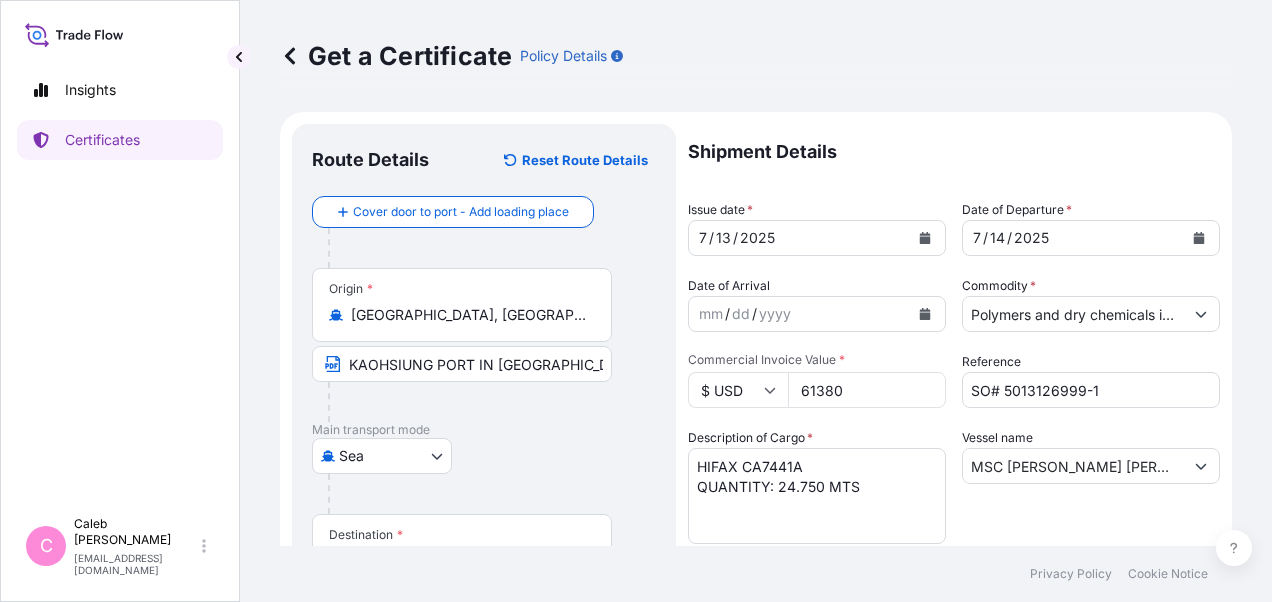 drag, startPoint x: 856, startPoint y: 388, endPoint x: 775, endPoint y: 387, distance: 81.00617 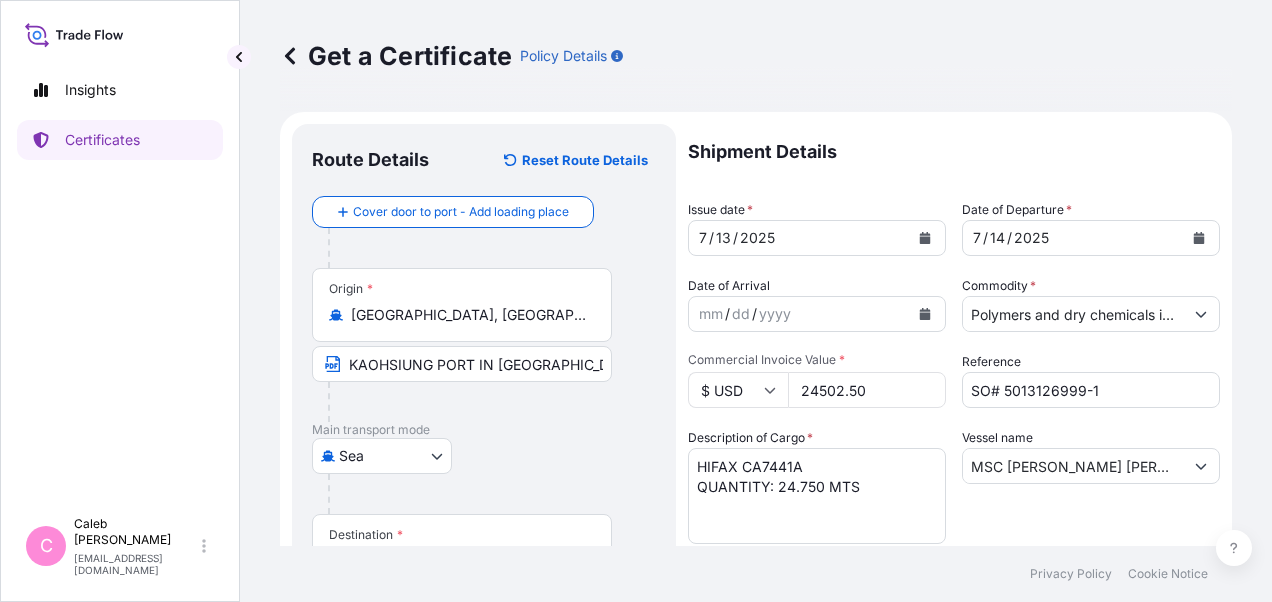 type on "24502.50" 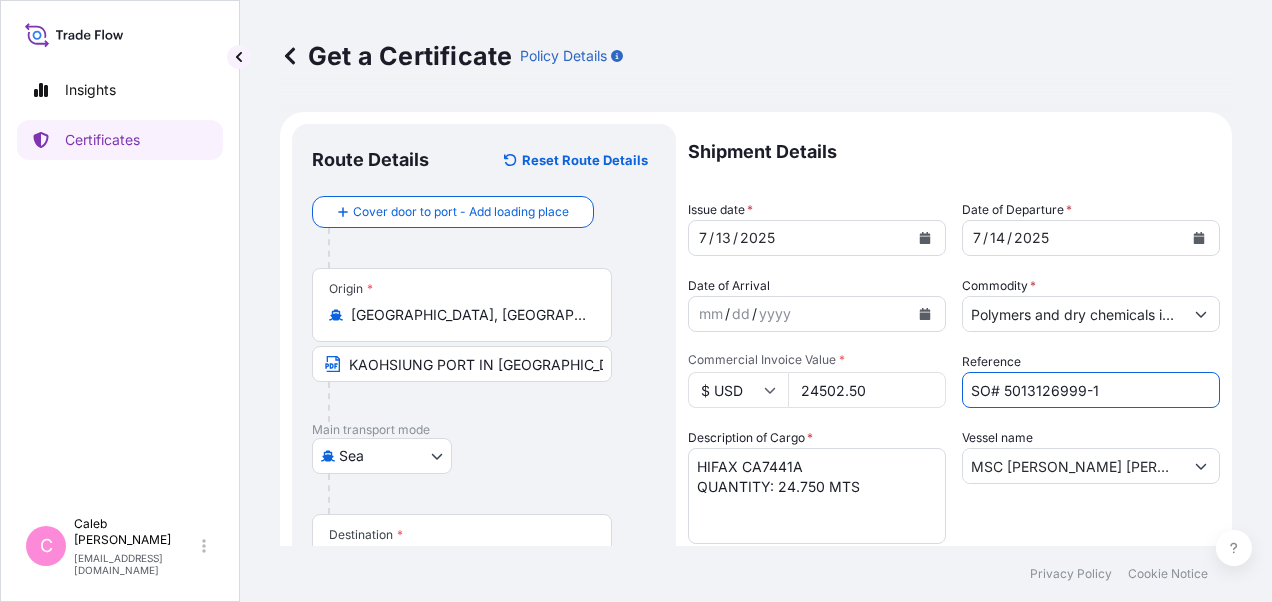 drag, startPoint x: 1107, startPoint y: 390, endPoint x: 1000, endPoint y: 386, distance: 107.07474 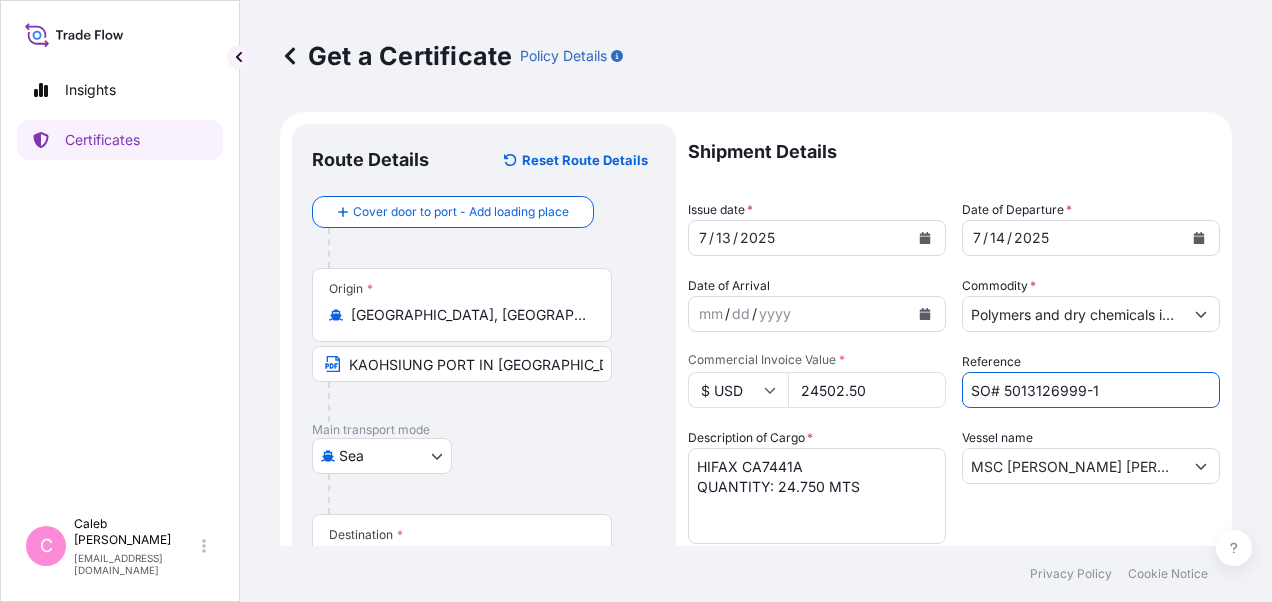 drag, startPoint x: 1095, startPoint y: 391, endPoint x: 998, endPoint y: 389, distance: 97.020615 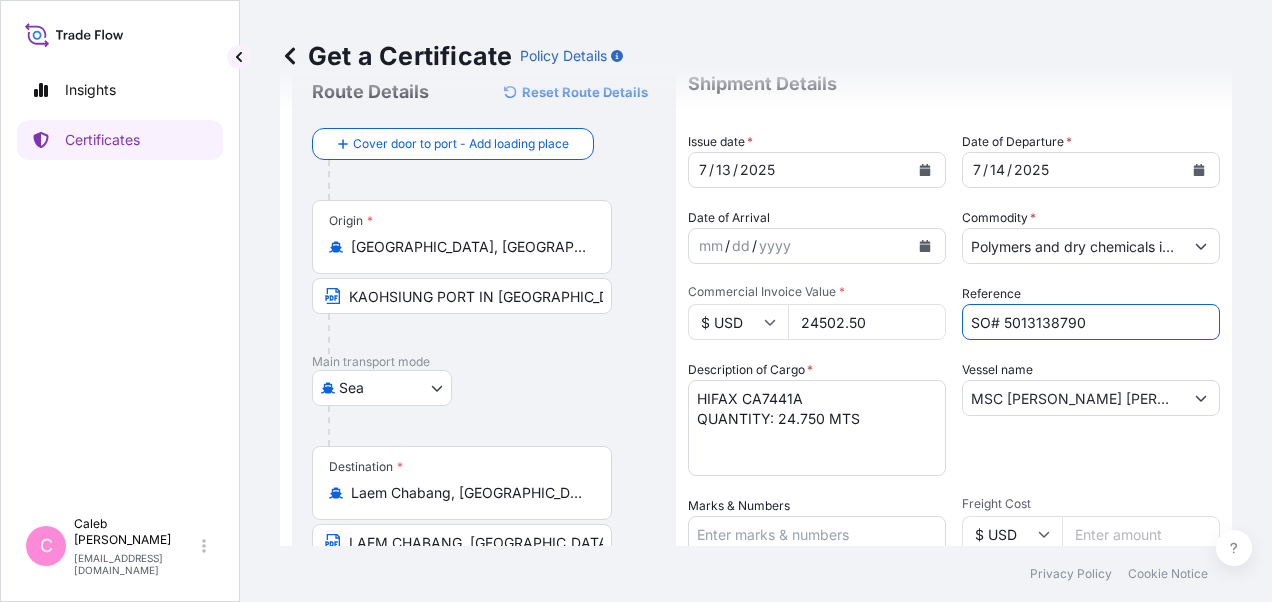 scroll, scrollTop: 100, scrollLeft: 0, axis: vertical 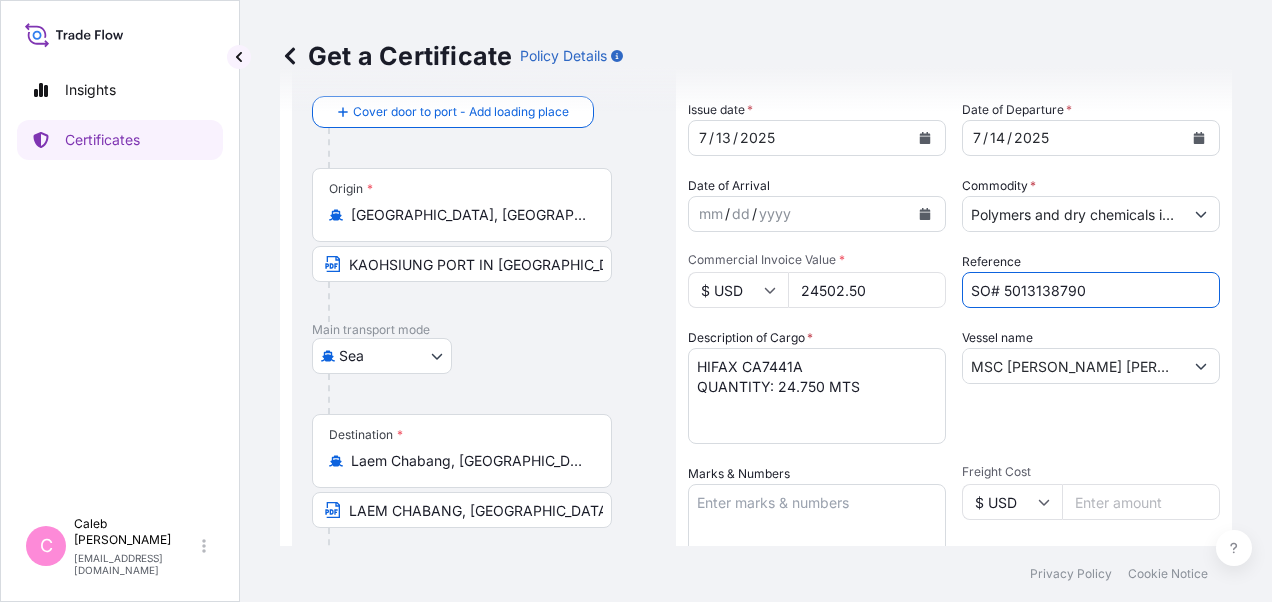 type on "SO# 5013138790" 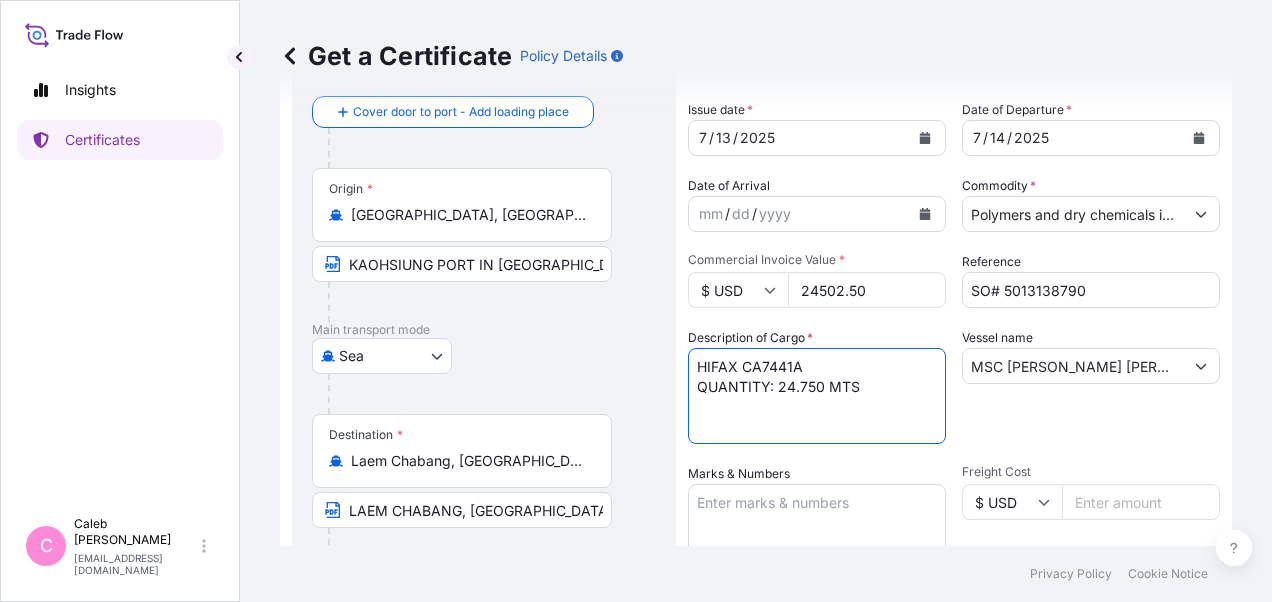 drag, startPoint x: 810, startPoint y: 366, endPoint x: 678, endPoint y: 352, distance: 132.74034 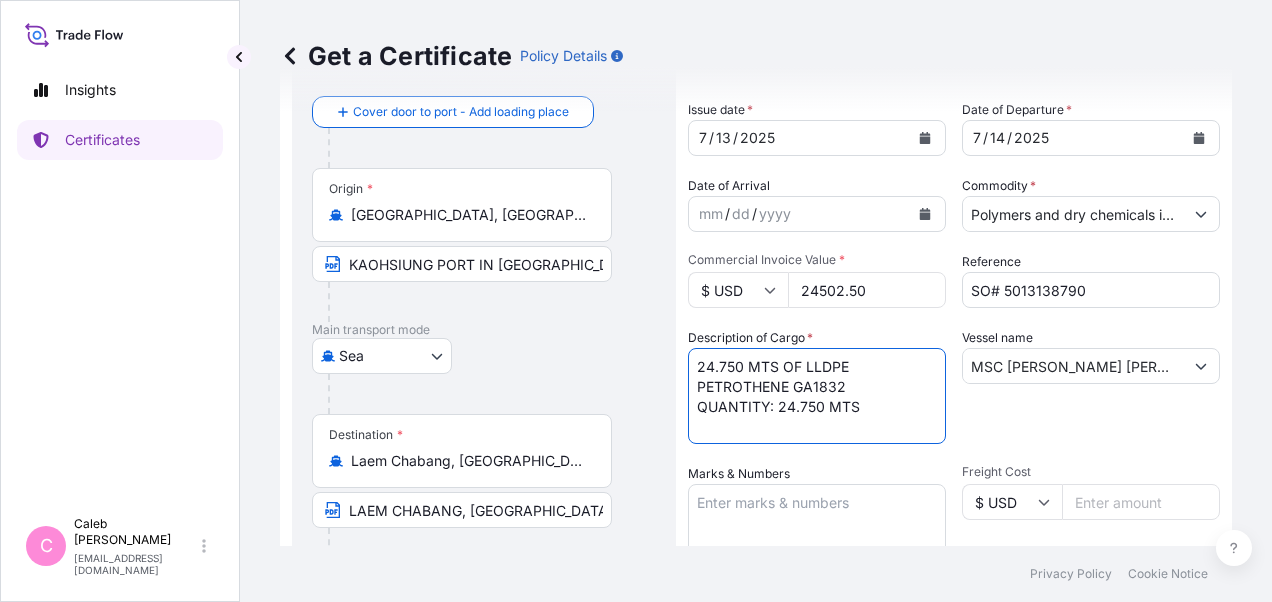 drag, startPoint x: 804, startPoint y: 366, endPoint x: 693, endPoint y: 360, distance: 111.16204 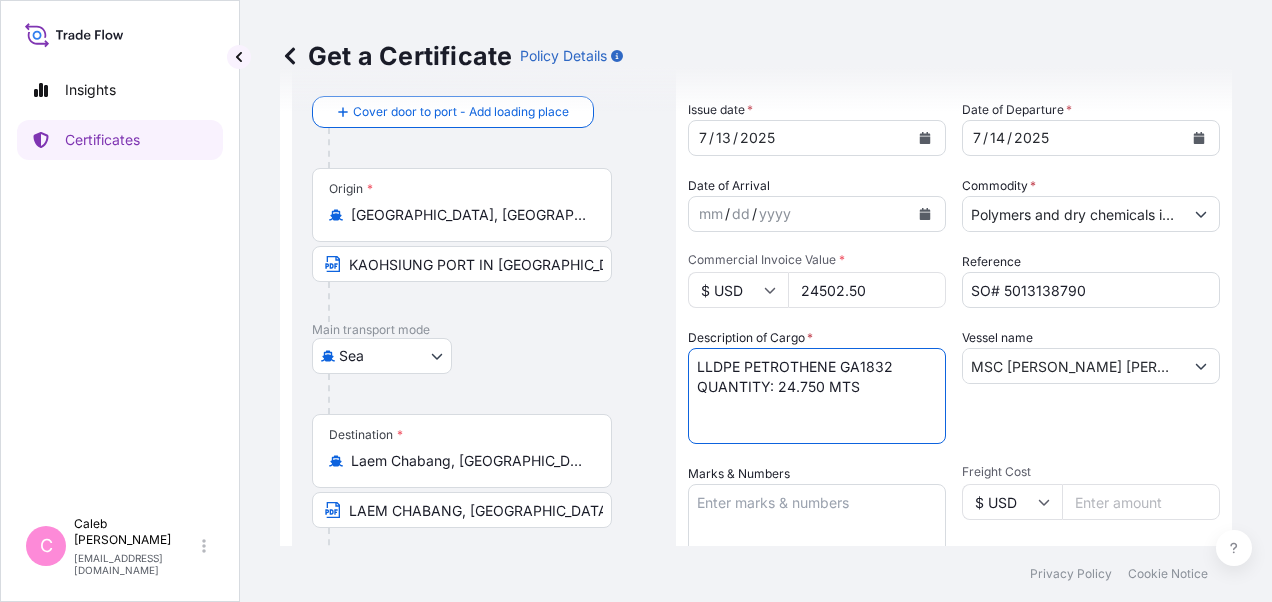 drag, startPoint x: 864, startPoint y: 382, endPoint x: 778, endPoint y: 384, distance: 86.023254 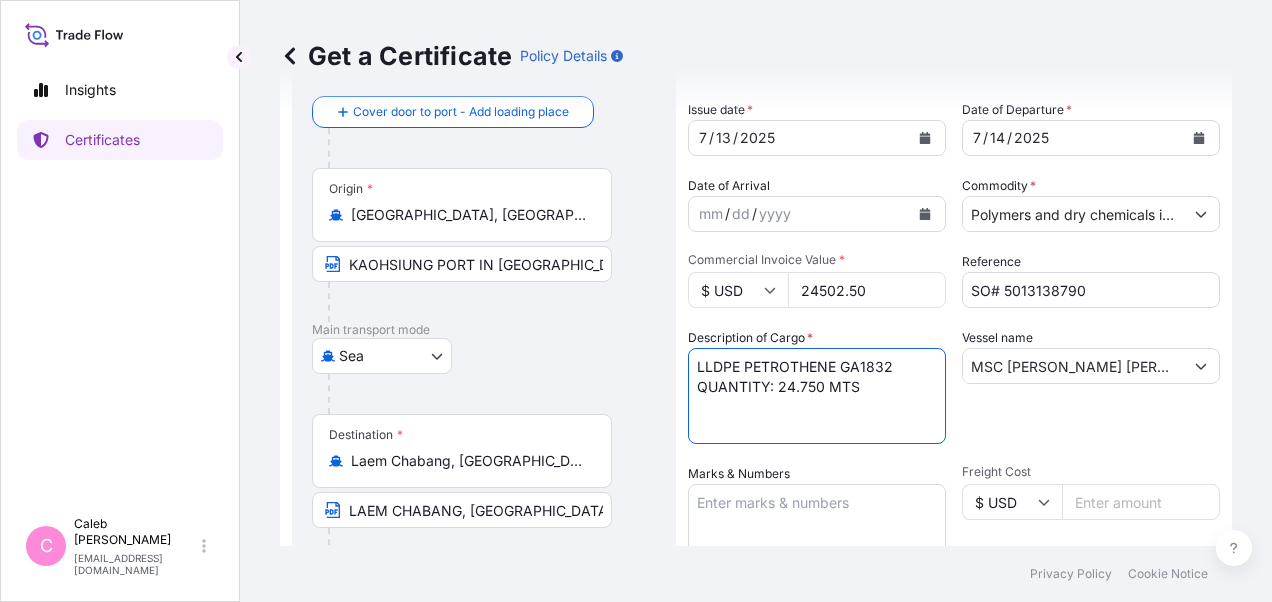 type on "LLDPE PETROTHENE GA1832
QUANTITY: 24.750 MTS" 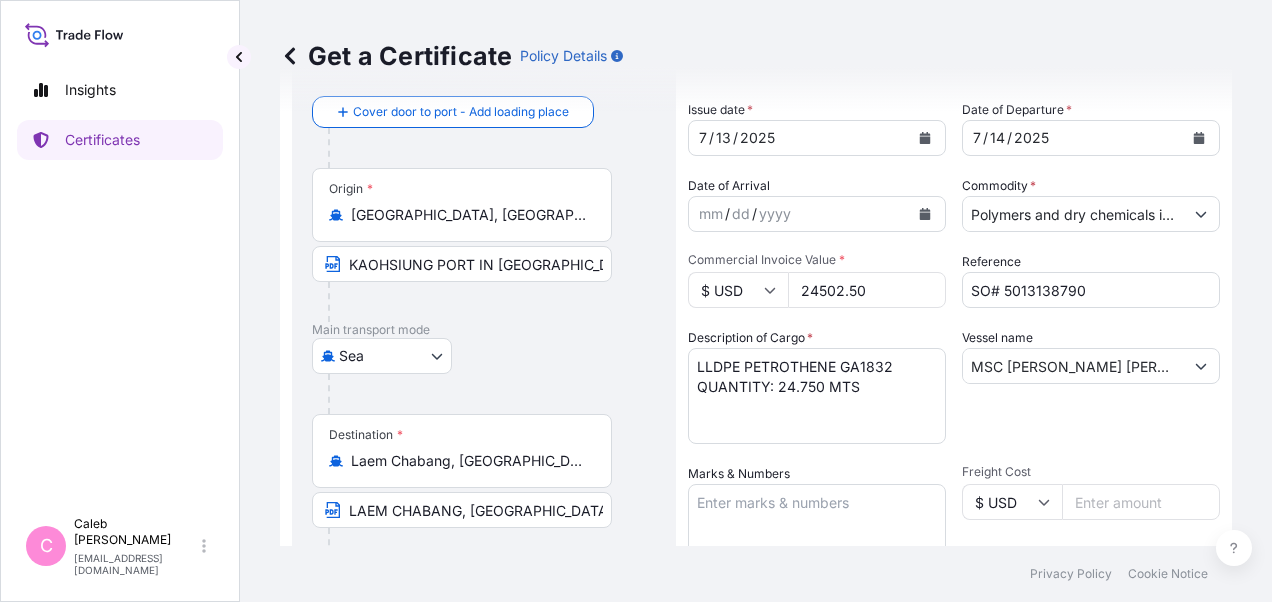 click on "Vessel name MSC [PERSON_NAME] [PERSON_NAME] FD525E" at bounding box center (1091, 386) 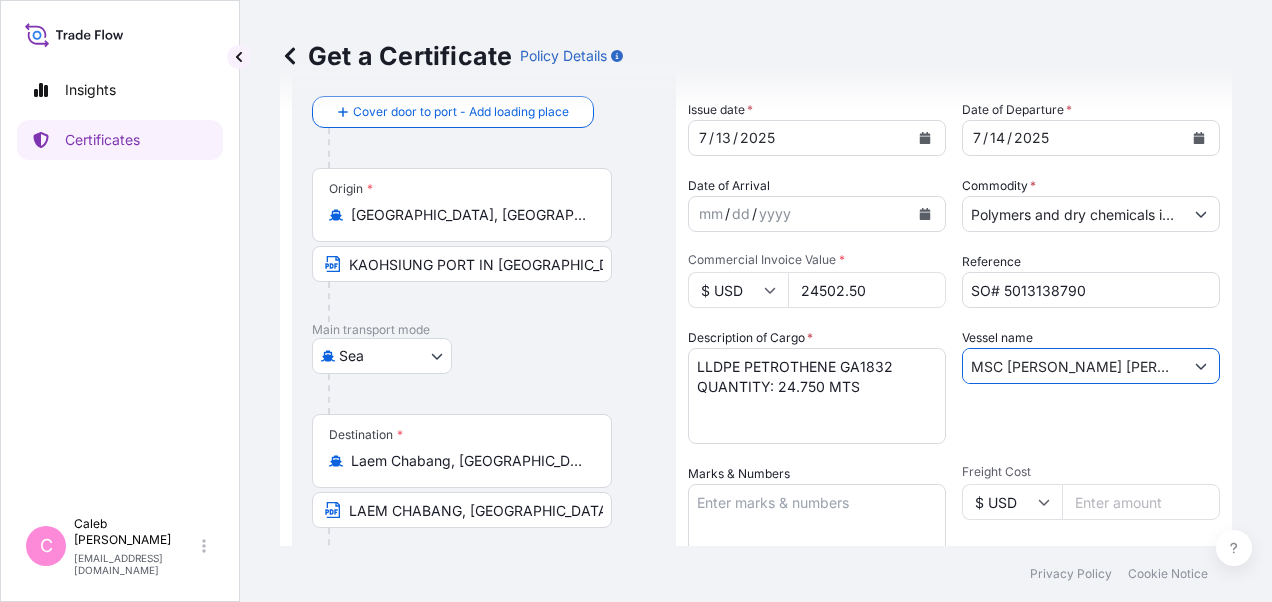 drag, startPoint x: 1148, startPoint y: 363, endPoint x: 910, endPoint y: 363, distance: 238 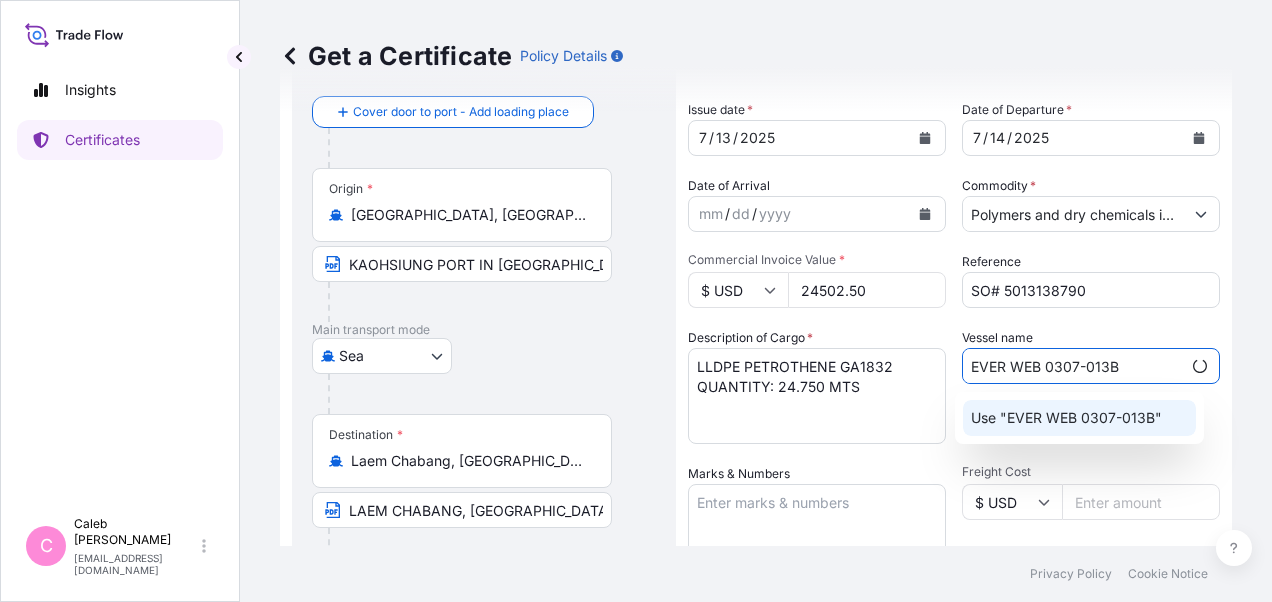 click on "Use "EVER WEB 0307-013B"" 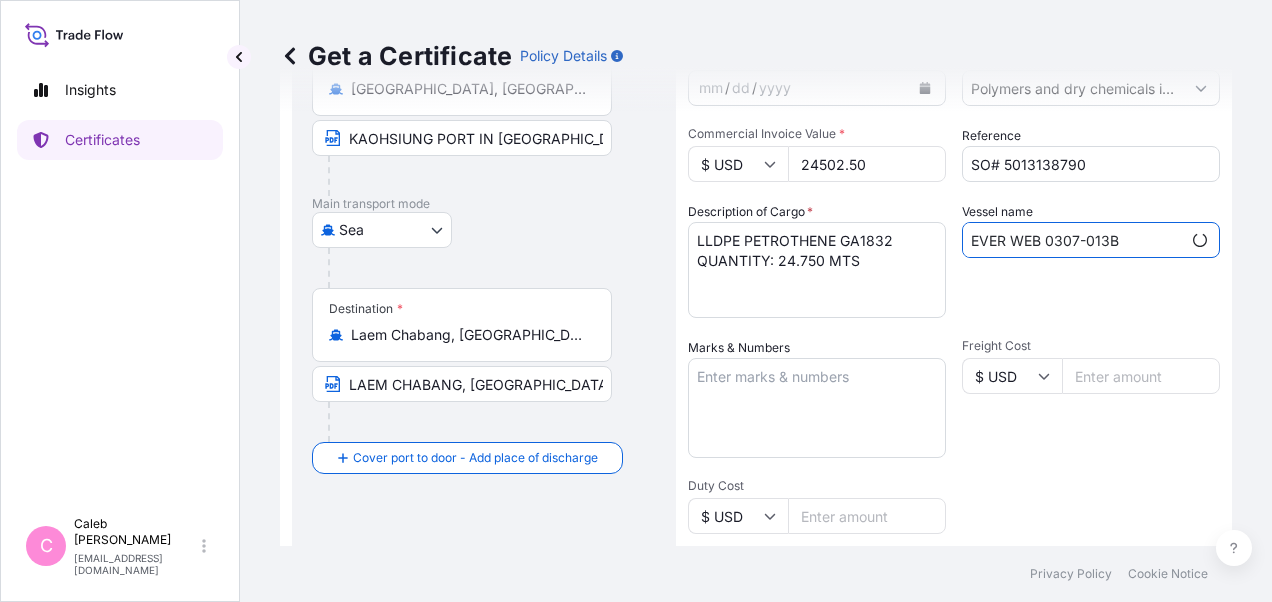 scroll, scrollTop: 300, scrollLeft: 0, axis: vertical 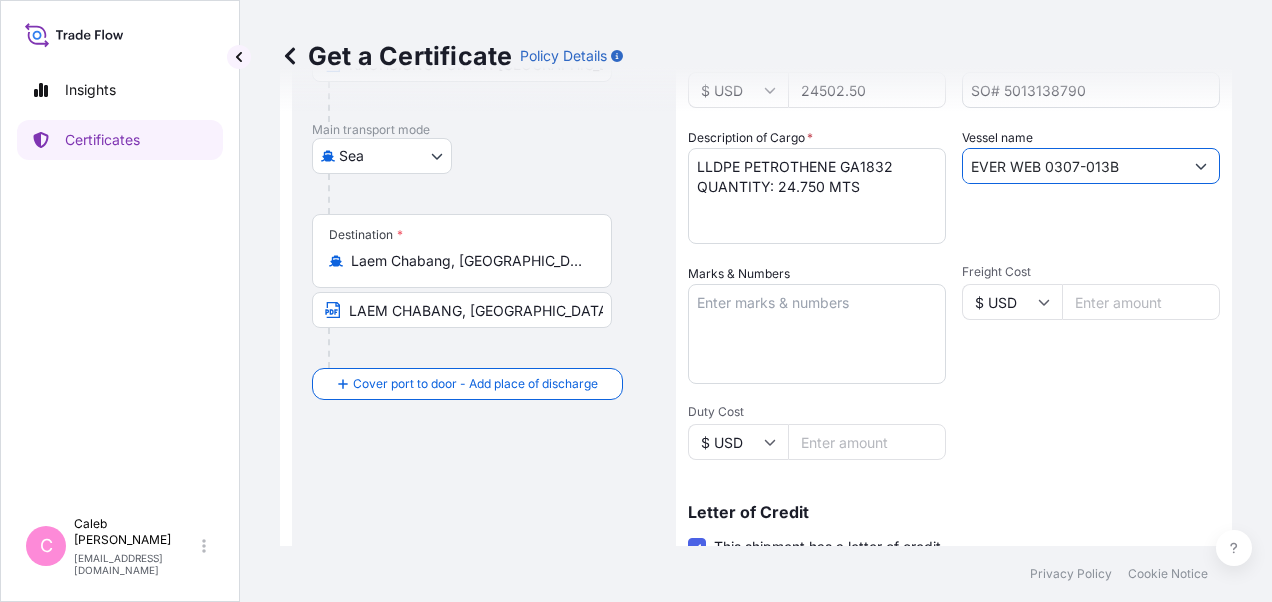type on "EVER WEB 0307-013B" 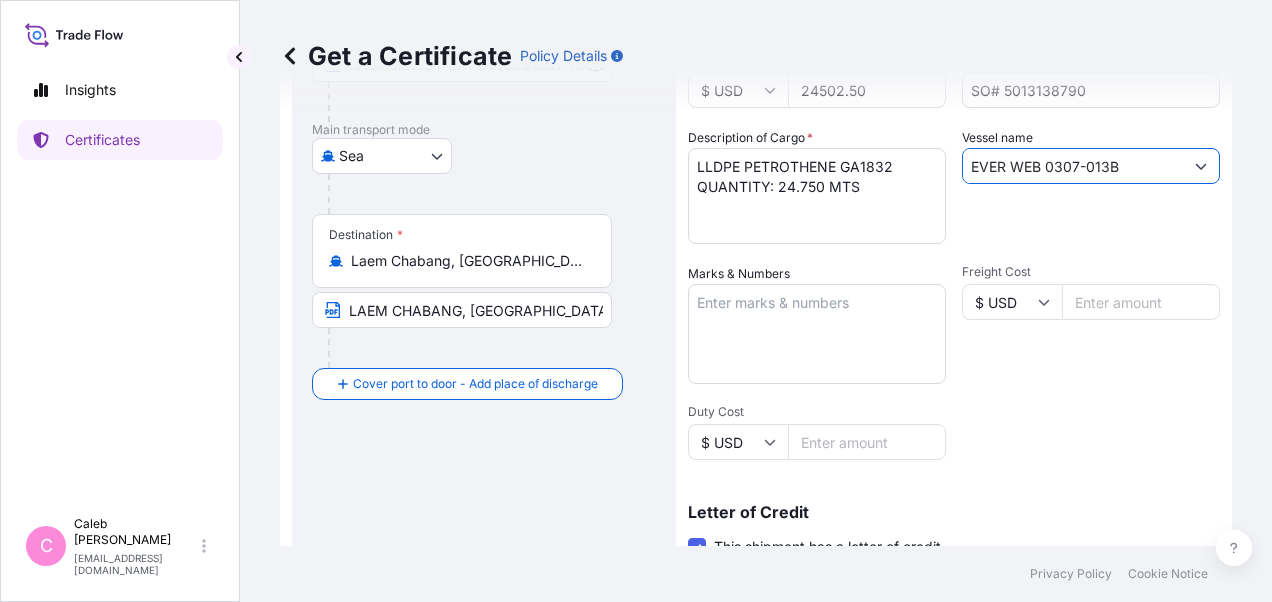 click on "Marks & Numbers" at bounding box center (817, 334) 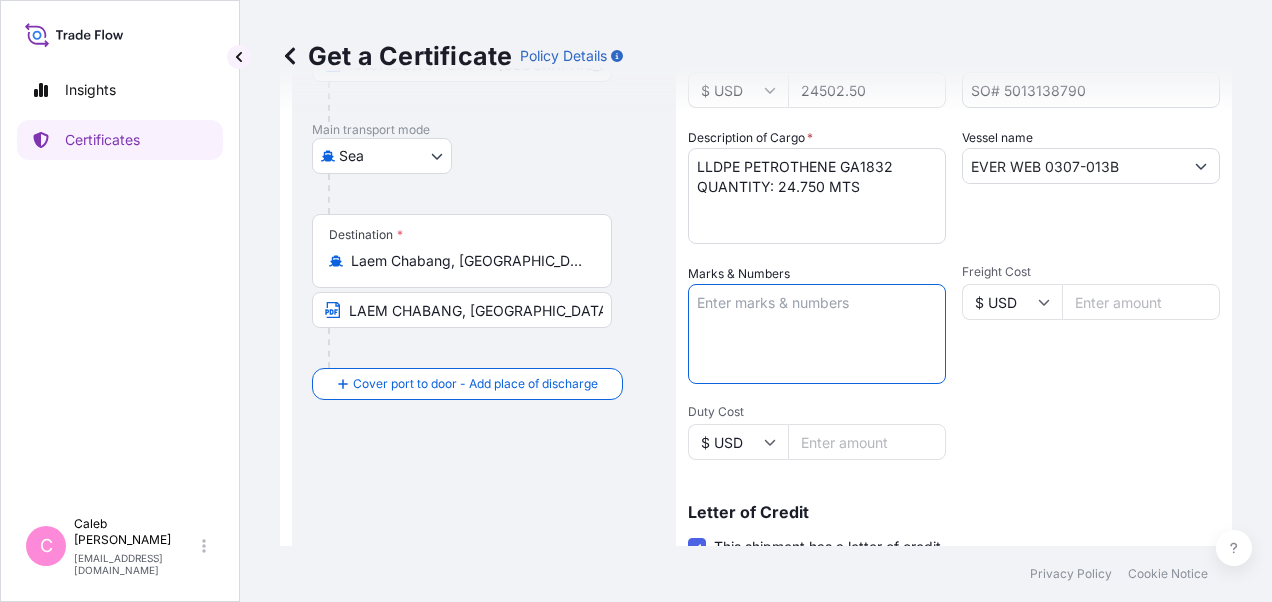 paste on "LYONDELLBASELL" 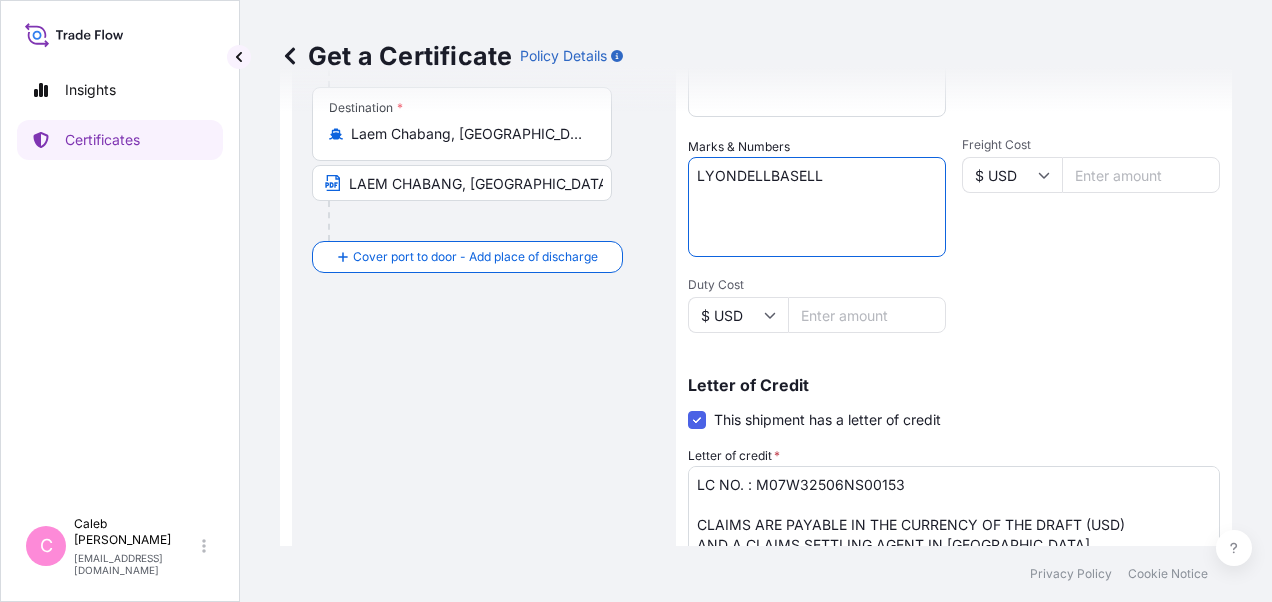 scroll, scrollTop: 500, scrollLeft: 0, axis: vertical 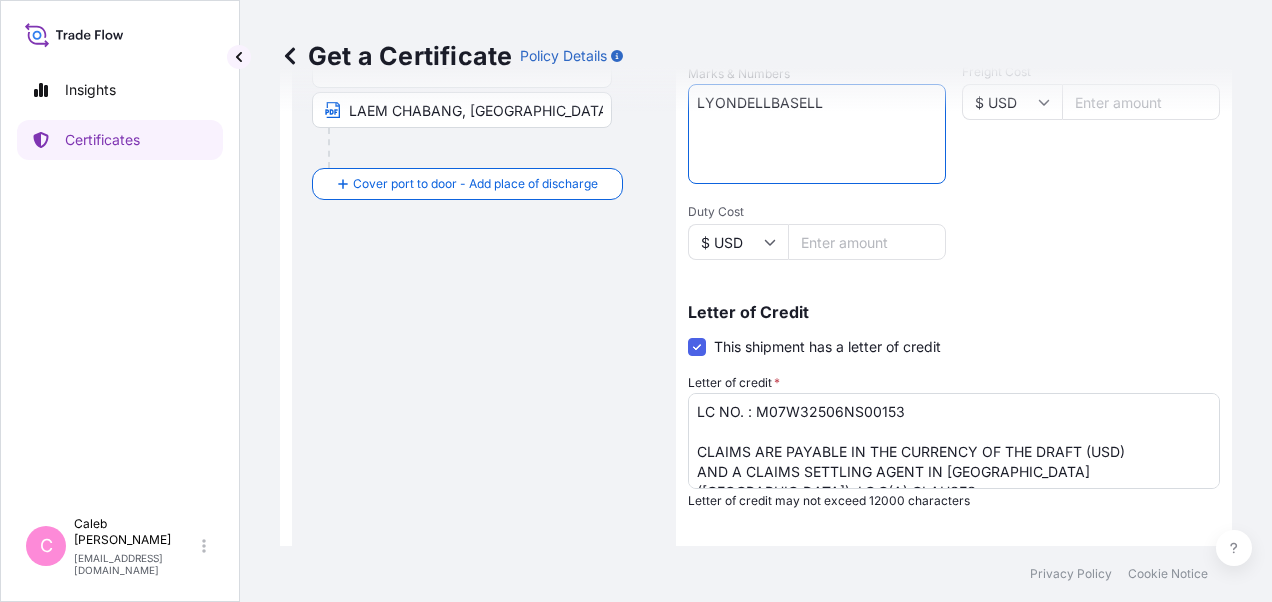 type on "LYONDELLBASELL" 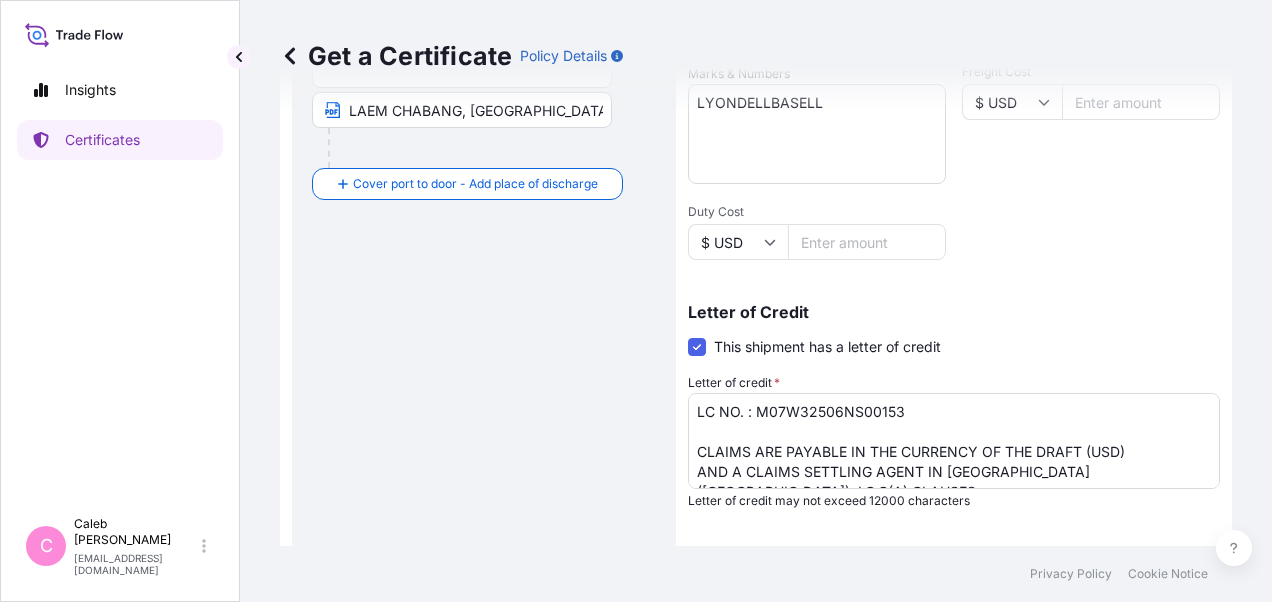 drag, startPoint x: 360, startPoint y: 344, endPoint x: 628, endPoint y: 415, distance: 277.2454 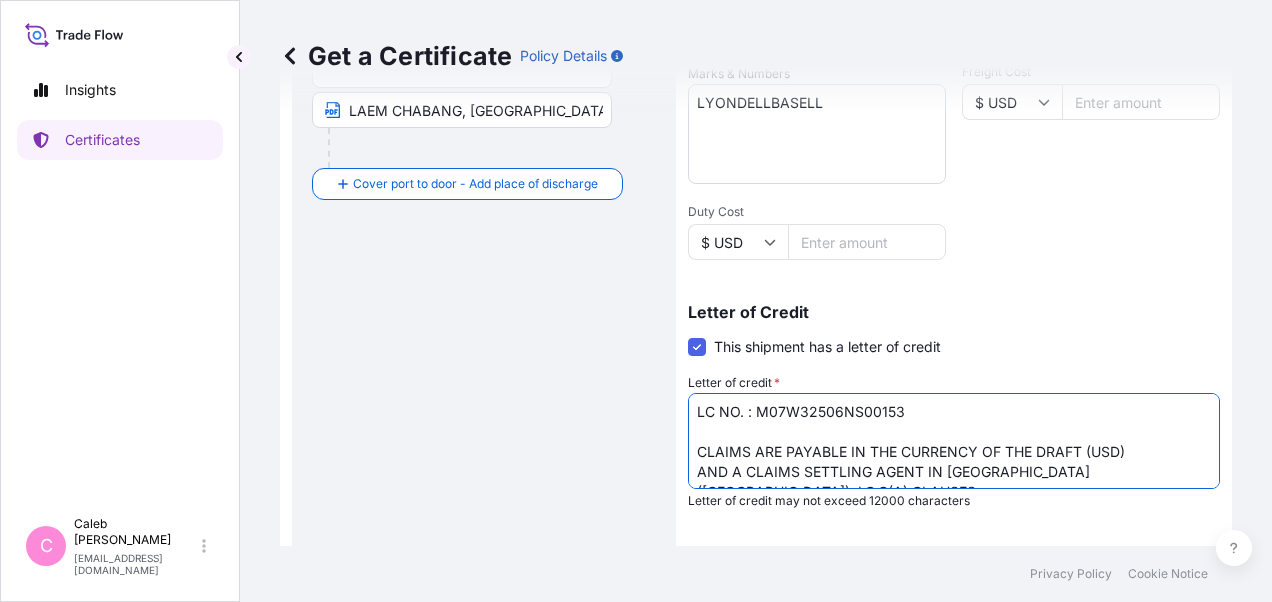 drag, startPoint x: 755, startPoint y: 411, endPoint x: 918, endPoint y: 418, distance: 163.15024 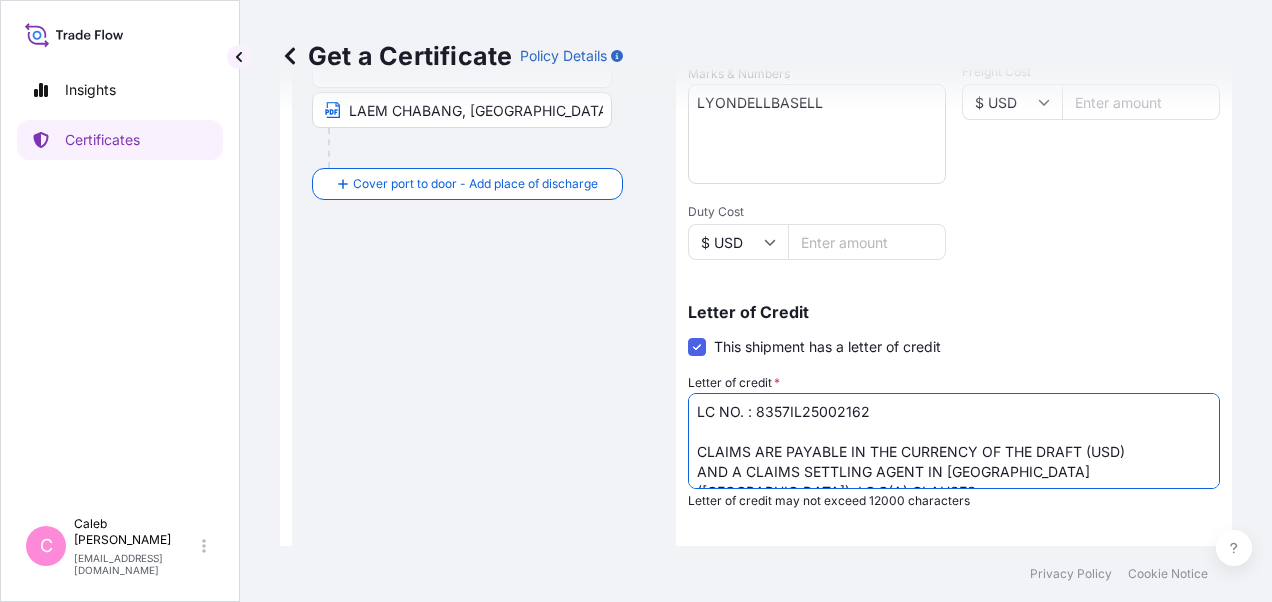 click on "Route Details Reset Route Details   Cover door to port - Add loading place Place of loading Road / [GEOGRAPHIC_DATA] / Inland Origin * [GEOGRAPHIC_DATA], [GEOGRAPHIC_DATA], [GEOGRAPHIC_DATA], [GEOGRAPHIC_DATA] [GEOGRAPHIC_DATA] IN [GEOGRAPHIC_DATA] Main transport mode [GEOGRAPHIC_DATA] Sea Destination * [GEOGRAPHIC_DATA], [GEOGRAPHIC_DATA], [GEOGRAPHIC_DATA], [GEOGRAPHIC_DATA] [GEOGRAPHIC_DATA], [GEOGRAPHIC_DATA] Cover port to door - Add place of discharge Road / [GEOGRAPHIC_DATA] / Inland Place of Discharge" at bounding box center (484, 204) 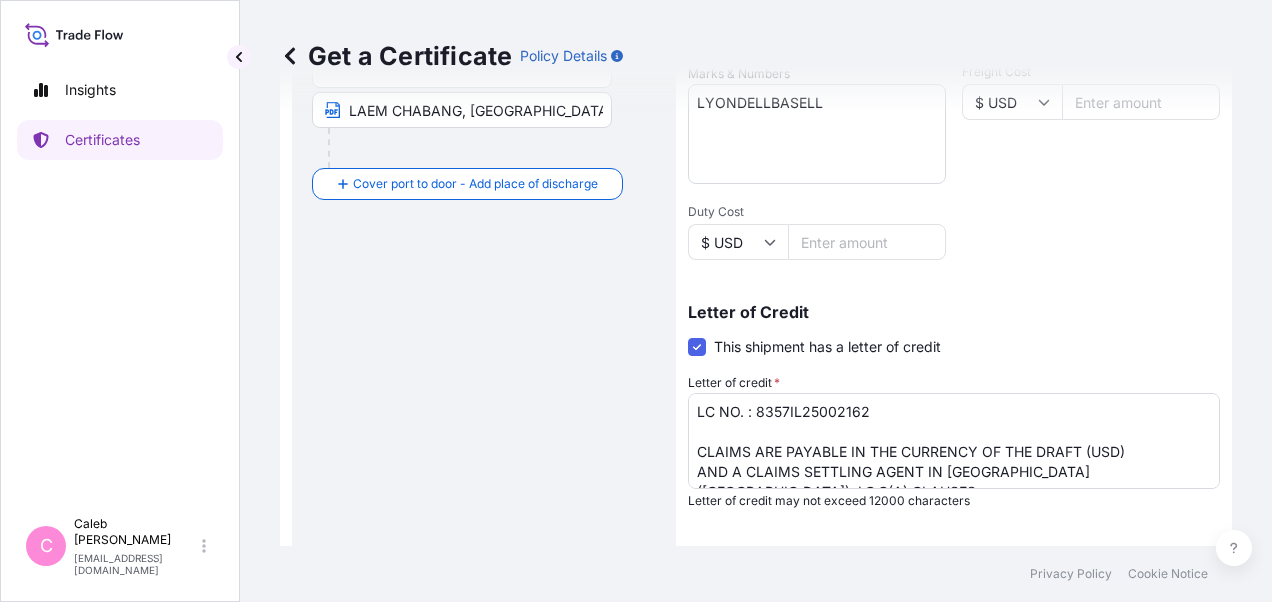 drag, startPoint x: 288, startPoint y: 370, endPoint x: 318, endPoint y: 376, distance: 30.594116 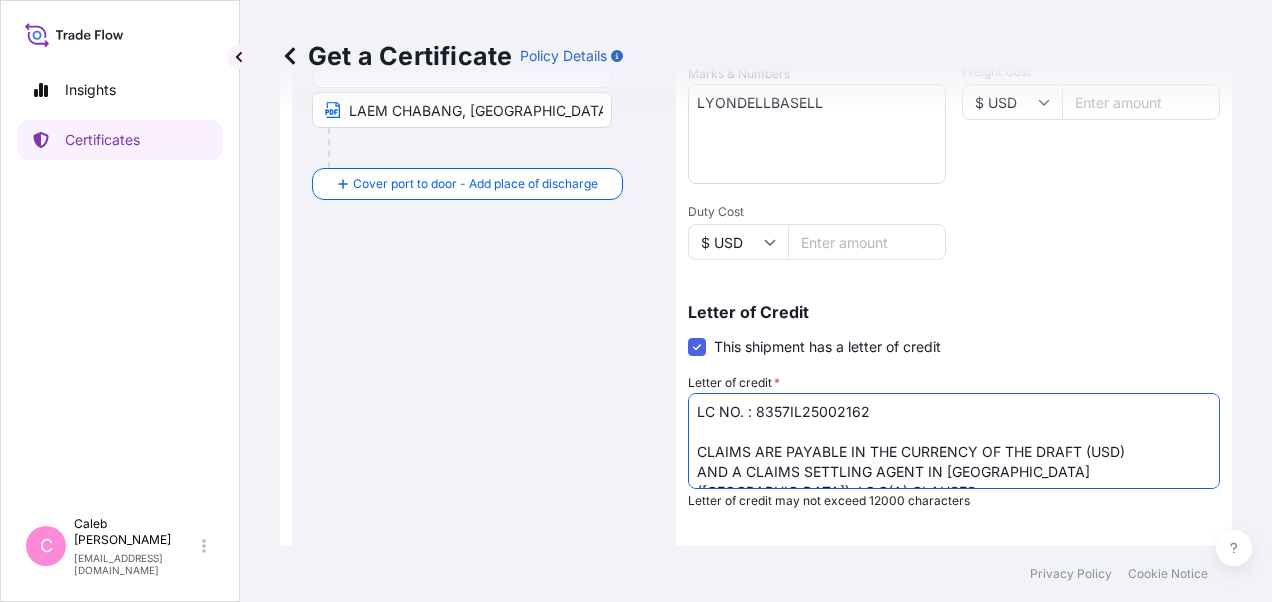 drag, startPoint x: 695, startPoint y: 450, endPoint x: 1172, endPoint y: 474, distance: 477.6034 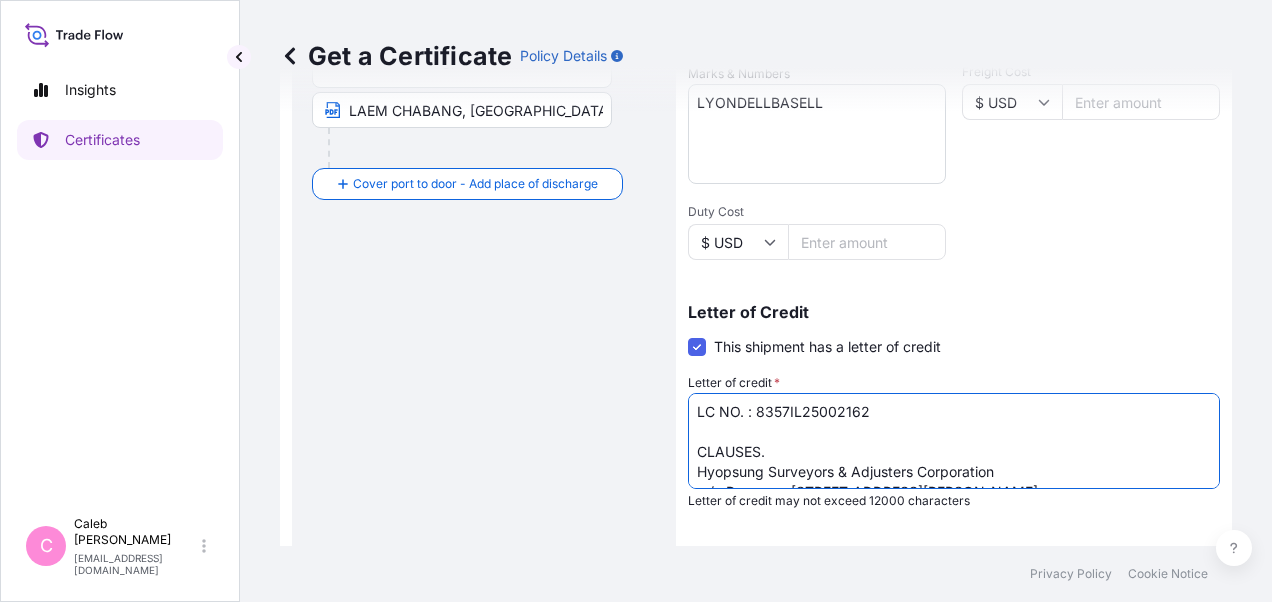 scroll, scrollTop: 40, scrollLeft: 0, axis: vertical 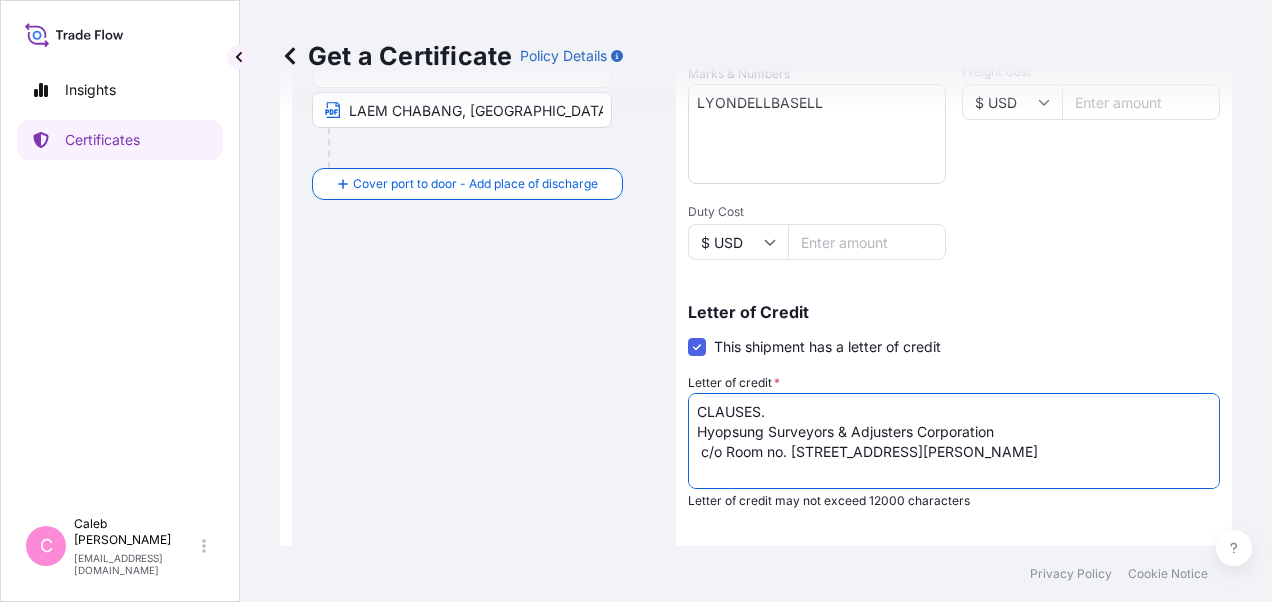 drag, startPoint x: 696, startPoint y: 410, endPoint x: 931, endPoint y: 466, distance: 241.58022 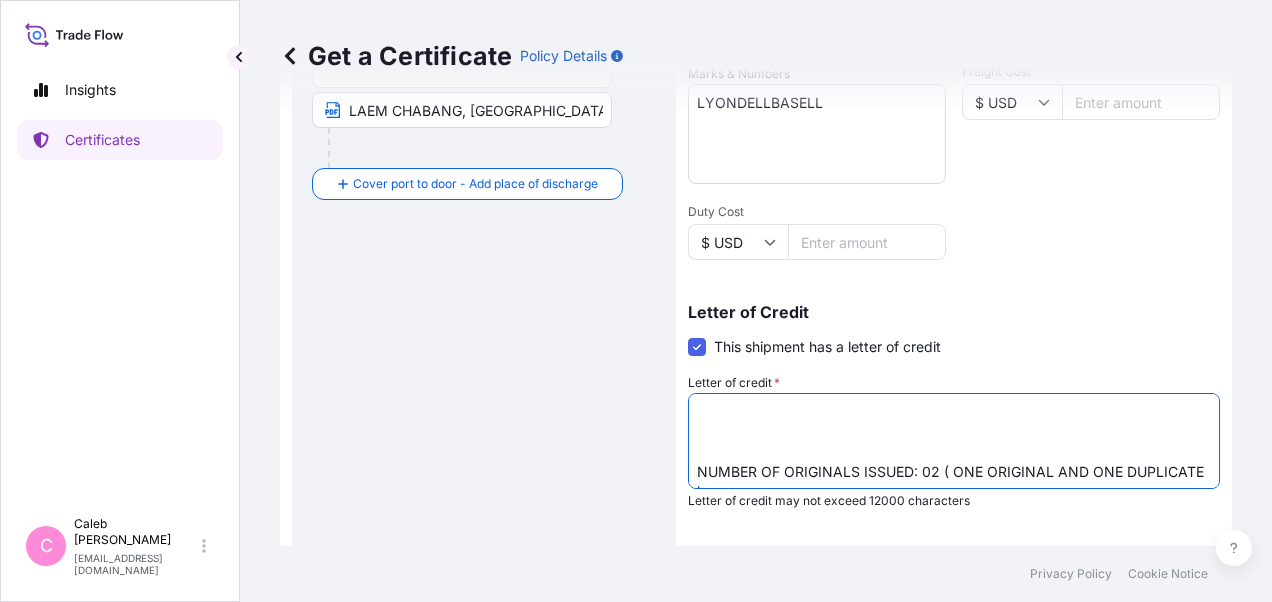 scroll, scrollTop: 12, scrollLeft: 0, axis: vertical 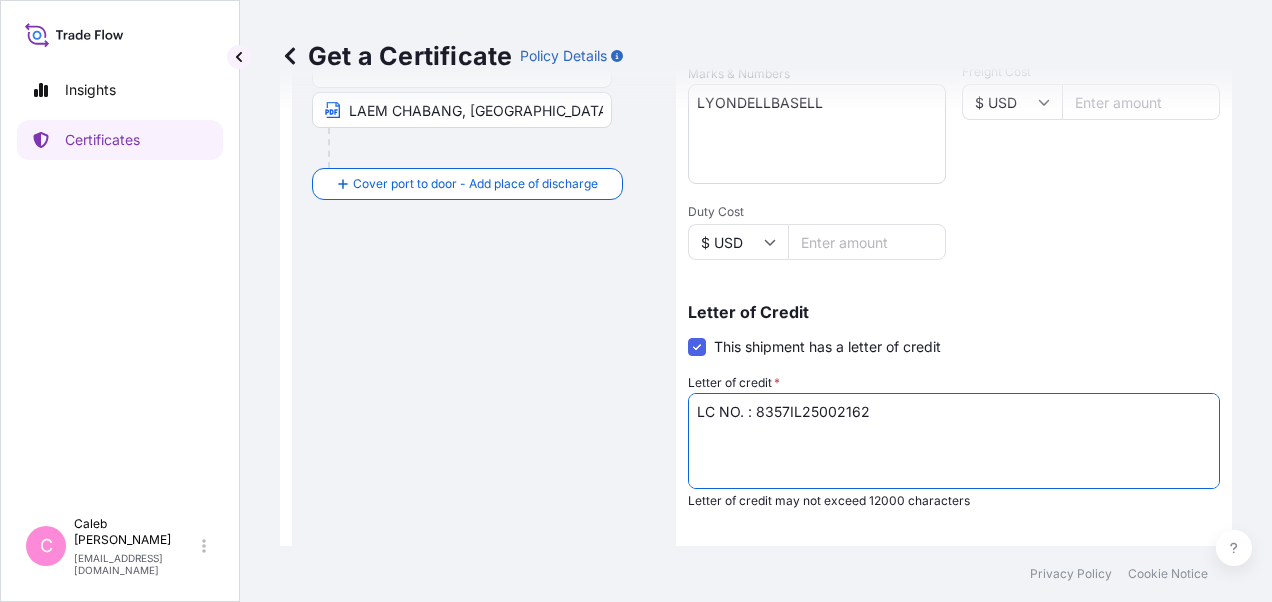 paste on "CLAIMS
PAYABLE IN [GEOGRAPHIC_DATA] COVERING INSTITUTE CARGO CLAUSES (A)." 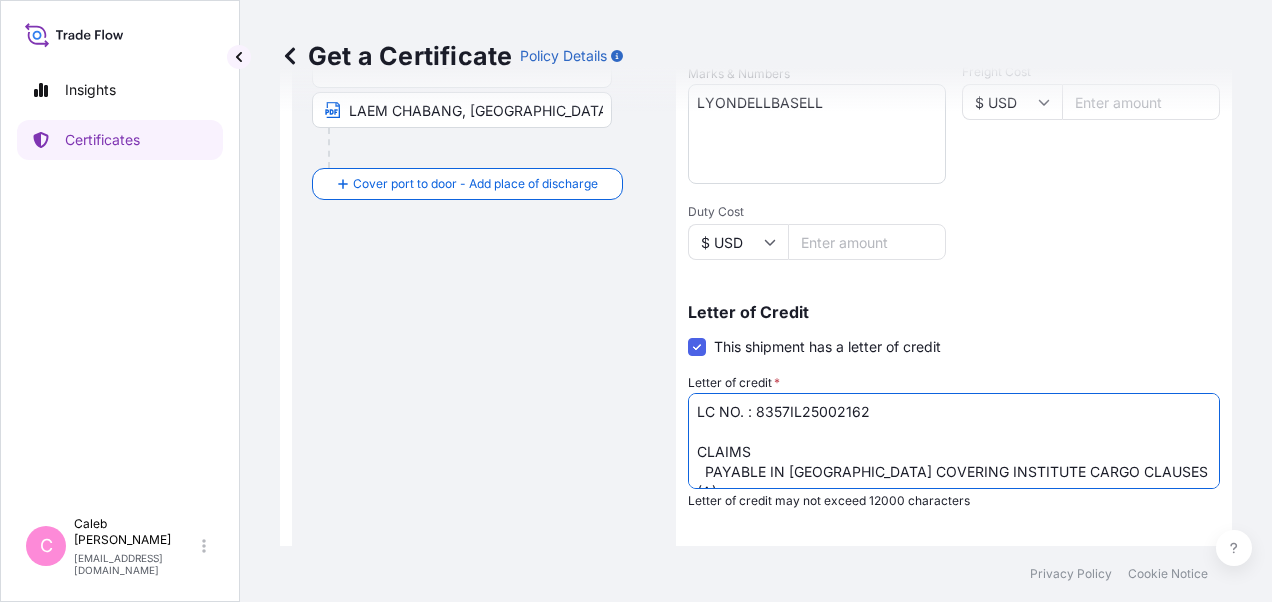 click on "LC NO. : M07W32506NS00153
CLAIMS ARE PAYABLE IN THE CURRENCY OF THE DRAFT (USD)
AND A CLAIMS SETTLING AGENT IN [GEOGRAPHIC_DATA] ([GEOGRAPHIC_DATA]): I.C.C(A) CLAUSES.
Hyopsung Surveyors & Adjusters Corporation
c/o Room no. [STREET_ADDRESS][PERSON_NAME]
NUMBER OF ORIGINALS ISSUED: 02 ( ONE ORIGINAL AND ONE DUPLICATE )" at bounding box center (954, 441) 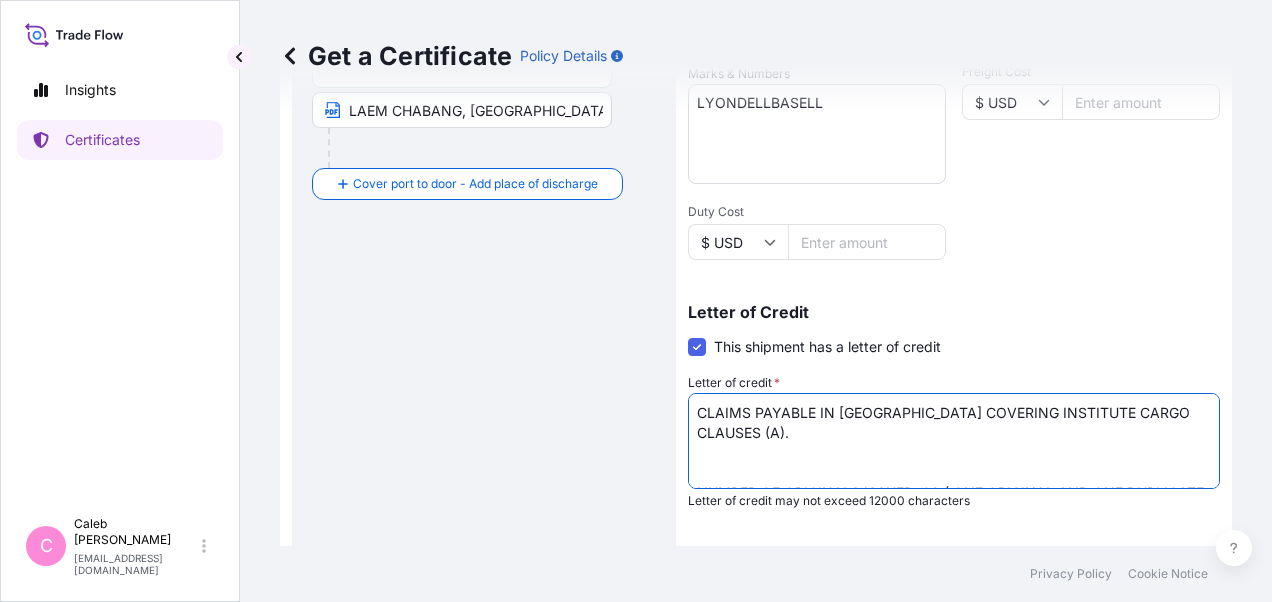 scroll, scrollTop: 40, scrollLeft: 0, axis: vertical 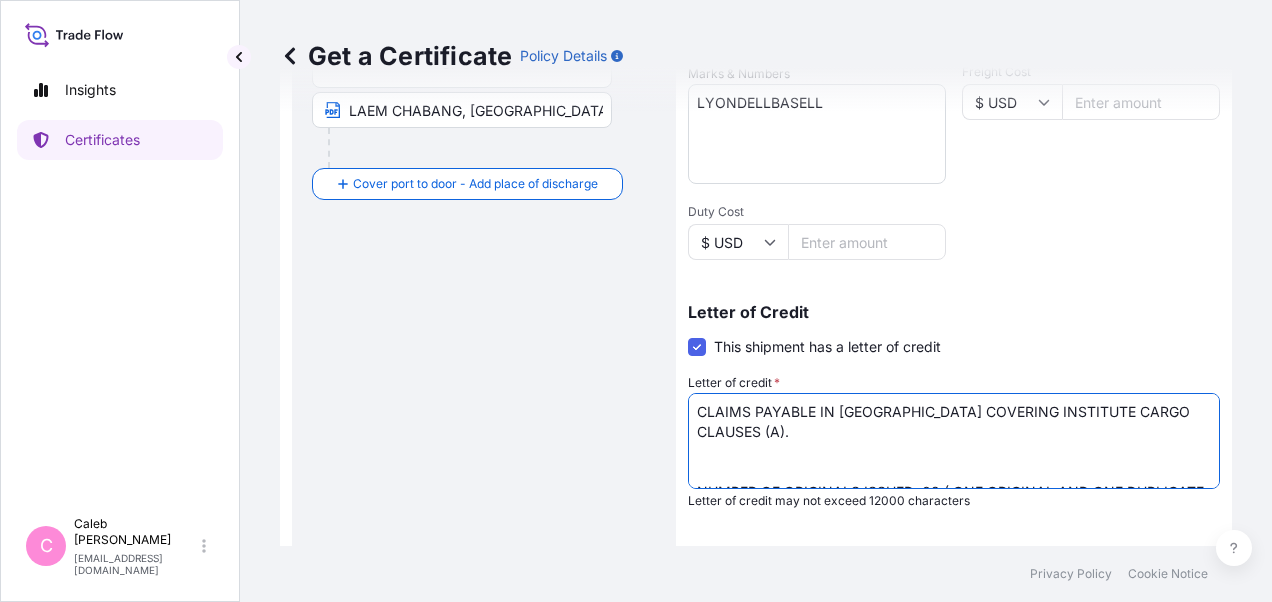 click on "LC NO. : M07W32506NS00153
CLAIMS ARE PAYABLE IN THE CURRENCY OF THE DRAFT (USD)
AND A CLAIMS SETTLING AGENT IN [GEOGRAPHIC_DATA] ([GEOGRAPHIC_DATA]): I.C.C(A) CLAUSES.
Hyopsung Surveyors & Adjusters Corporation
c/o Room no. [STREET_ADDRESS][PERSON_NAME]
NUMBER OF ORIGINALS ISSUED: 02 ( ONE ORIGINAL AND ONE DUPLICATE )" at bounding box center (954, 441) 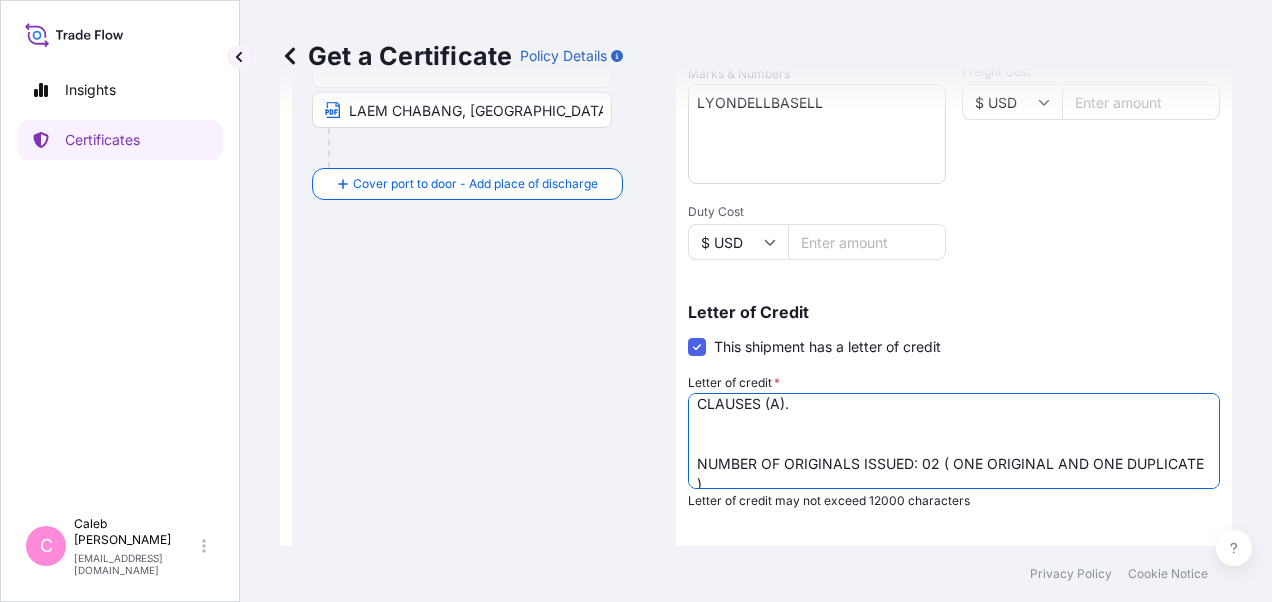 scroll, scrollTop: 80, scrollLeft: 0, axis: vertical 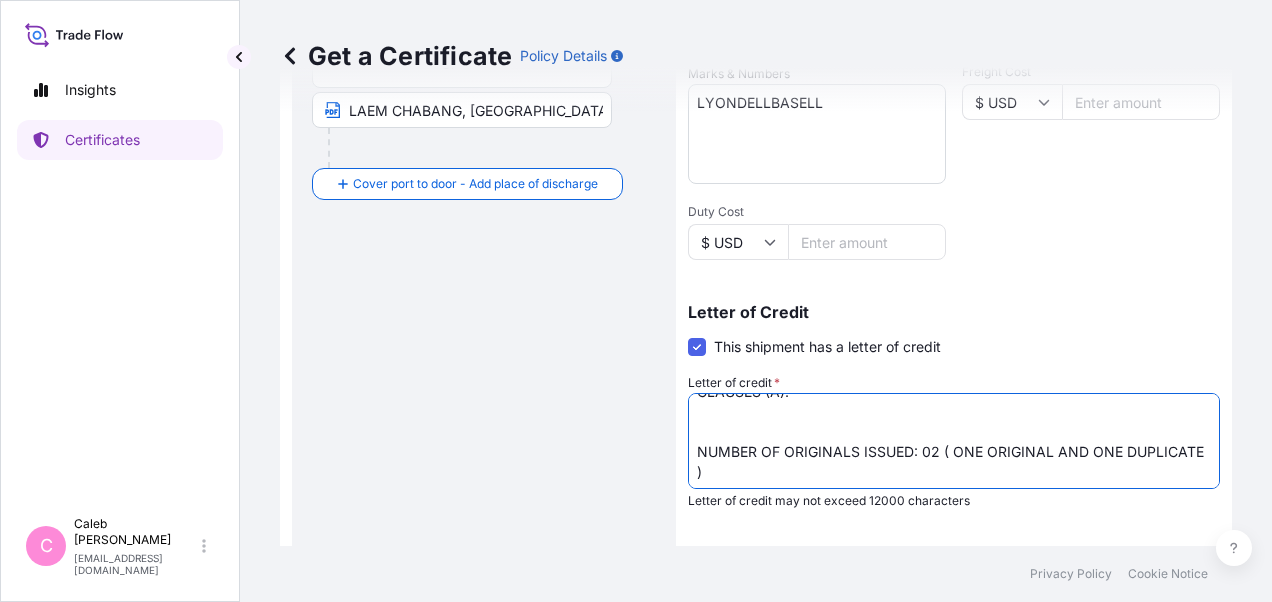 click on "LC NO. : M07W32506NS00153
CLAIMS ARE PAYABLE IN THE CURRENCY OF THE DRAFT (USD)
AND A CLAIMS SETTLING AGENT IN [GEOGRAPHIC_DATA] ([GEOGRAPHIC_DATA]): I.C.C(A) CLAUSES.
Hyopsung Surveyors & Adjusters Corporation
c/o Room no. [STREET_ADDRESS][PERSON_NAME]
NUMBER OF ORIGINALS ISSUED: 02 ( ONE ORIGINAL AND ONE DUPLICATE )" at bounding box center (954, 441) 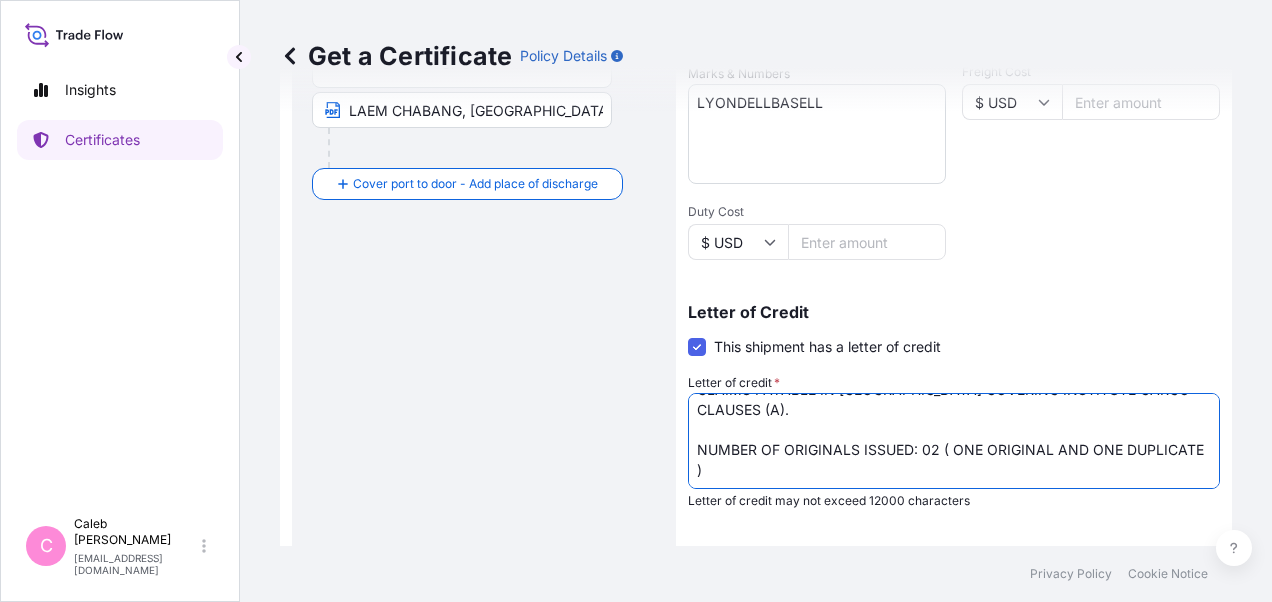 scroll, scrollTop: 81, scrollLeft: 0, axis: vertical 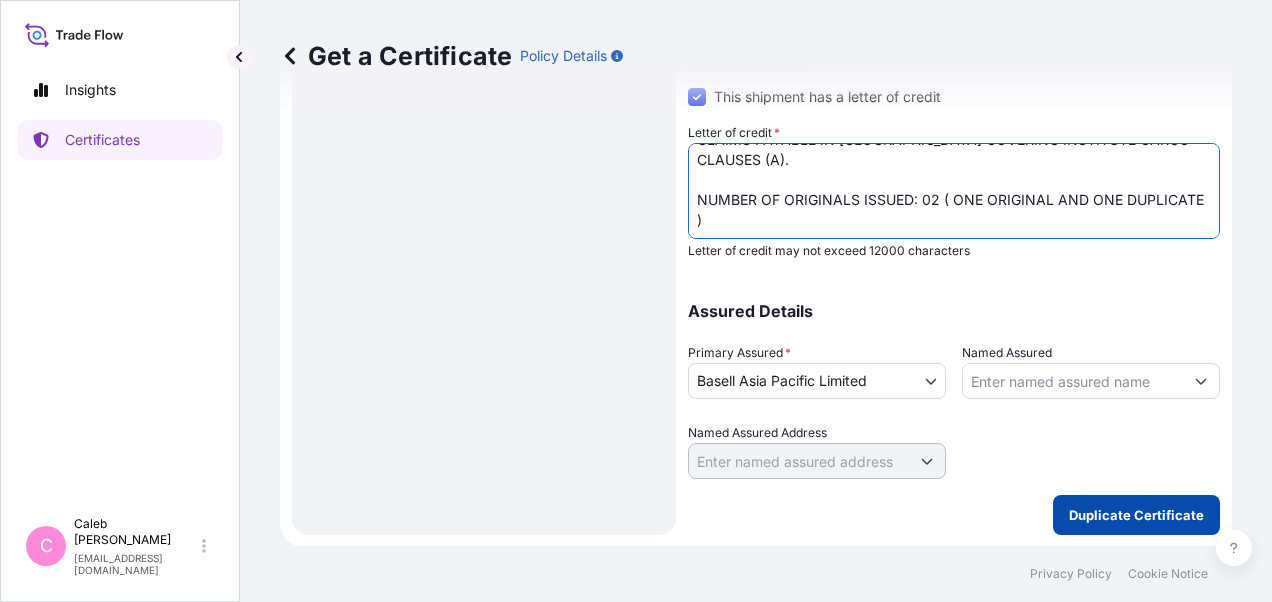 type on "LC NO. : 8357IL25002162
CLAIMS PAYABLE IN [GEOGRAPHIC_DATA] COVERING INSTITUTE CARGO CLAUSES (A).
NUMBER OF ORIGINALS ISSUED: 02 ( ONE ORIGINAL AND ONE DUPLICATE )" 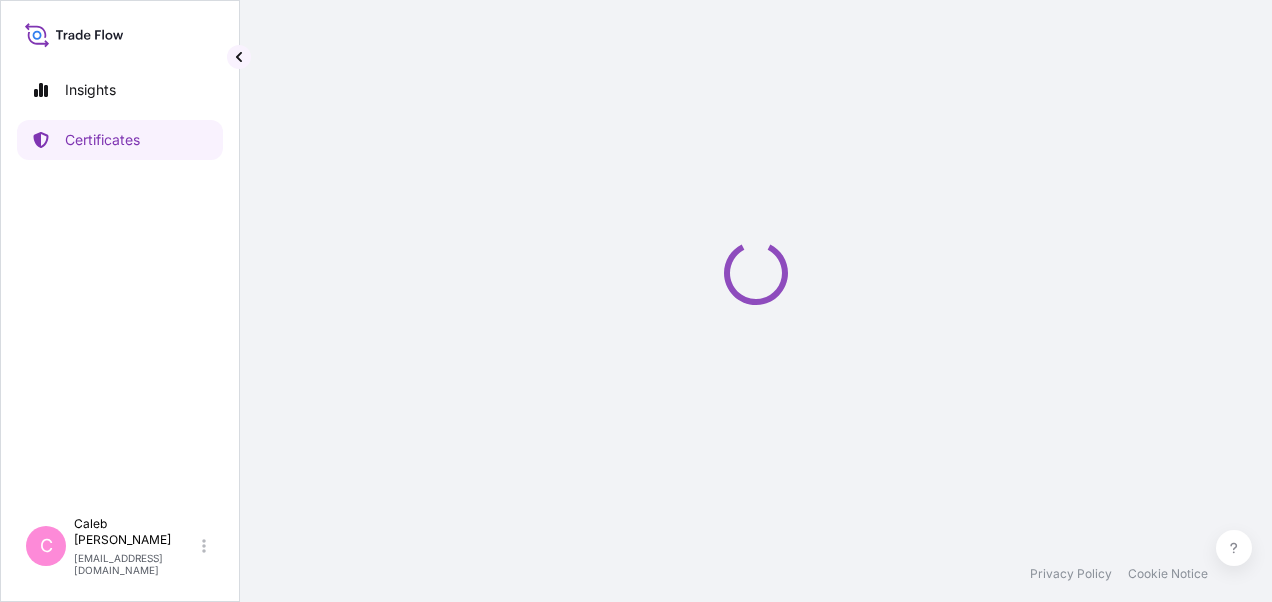 scroll, scrollTop: 0, scrollLeft: 0, axis: both 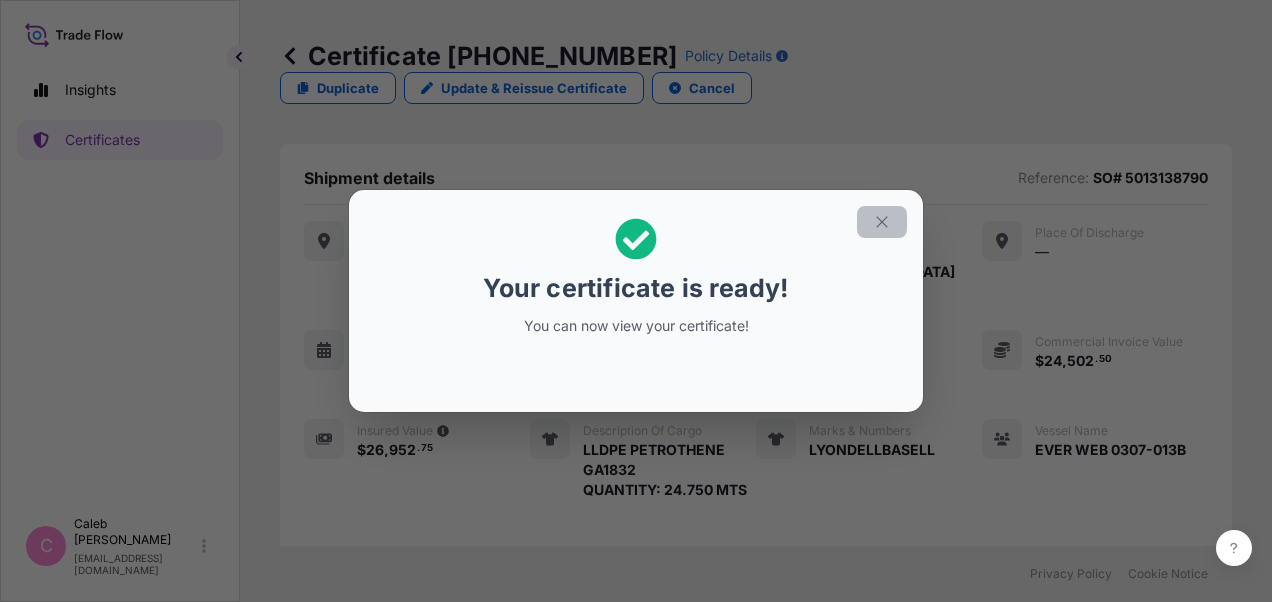 click 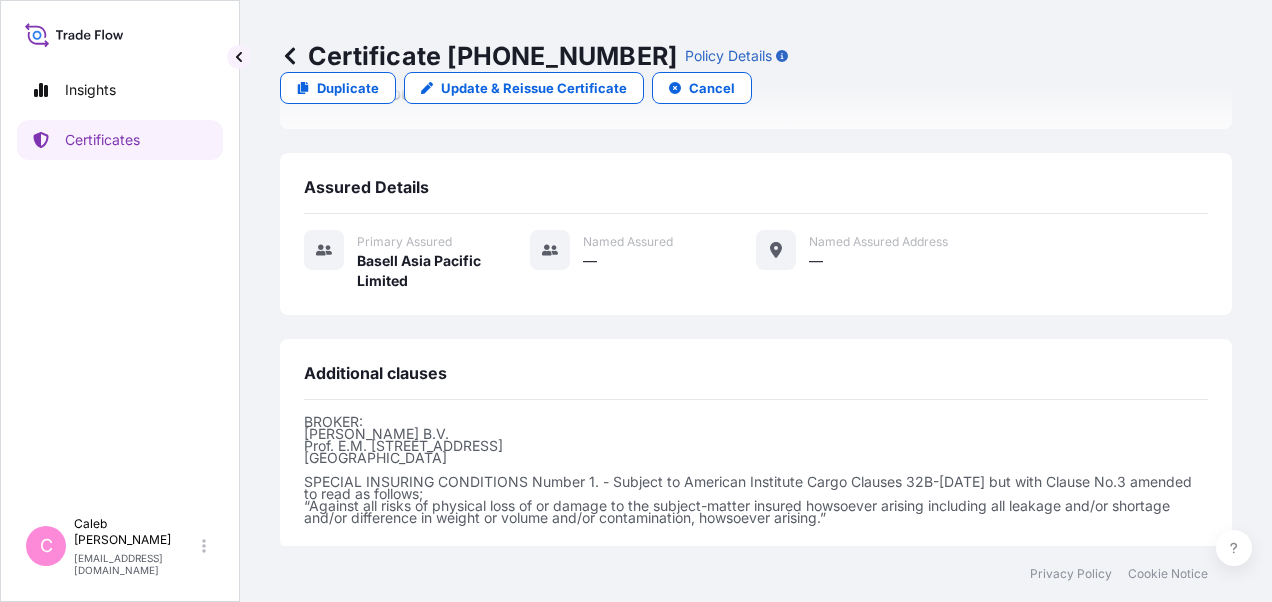 scroll, scrollTop: 854, scrollLeft: 0, axis: vertical 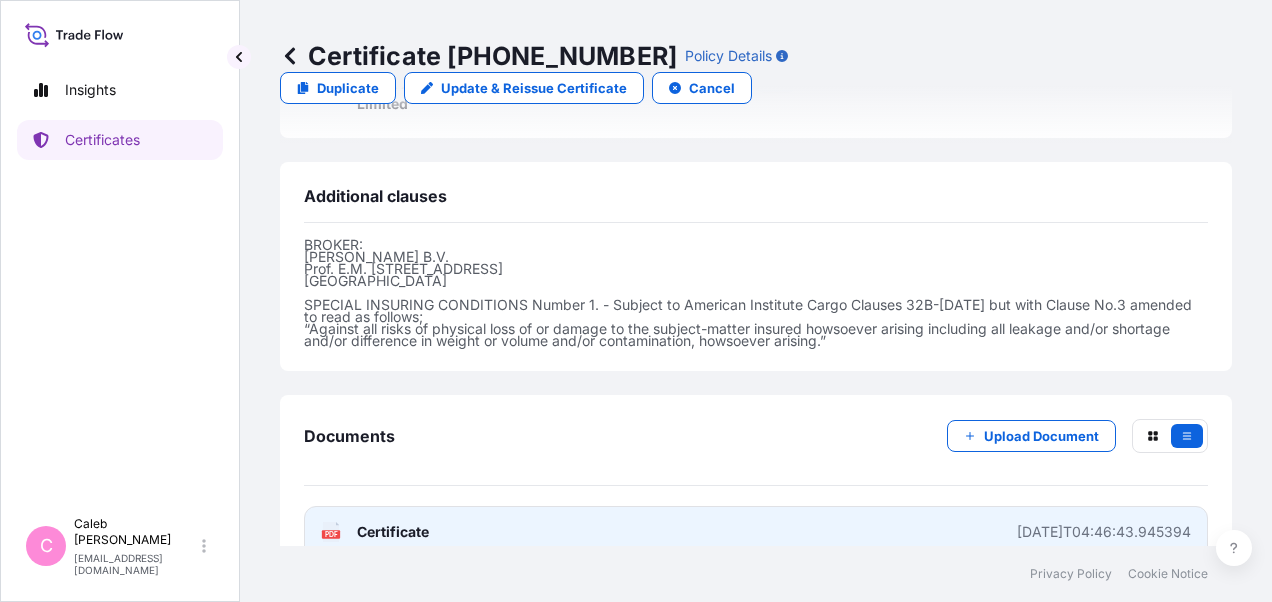 click on "Certificate" at bounding box center [393, 532] 